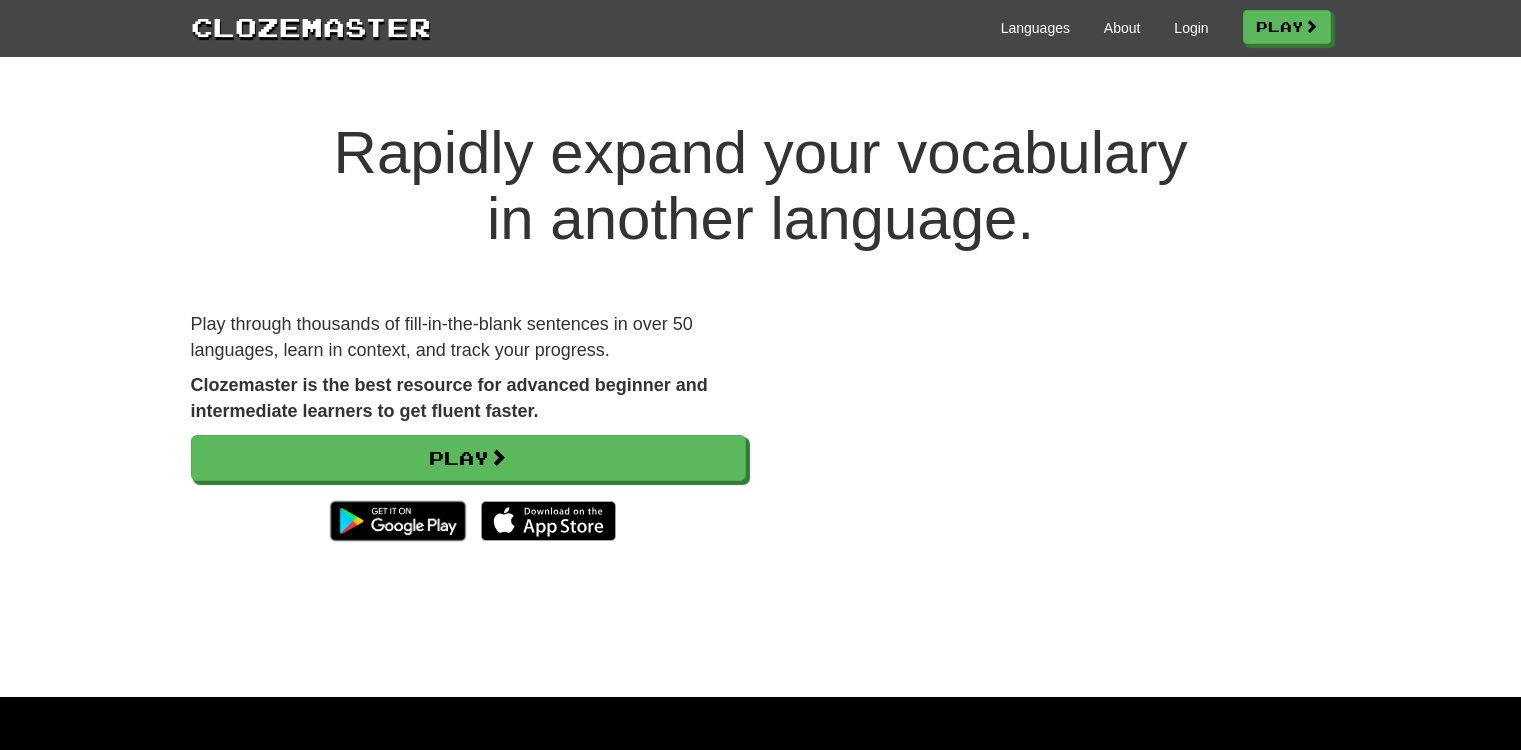 scroll, scrollTop: 0, scrollLeft: 0, axis: both 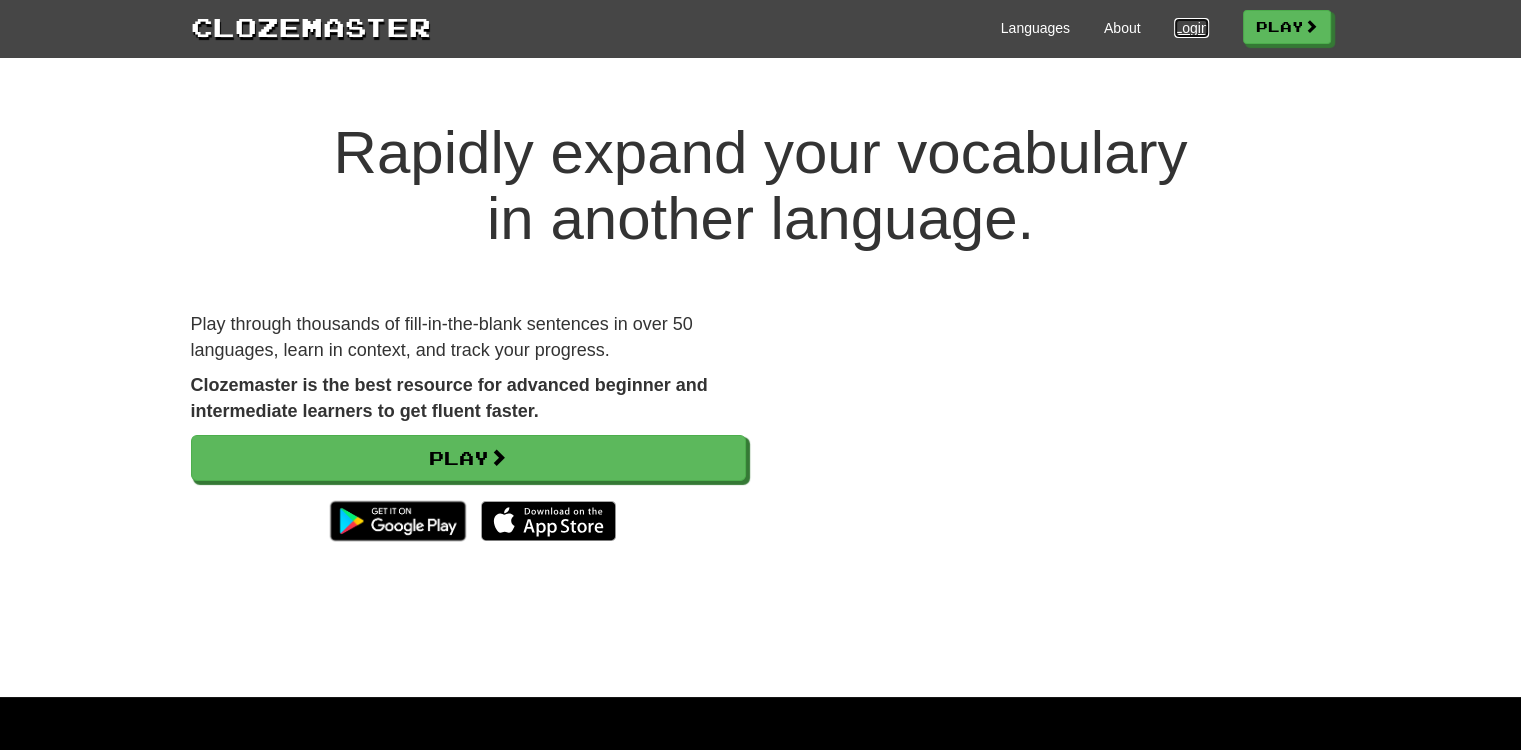 click on "Login" at bounding box center (1191, 28) 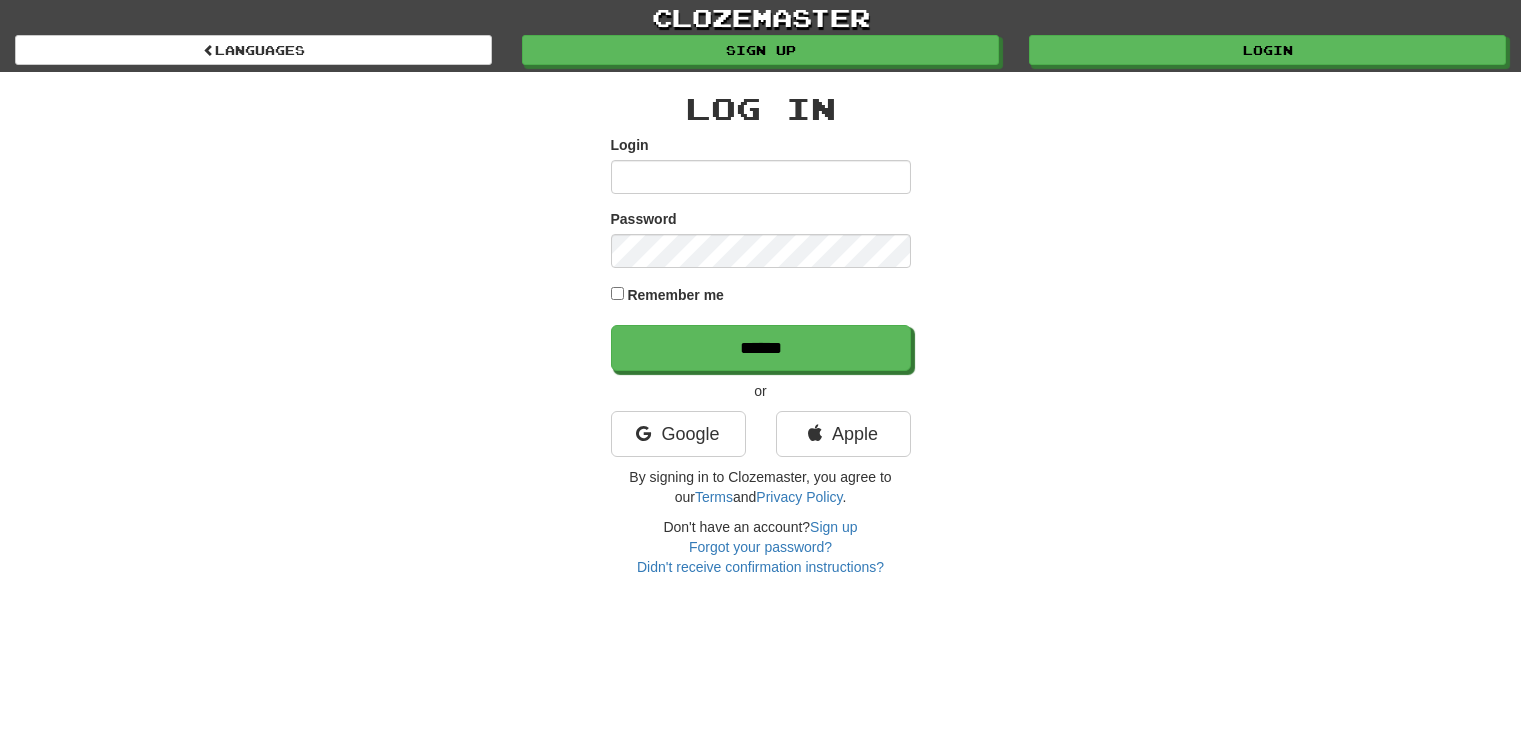 scroll, scrollTop: 0, scrollLeft: 0, axis: both 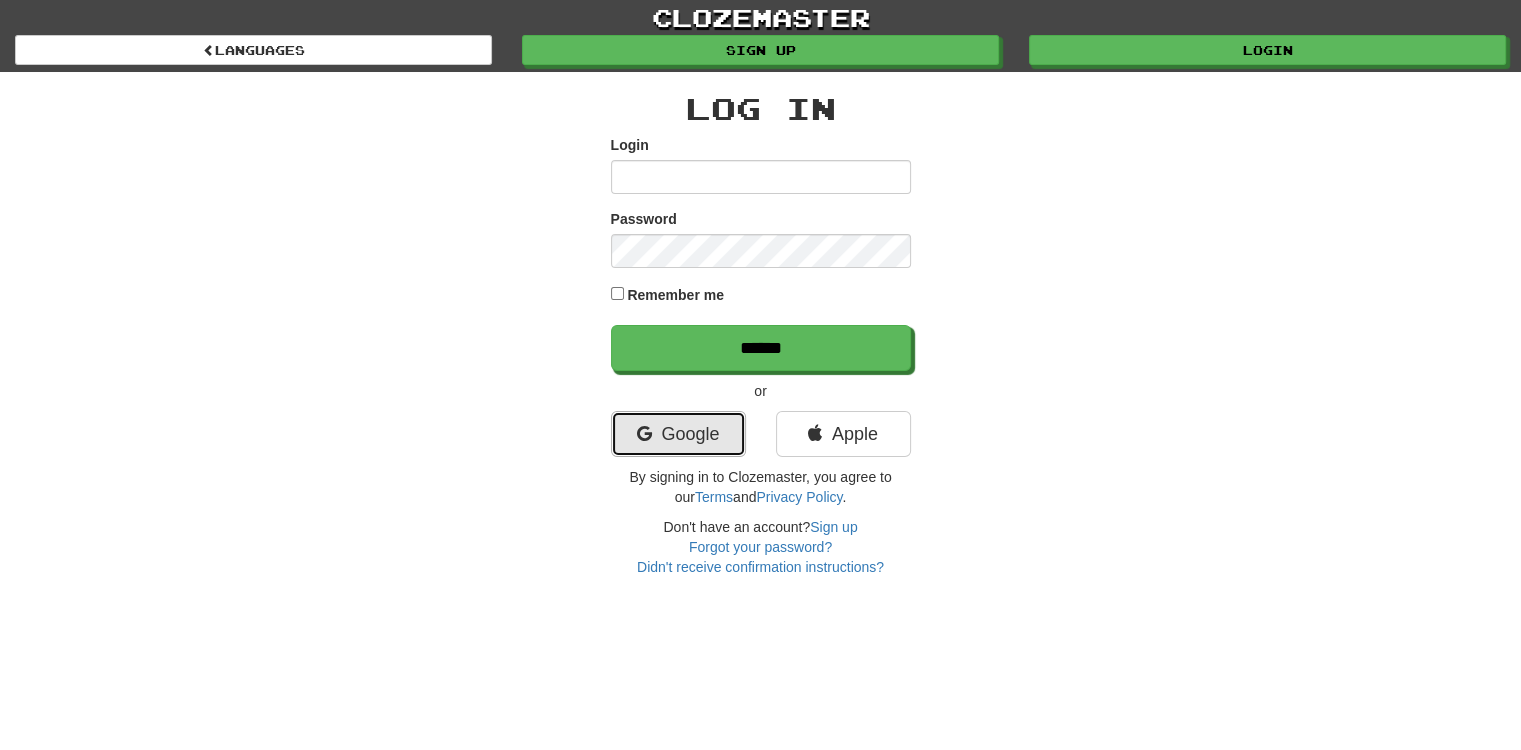 click on "Google" at bounding box center (678, 434) 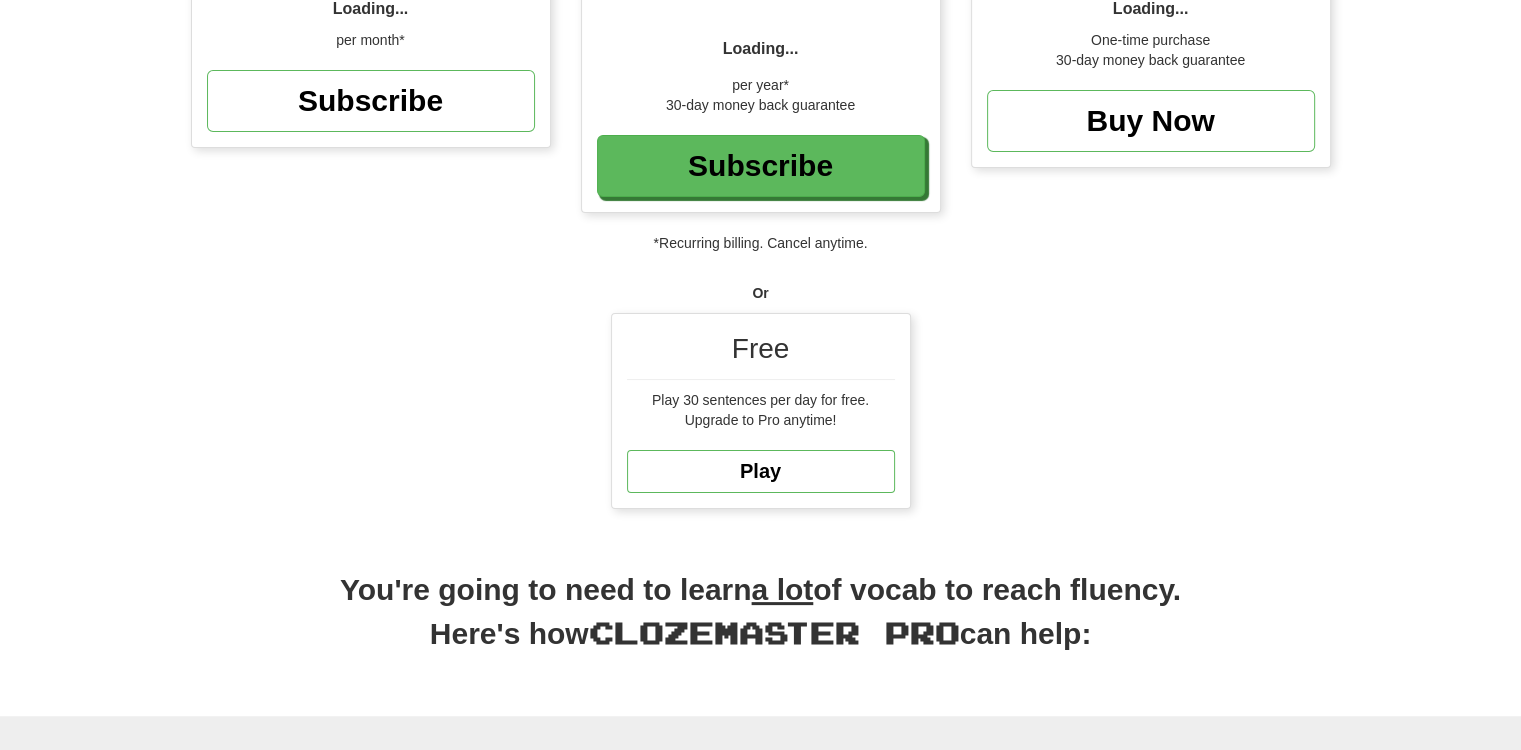 scroll, scrollTop: 300, scrollLeft: 0, axis: vertical 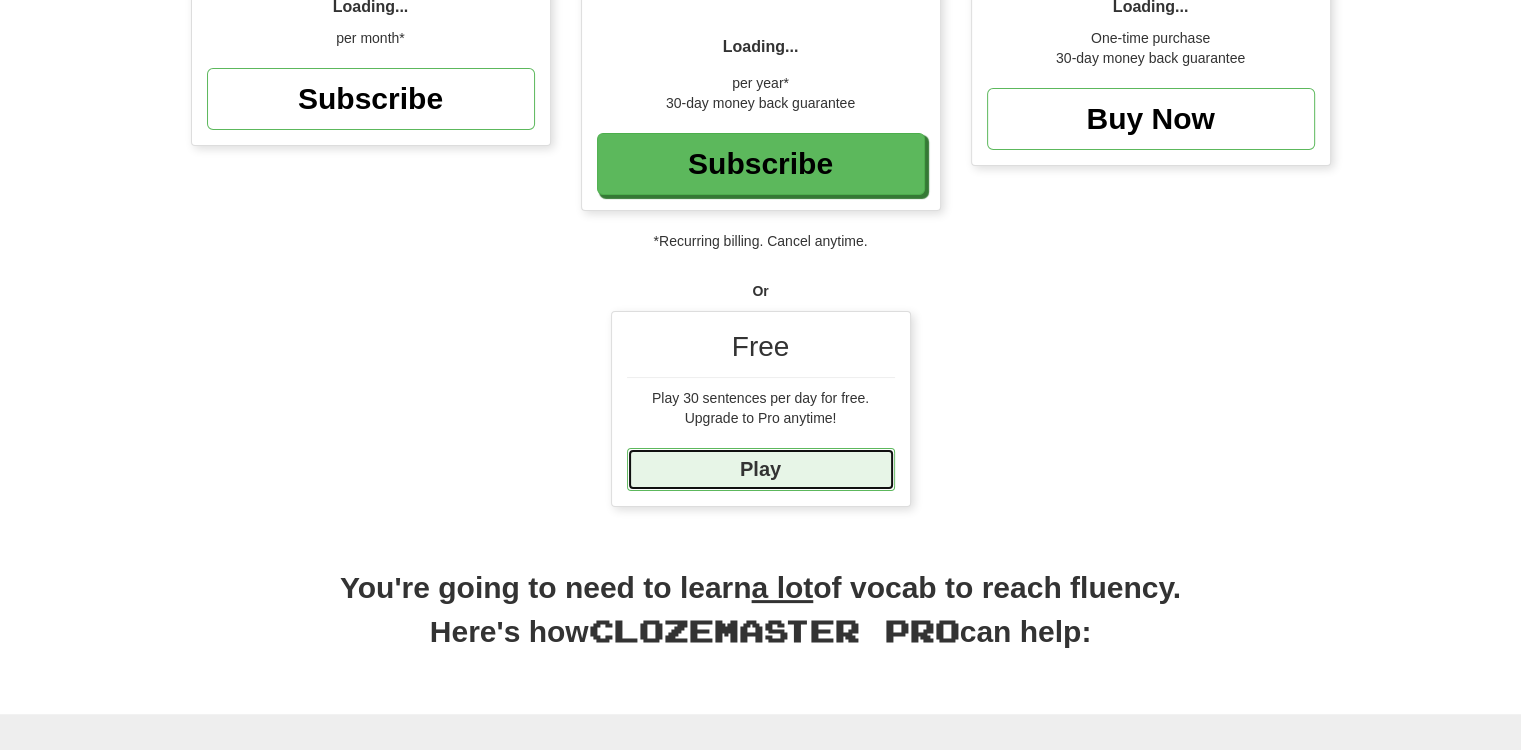 click on "Play" at bounding box center [761, 469] 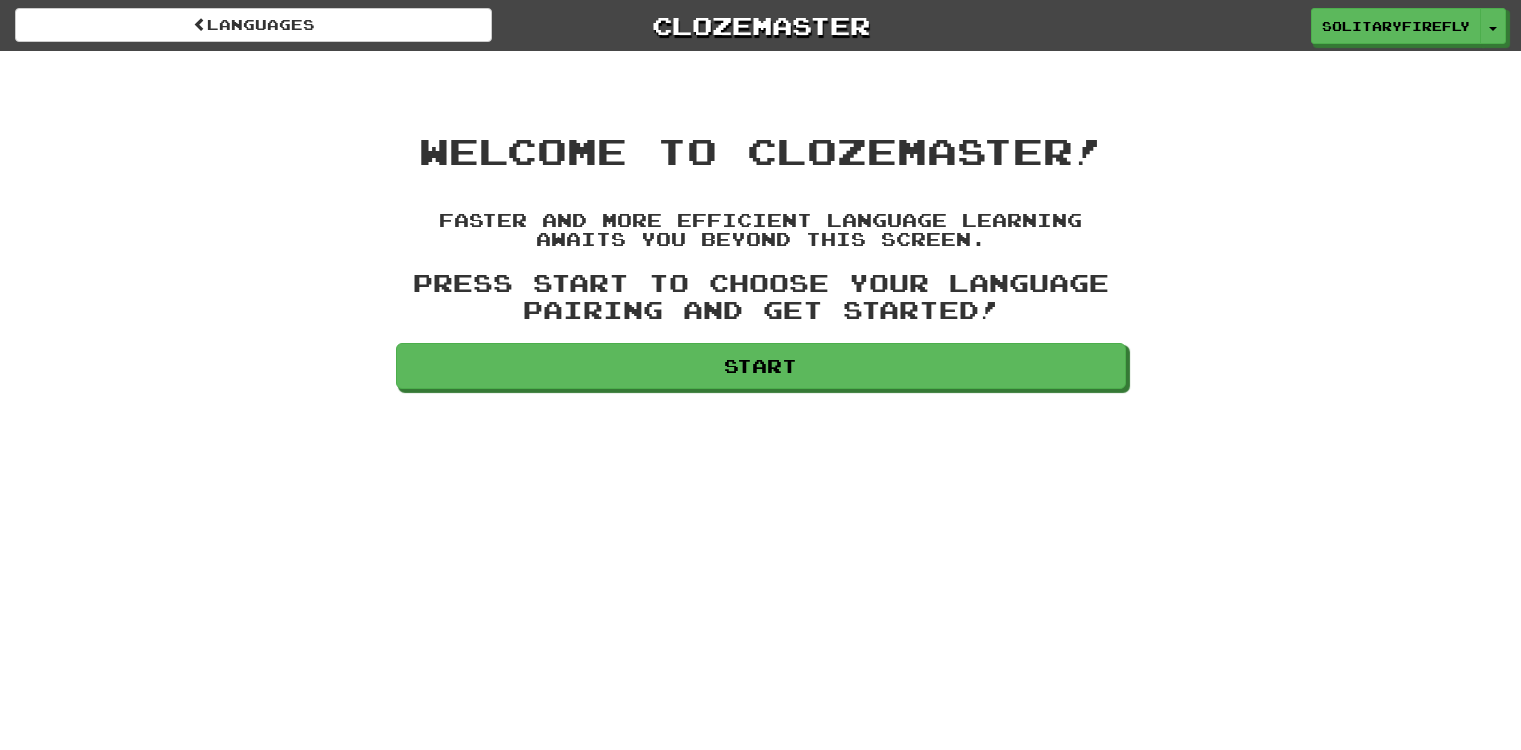 scroll, scrollTop: 0, scrollLeft: 0, axis: both 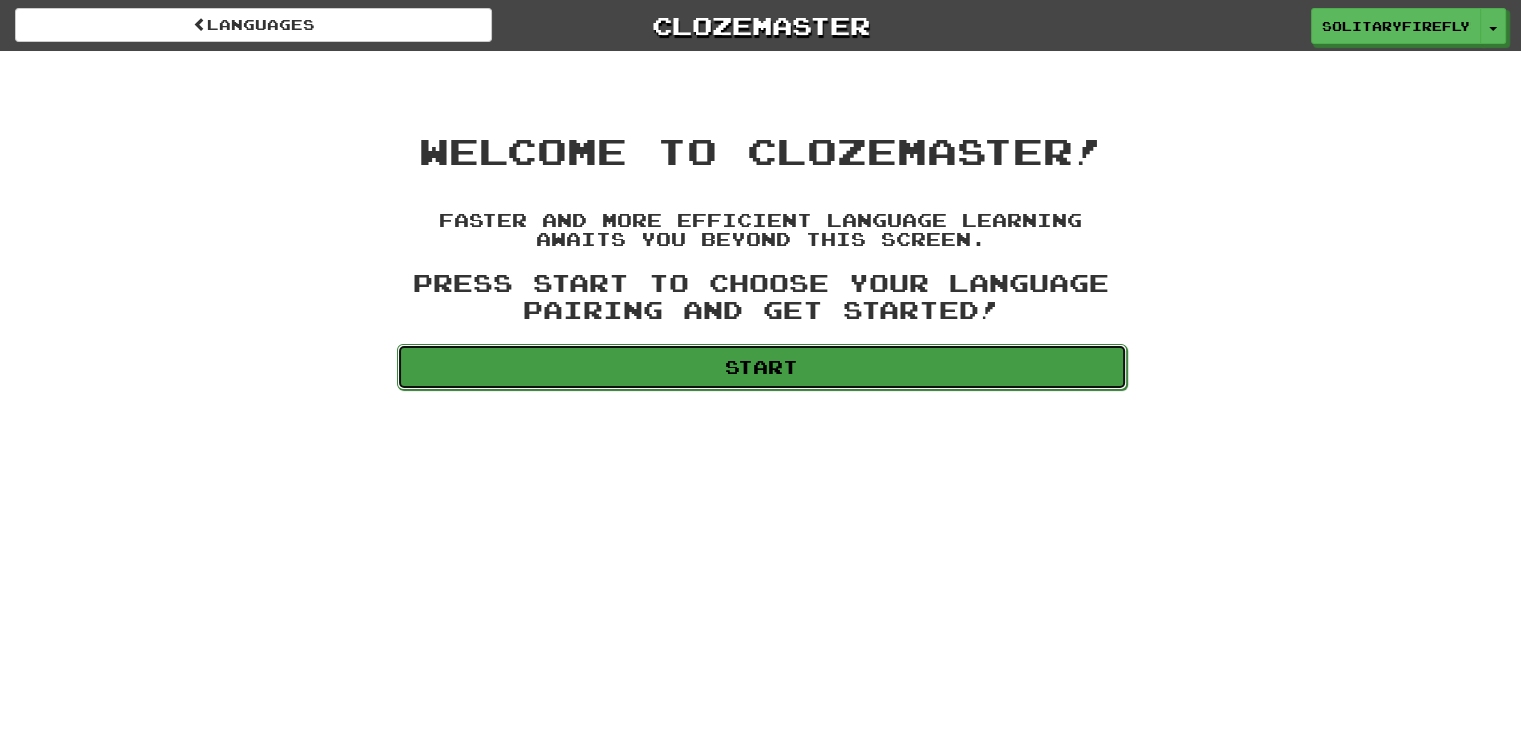 click on "Start" at bounding box center [762, 367] 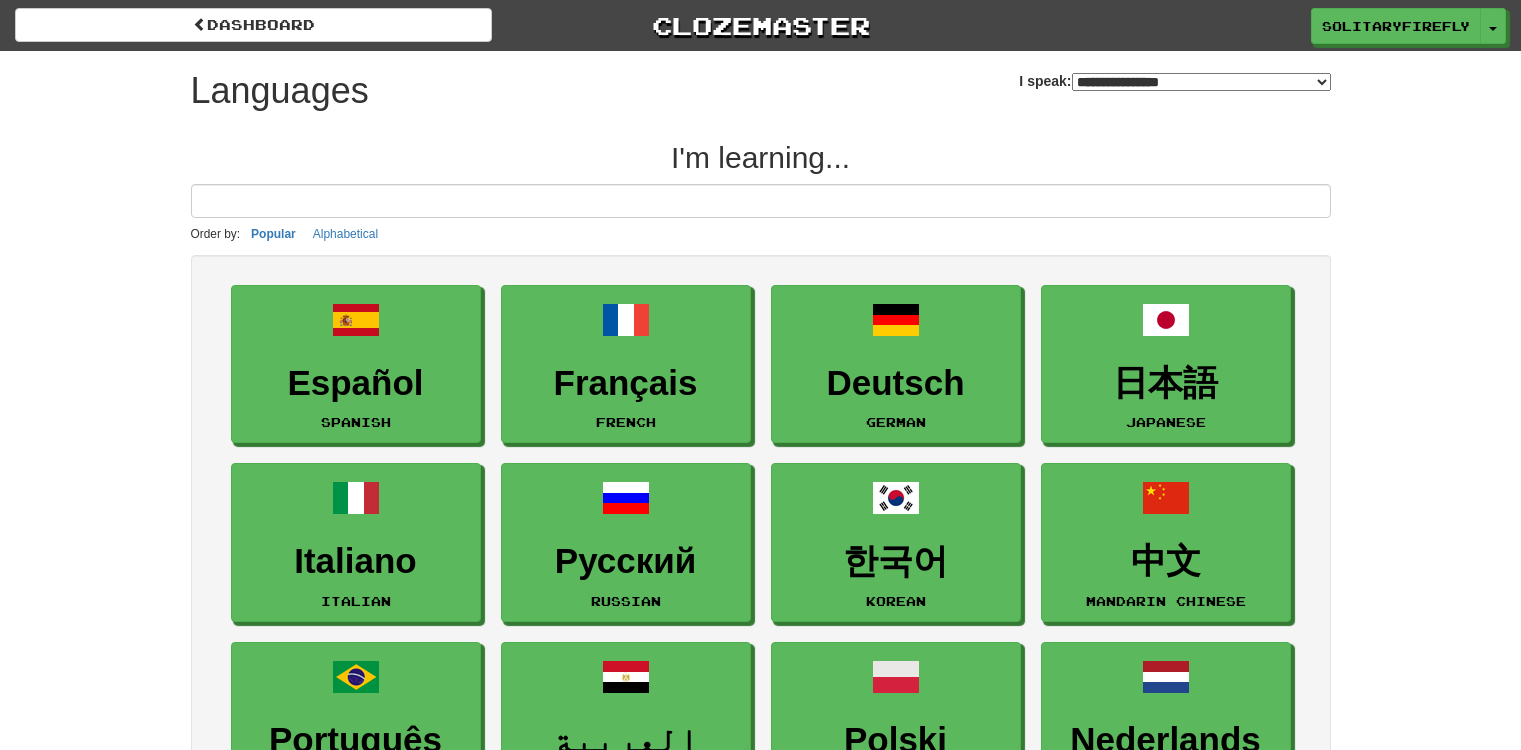 select on "*******" 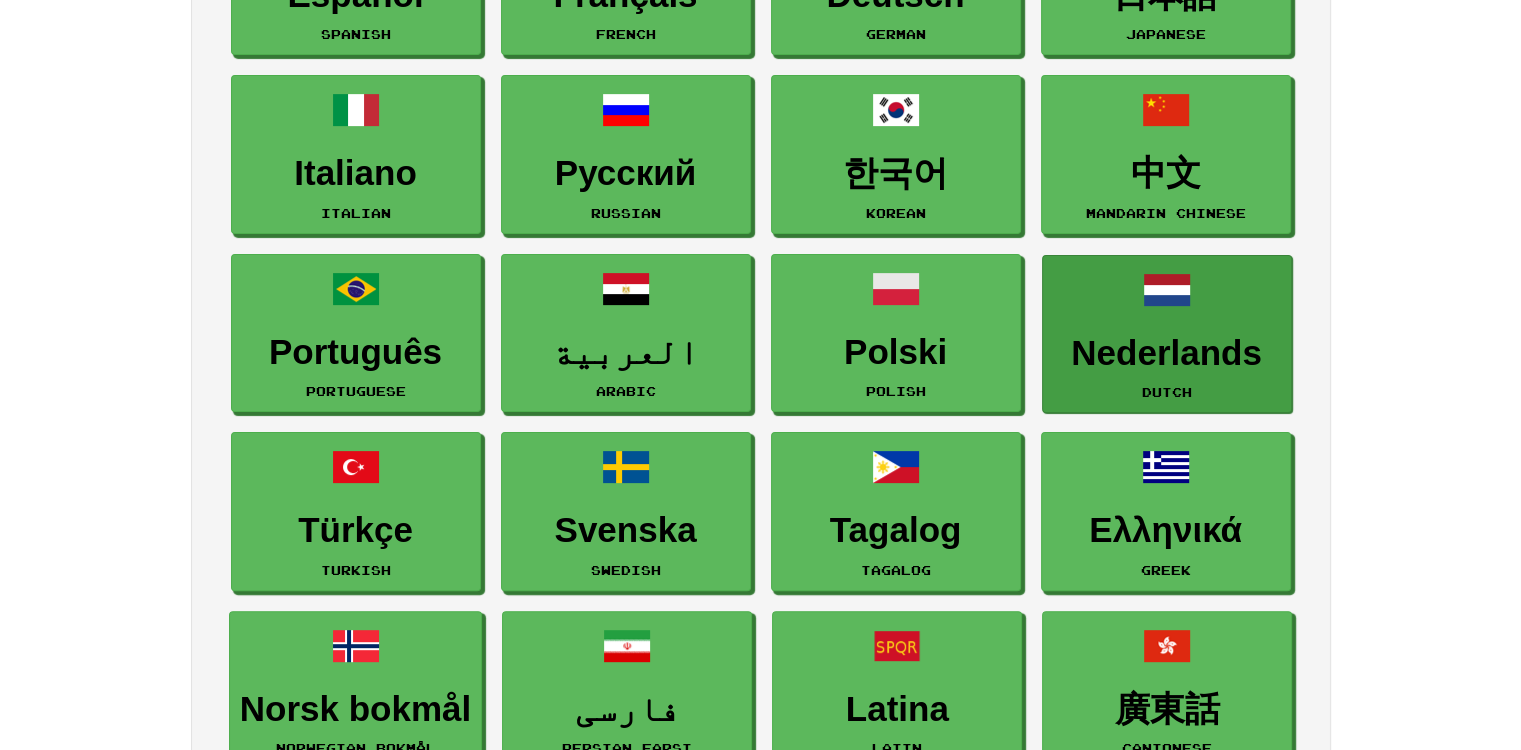 scroll, scrollTop: 400, scrollLeft: 0, axis: vertical 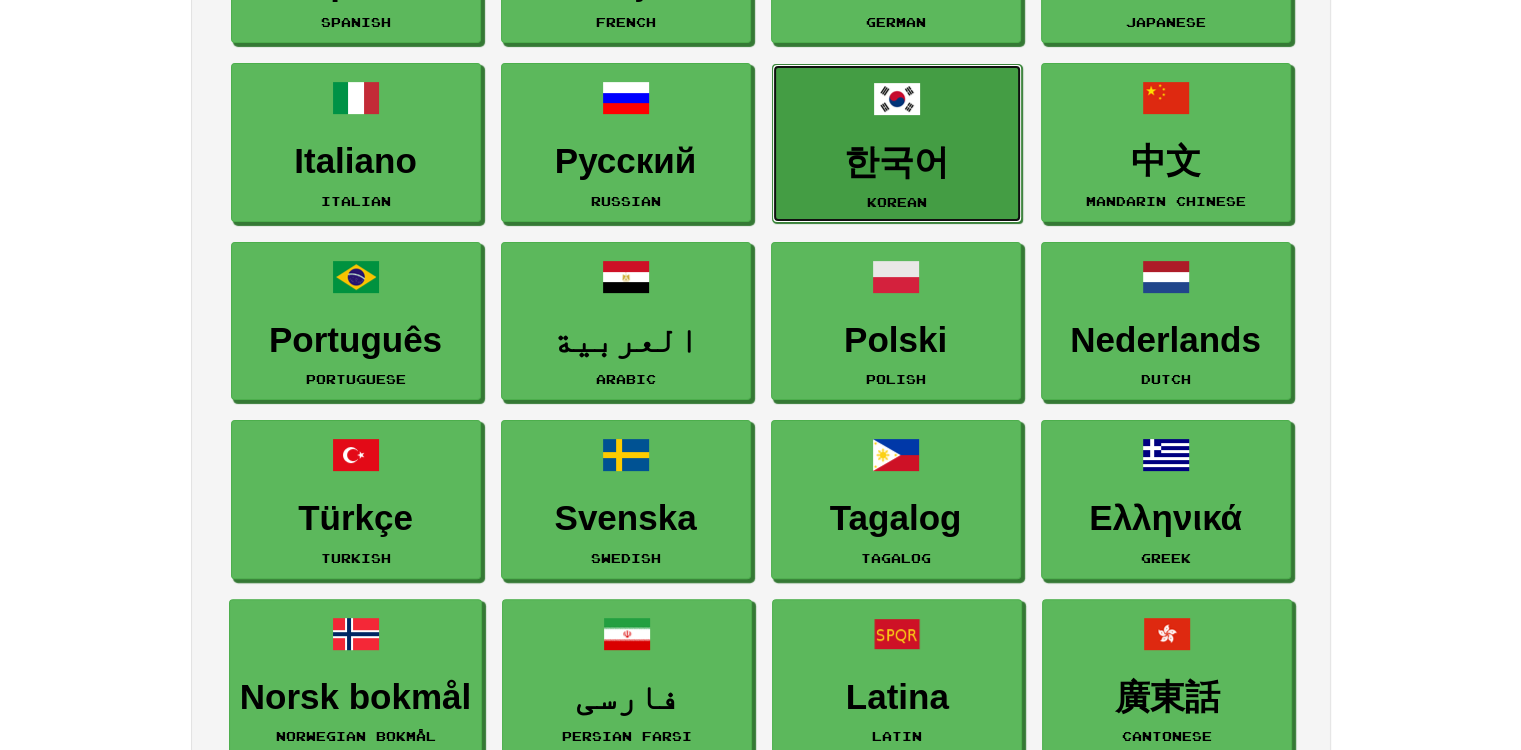 click on "한국어" at bounding box center (897, 162) 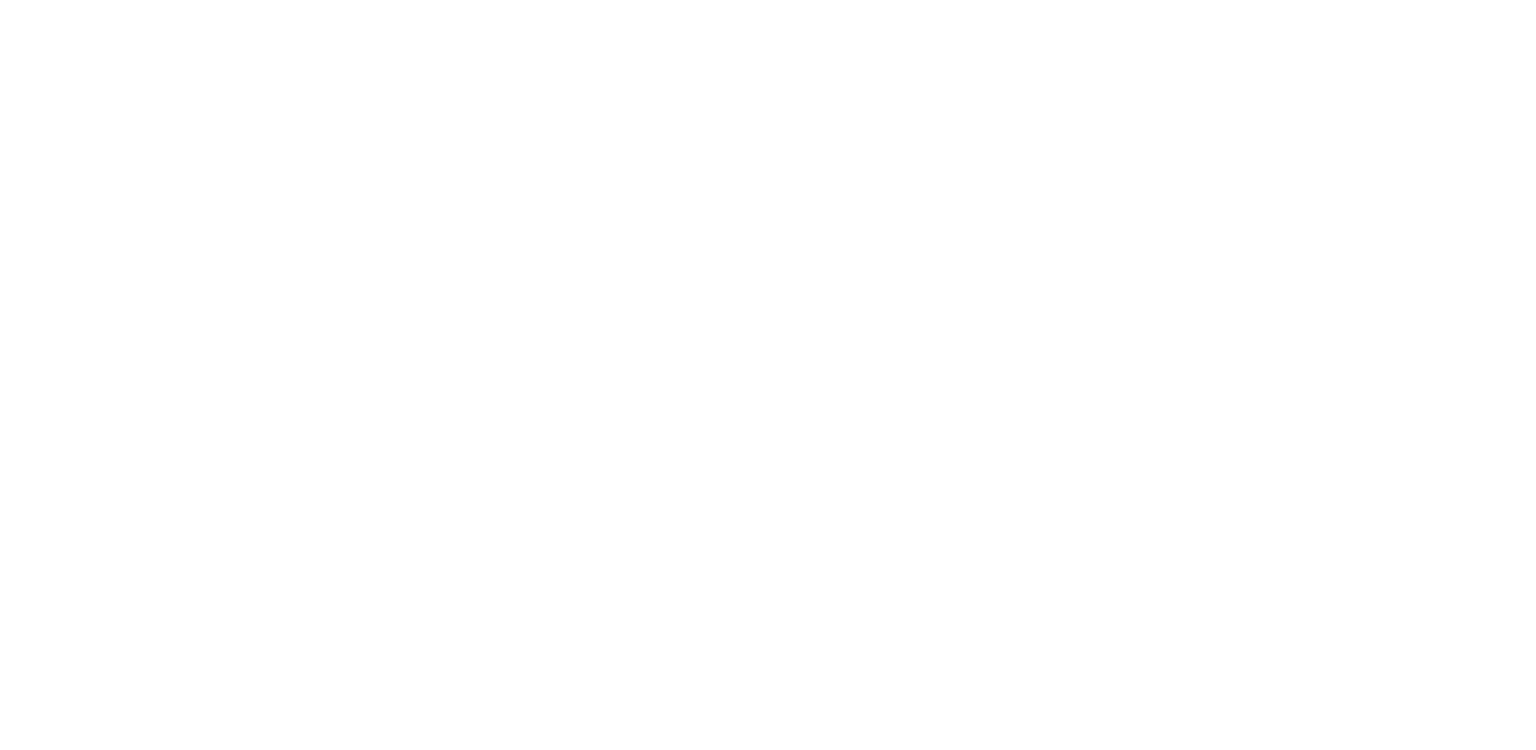 scroll, scrollTop: 0, scrollLeft: 0, axis: both 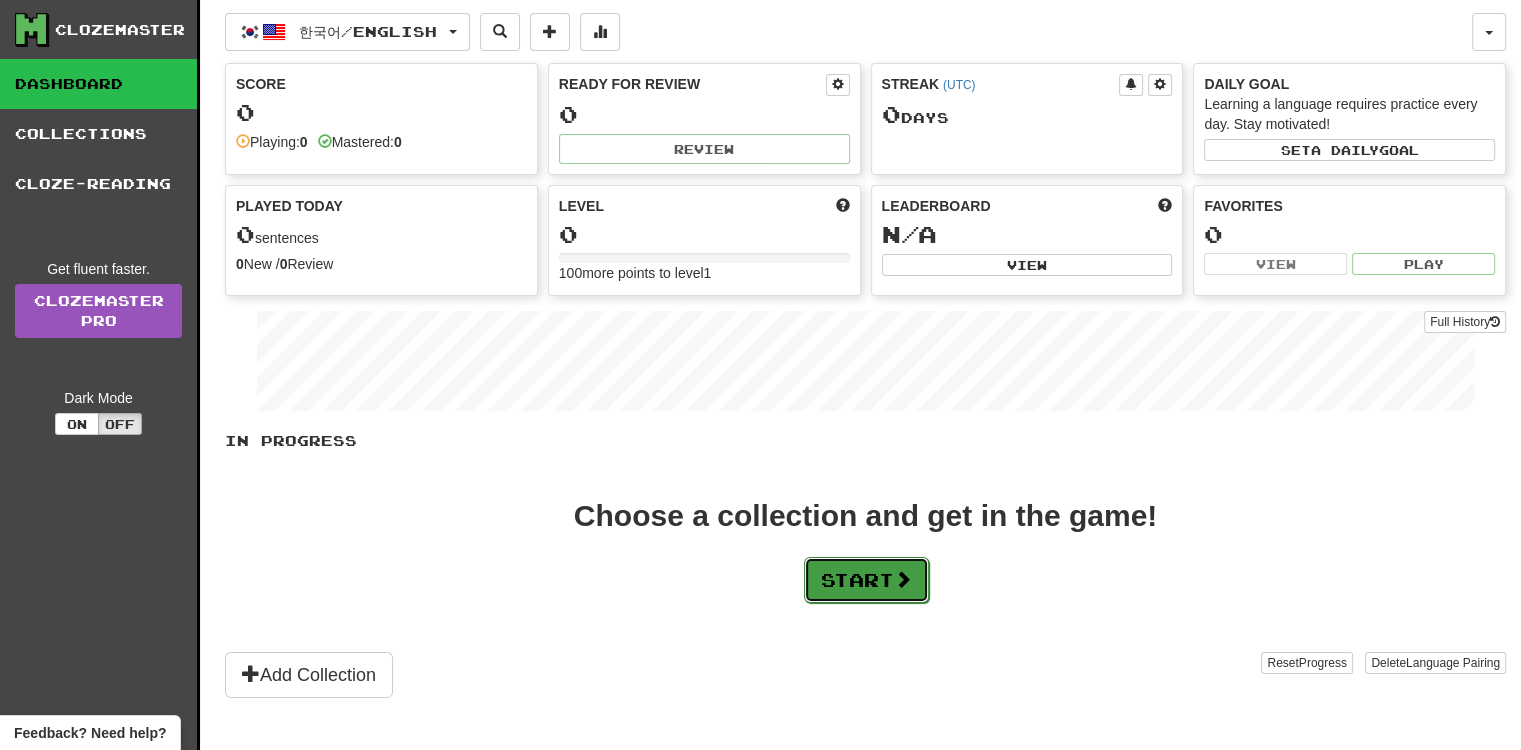 click on "Start" at bounding box center [866, 580] 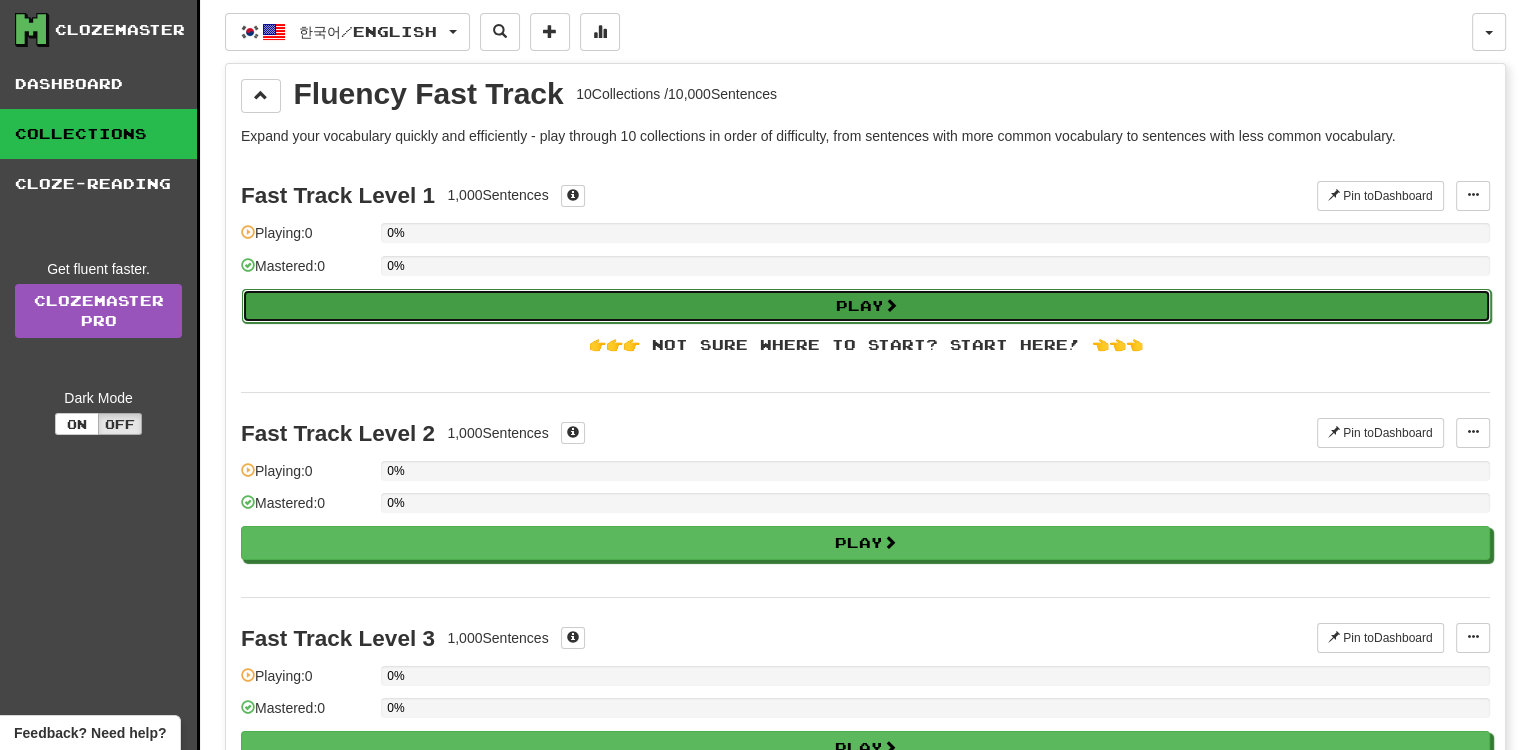 click on "Play" at bounding box center (866, 306) 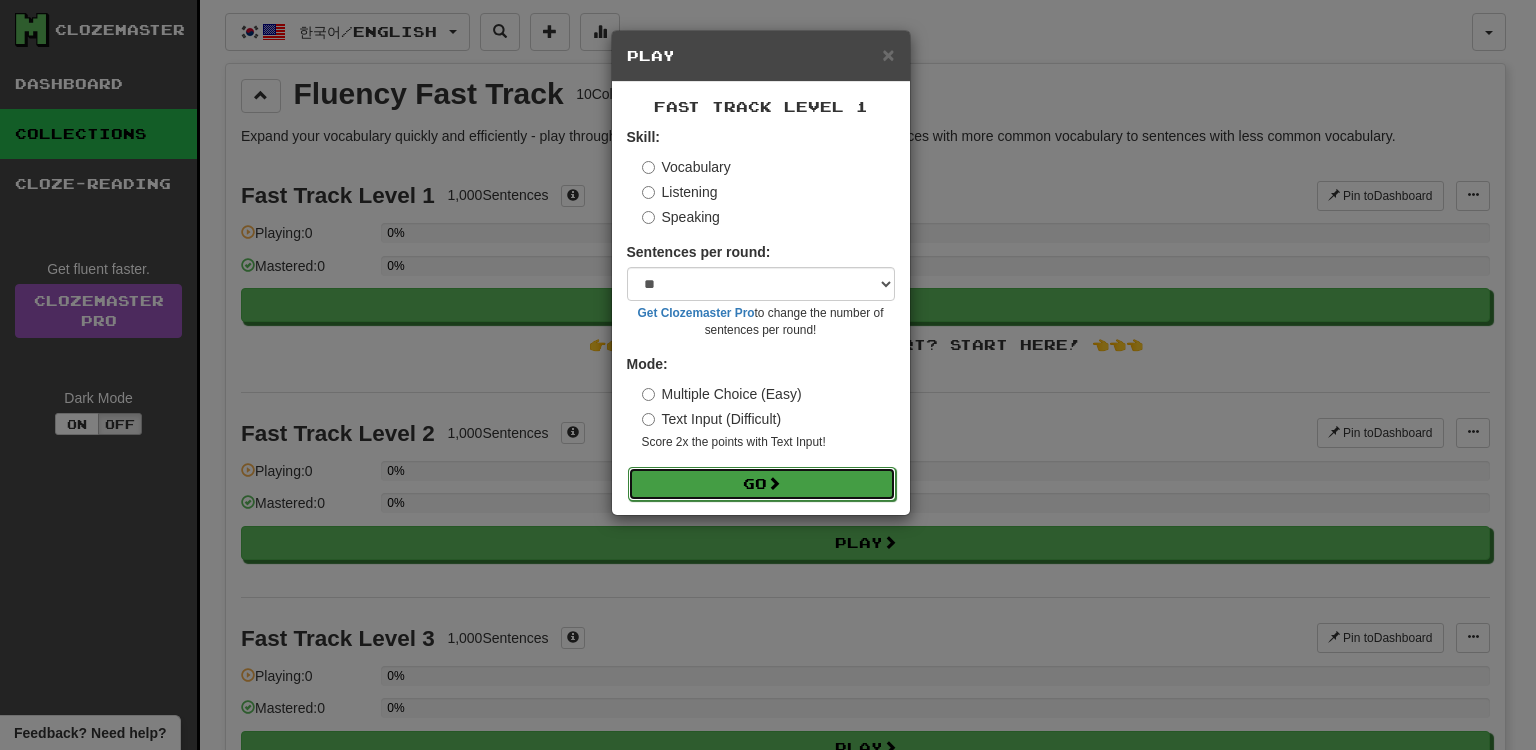 click on "Go" at bounding box center (762, 484) 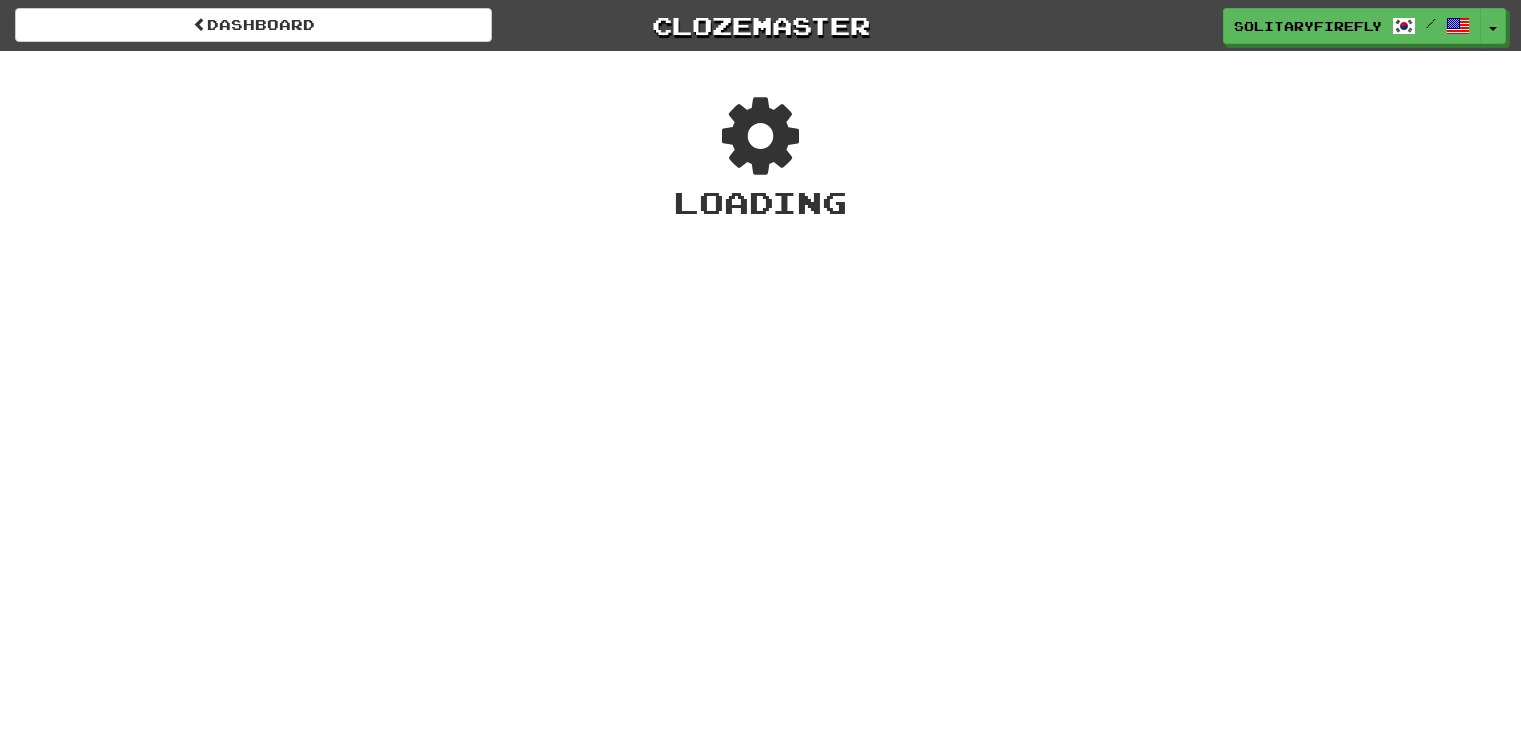 scroll, scrollTop: 0, scrollLeft: 0, axis: both 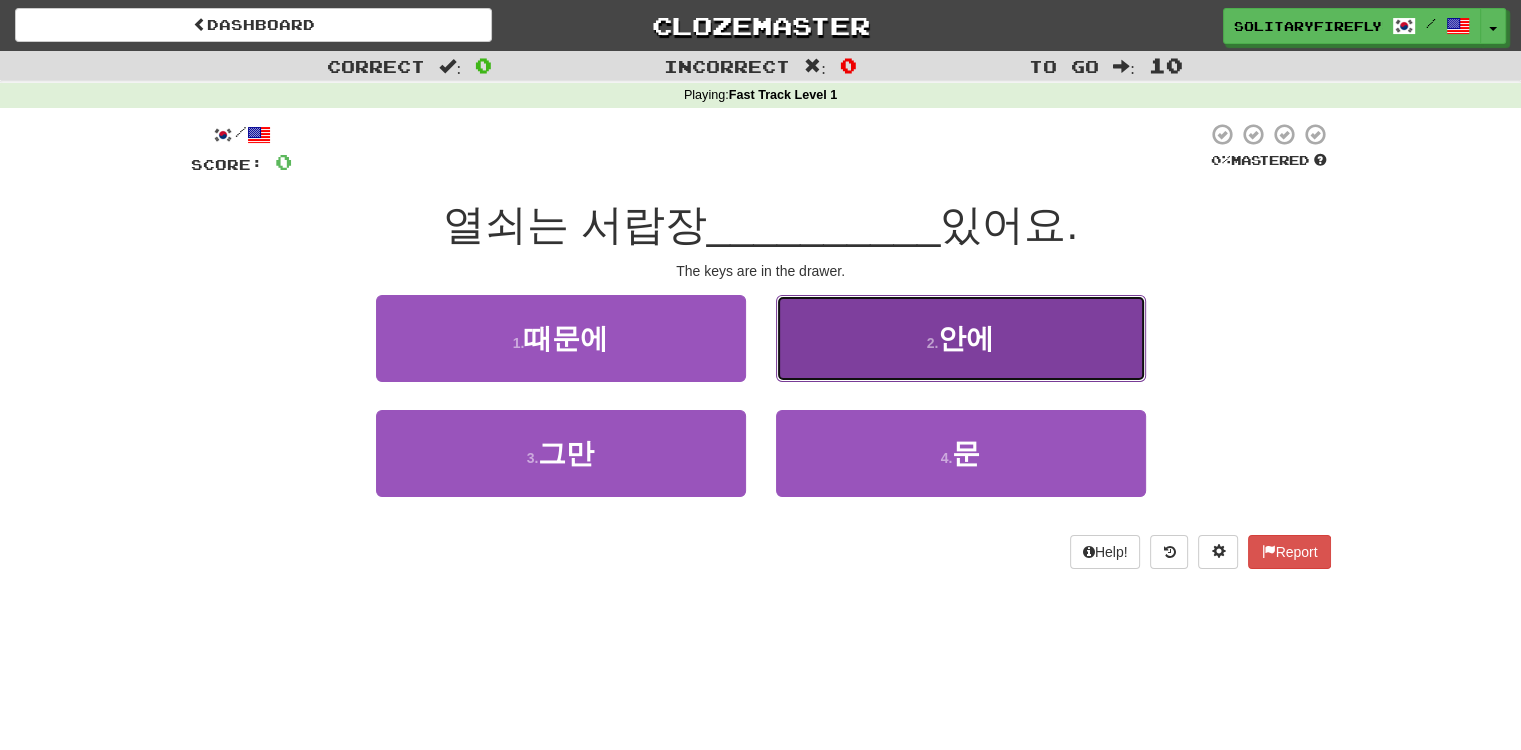click on "2 ." at bounding box center (933, 343) 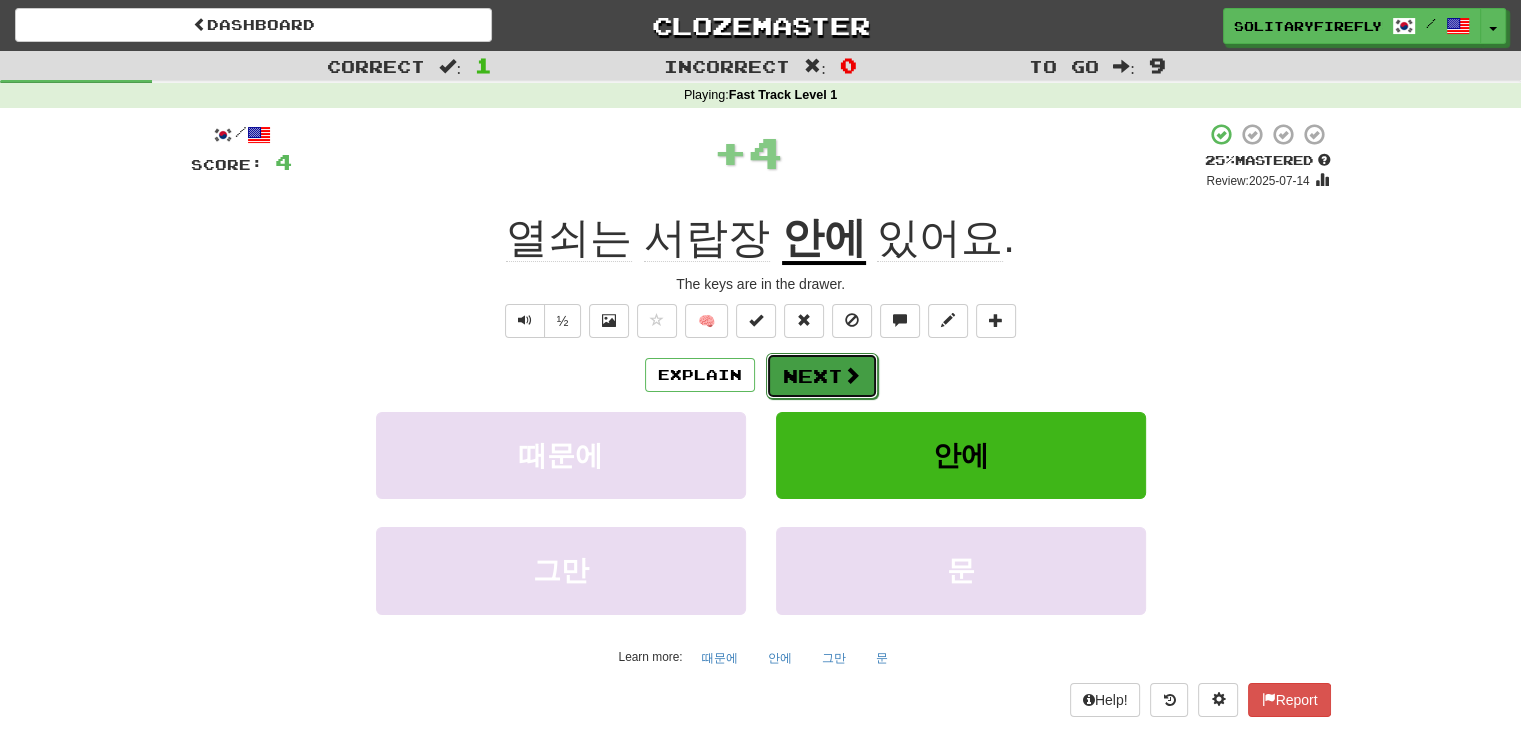click on "Next" at bounding box center [822, 376] 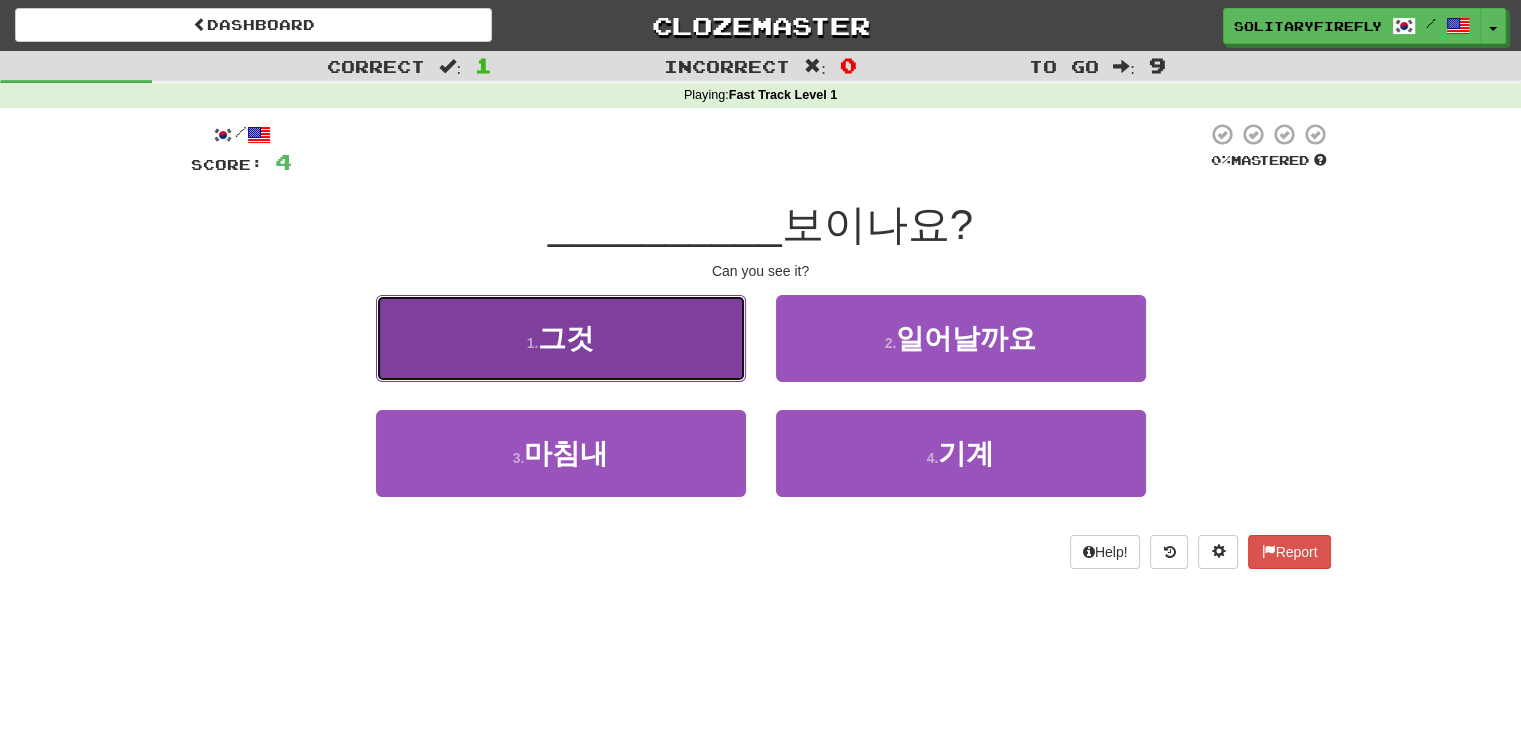 click on "1 .  그것" at bounding box center [561, 338] 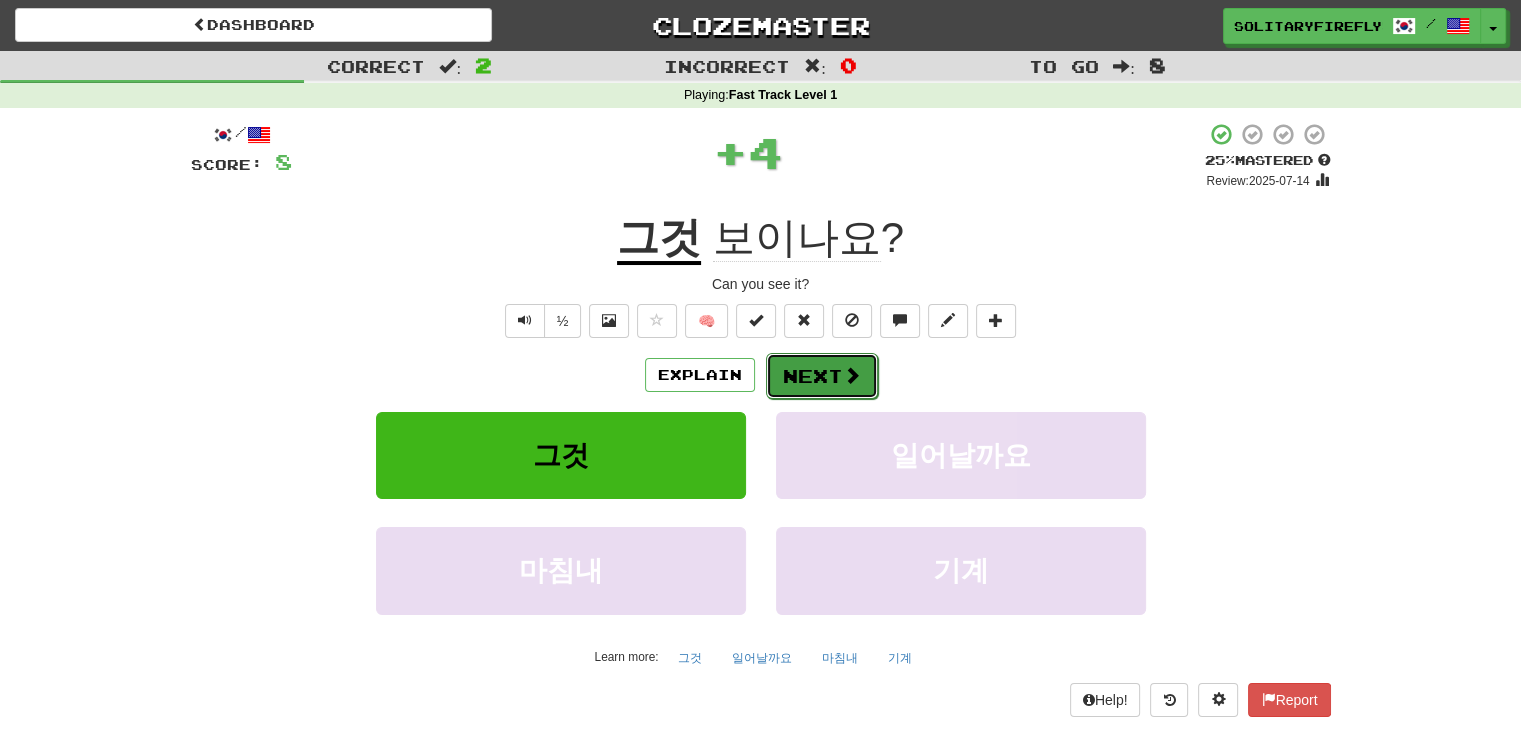 click on "Next" at bounding box center (822, 376) 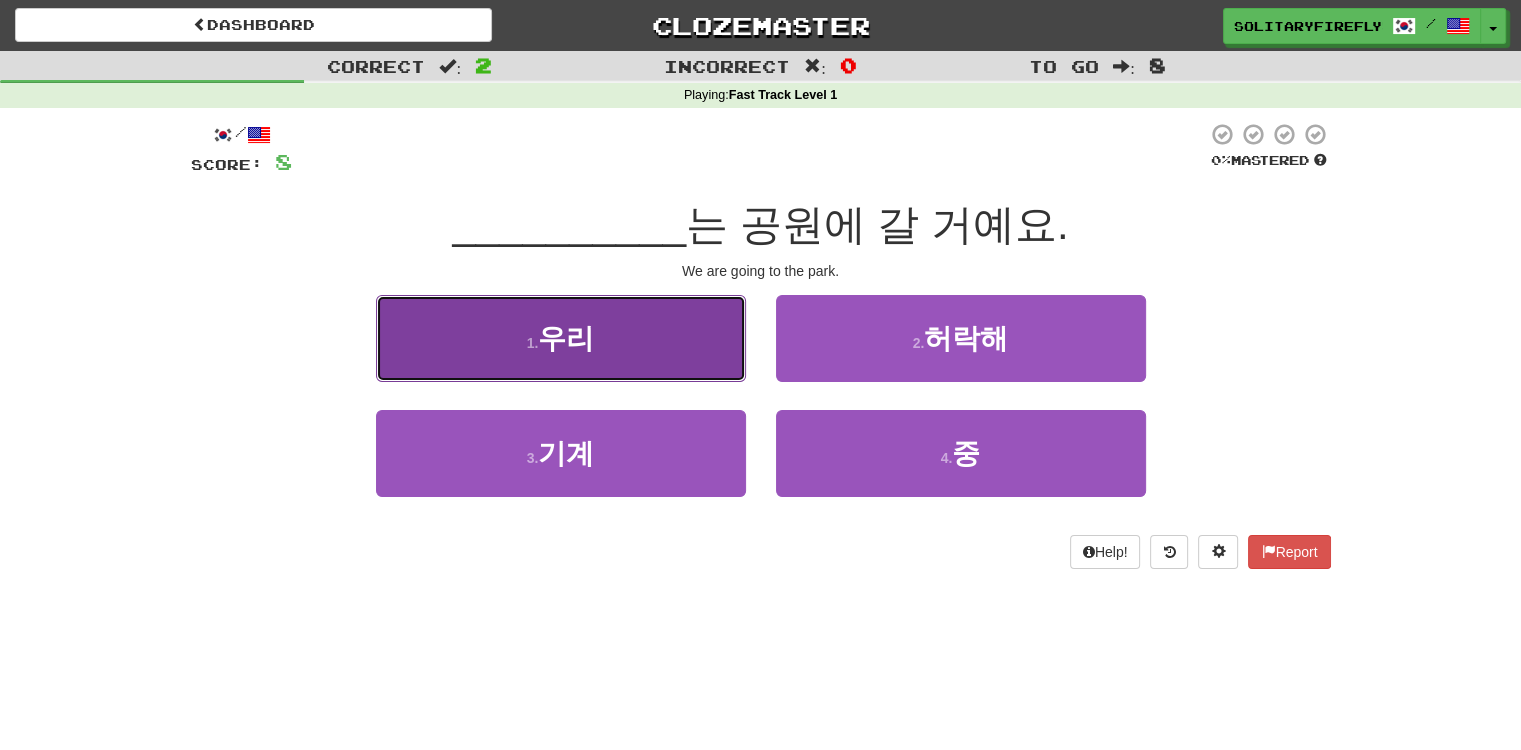 click on "1 .  우리" at bounding box center (561, 338) 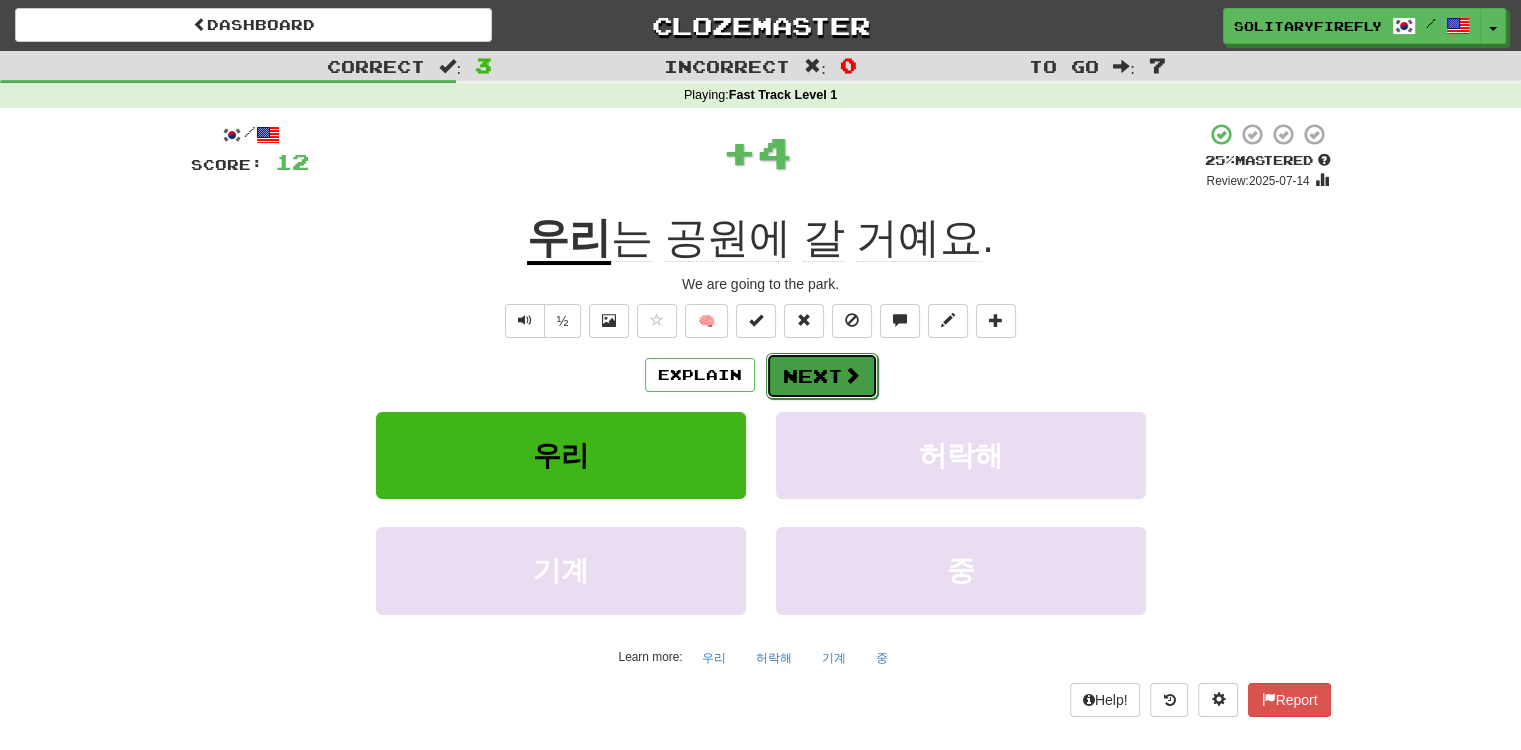 click at bounding box center (852, 375) 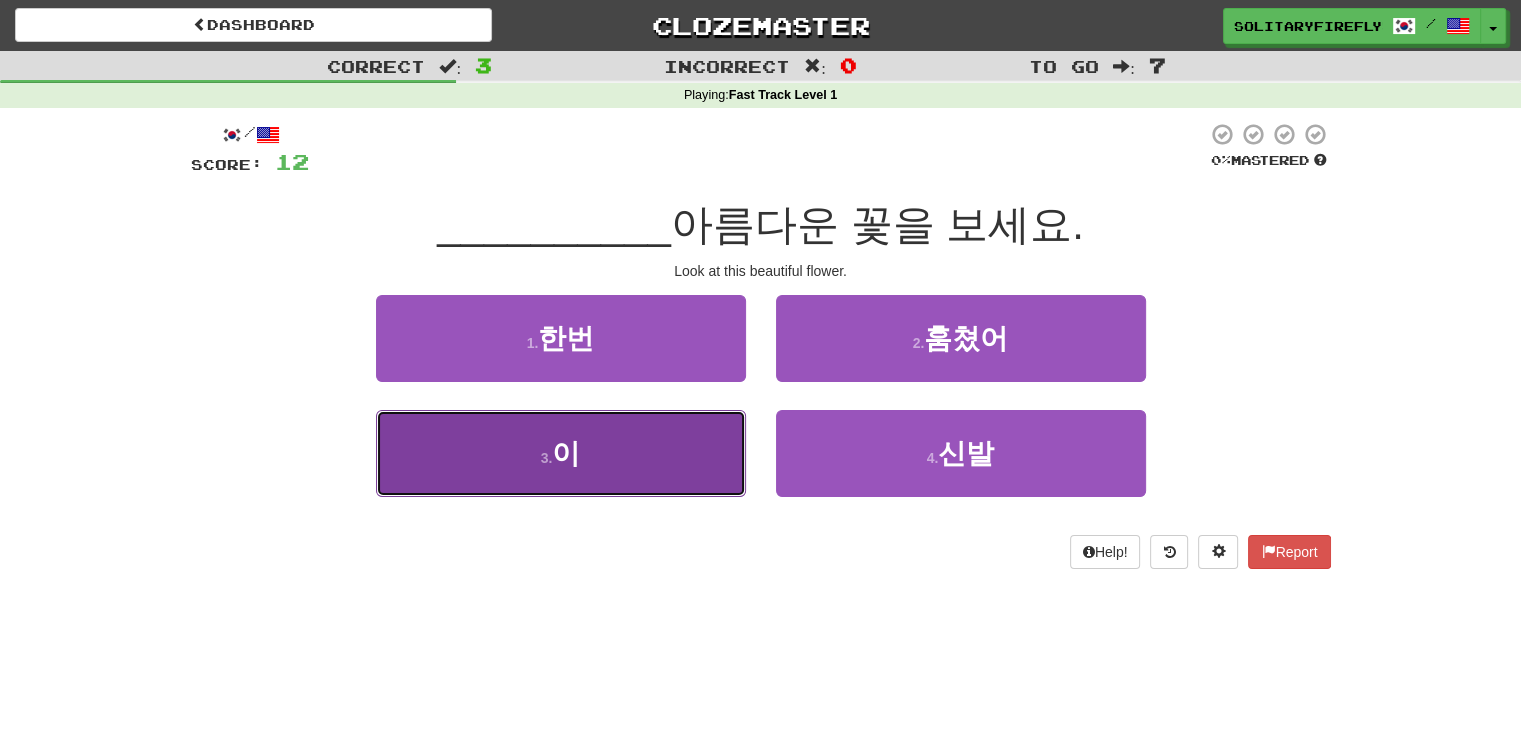 click on "3 .  이" at bounding box center [561, 453] 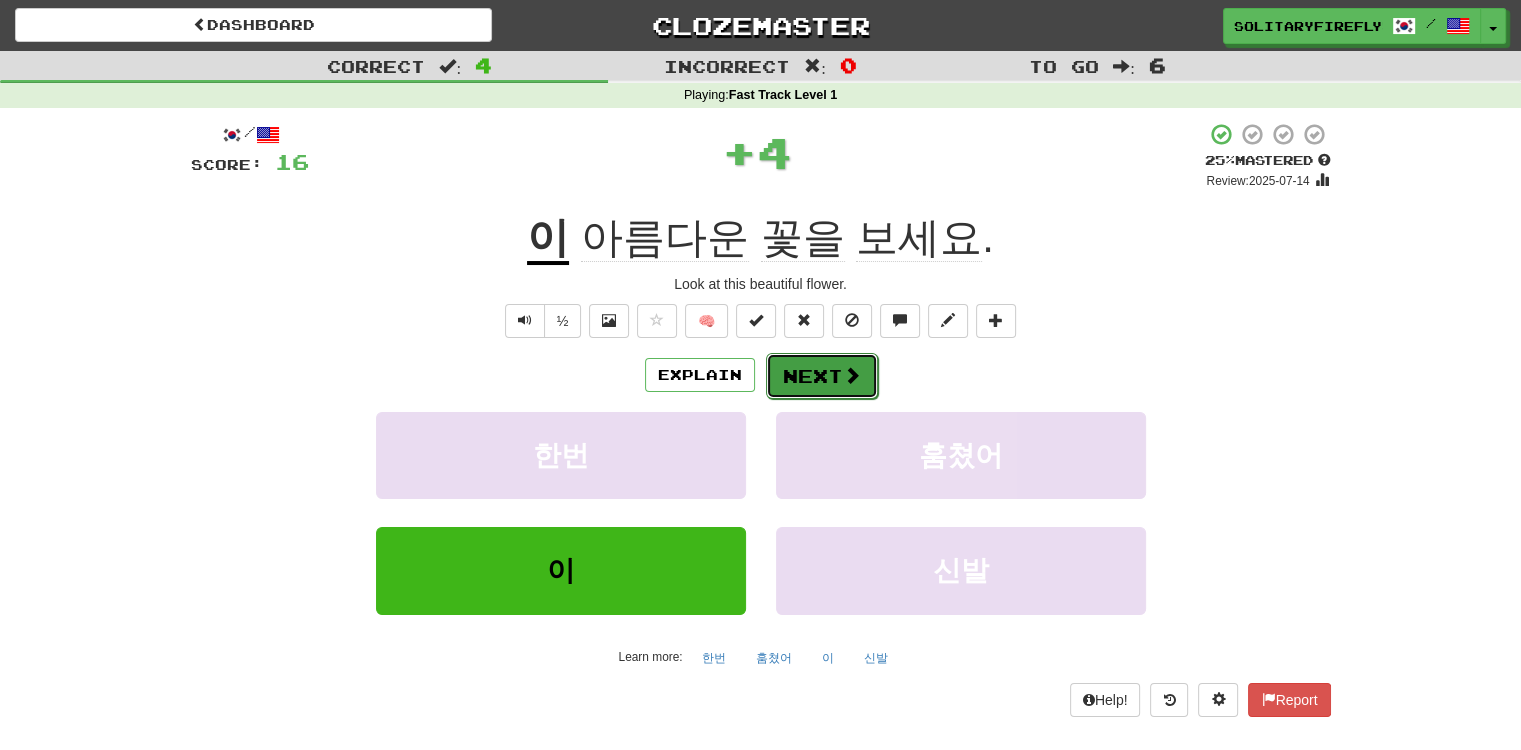 click on "Next" at bounding box center [822, 376] 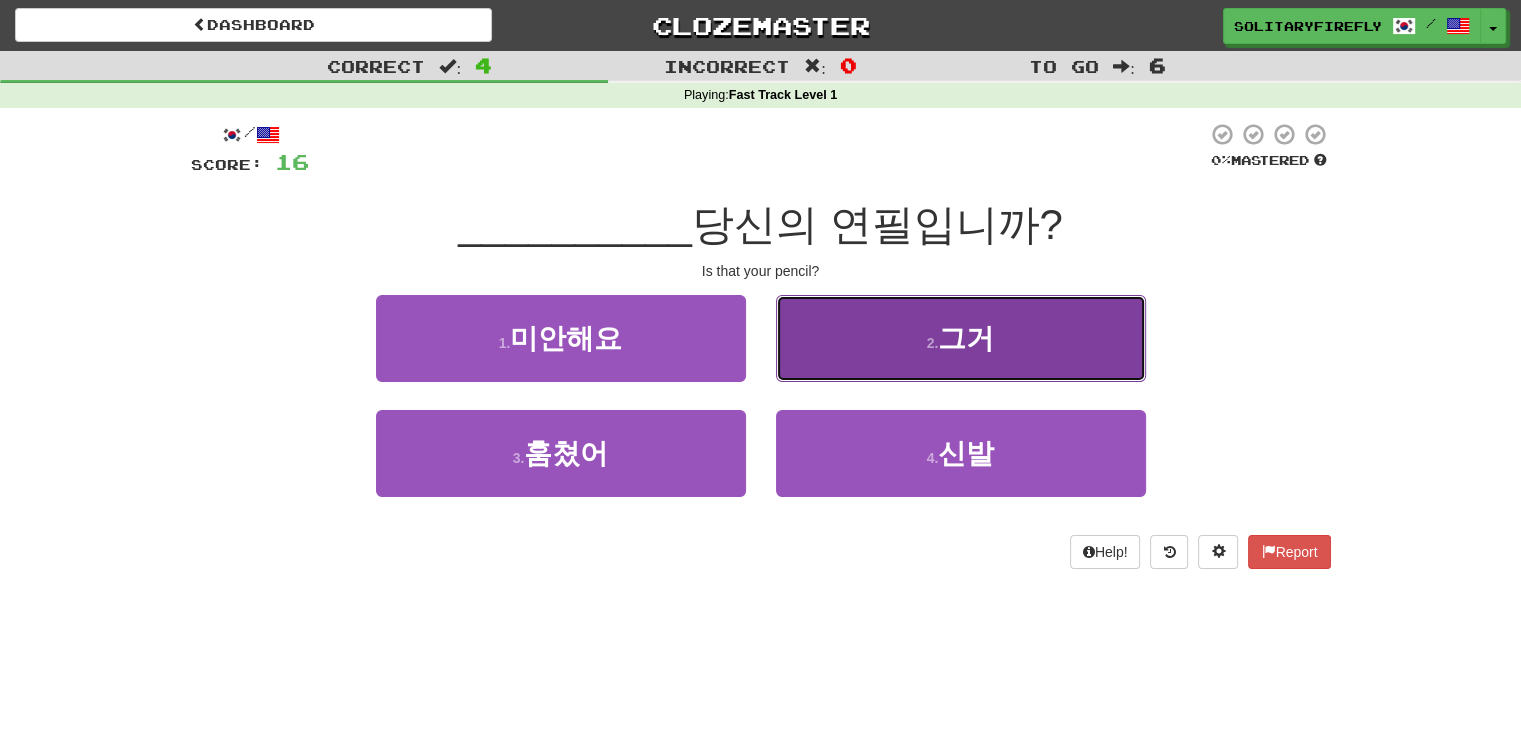 click on "2 .  그거" at bounding box center (961, 338) 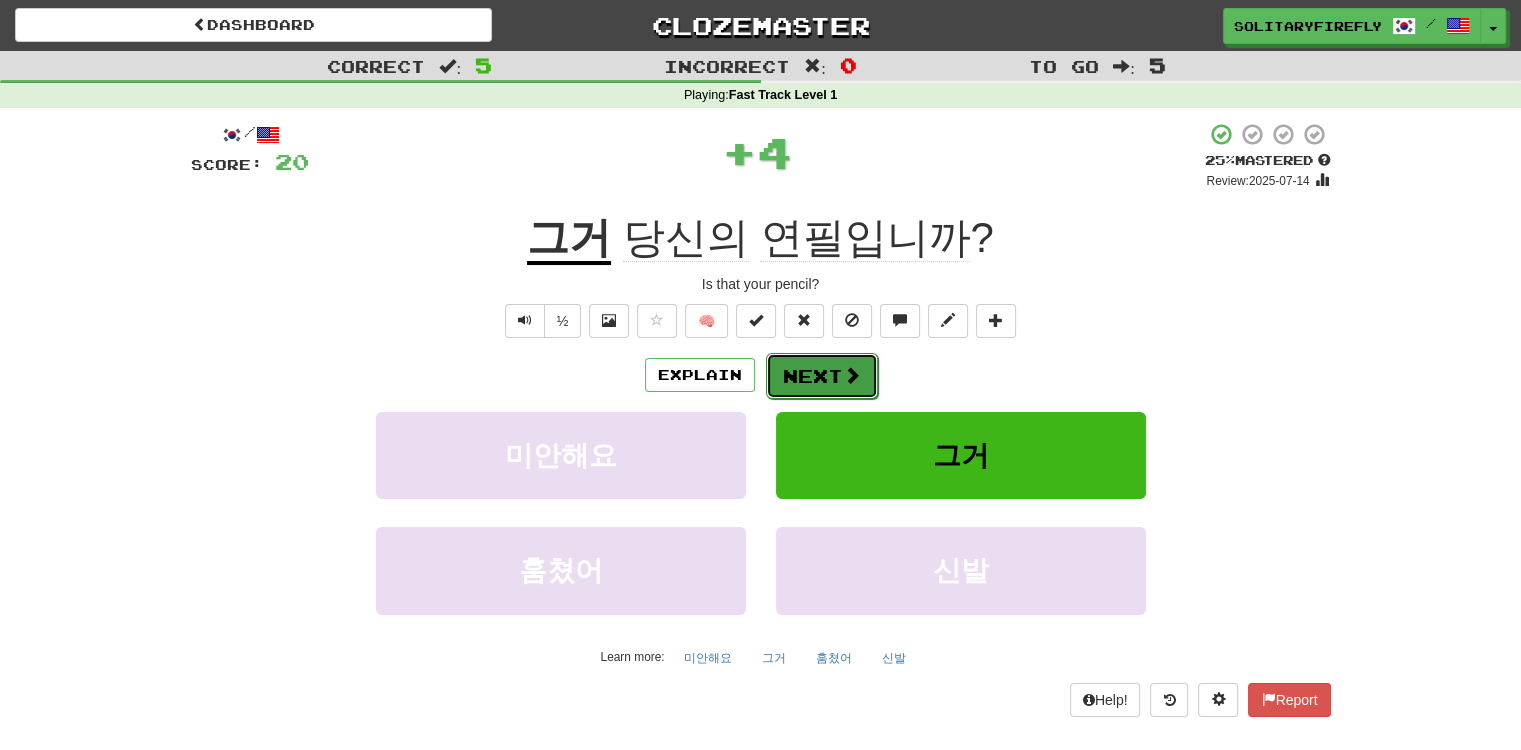 click on "Next" at bounding box center [822, 376] 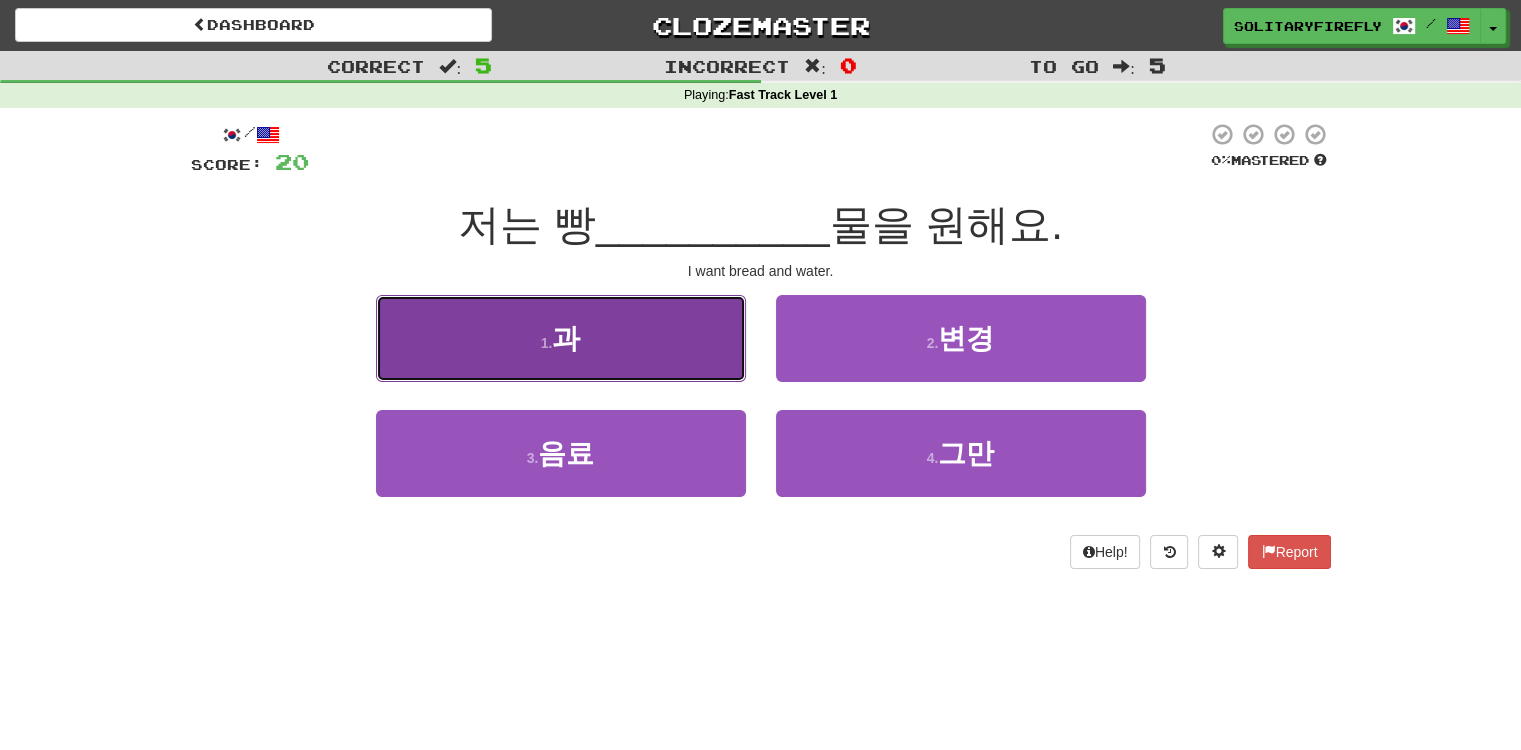 click on "1 .  과" at bounding box center [561, 338] 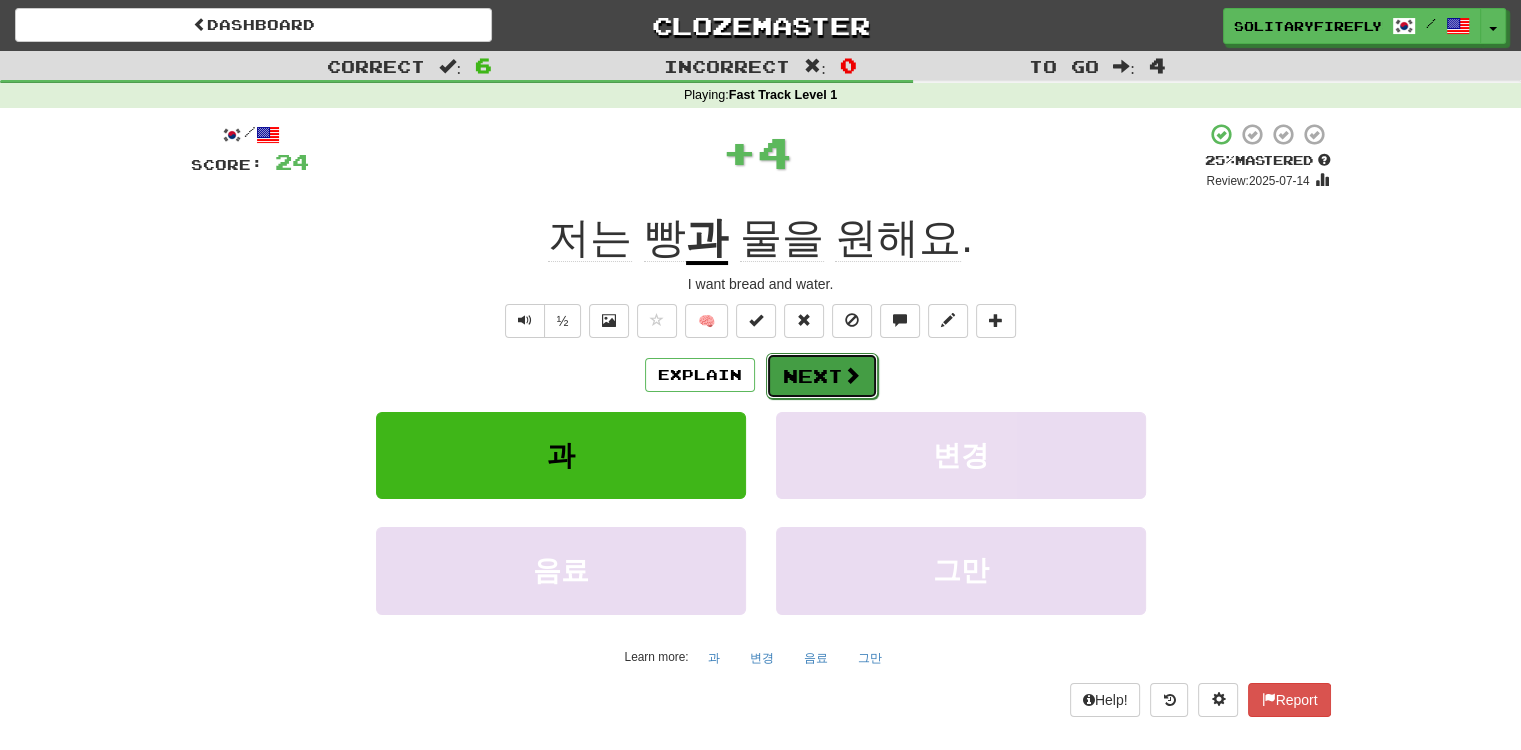 click on "Next" at bounding box center (822, 376) 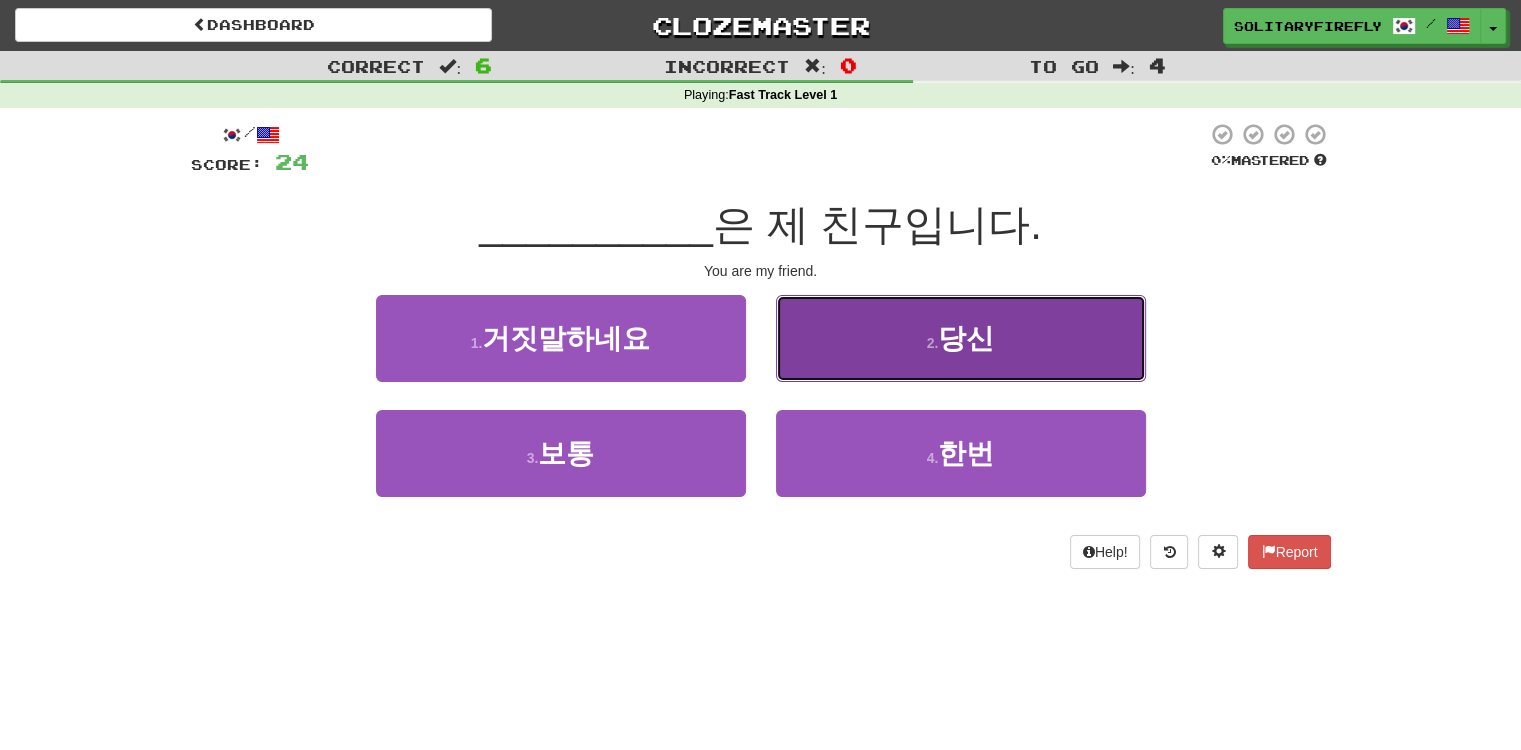click on "당신" at bounding box center [966, 338] 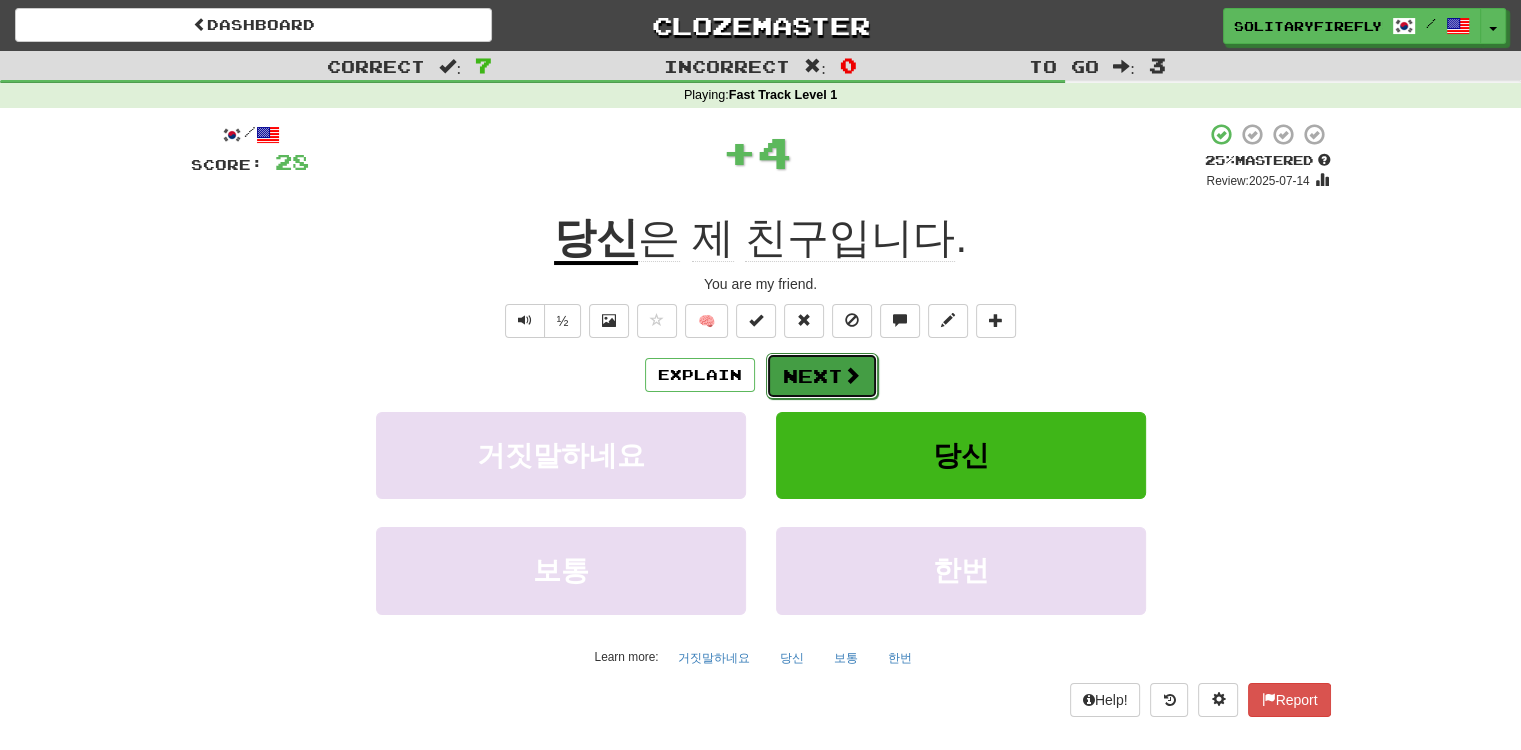 click on "Next" at bounding box center [822, 376] 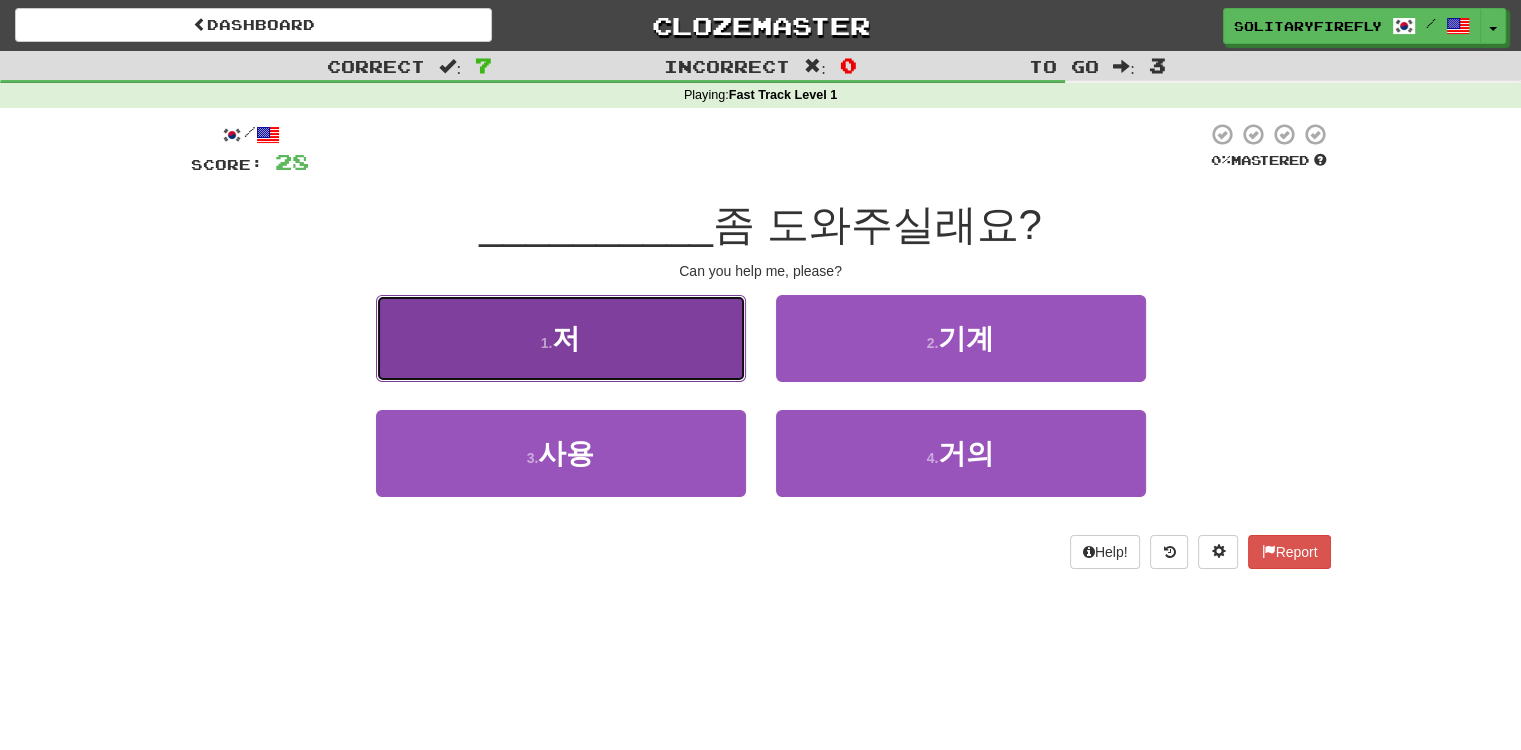 click on "1 .  저" at bounding box center [561, 338] 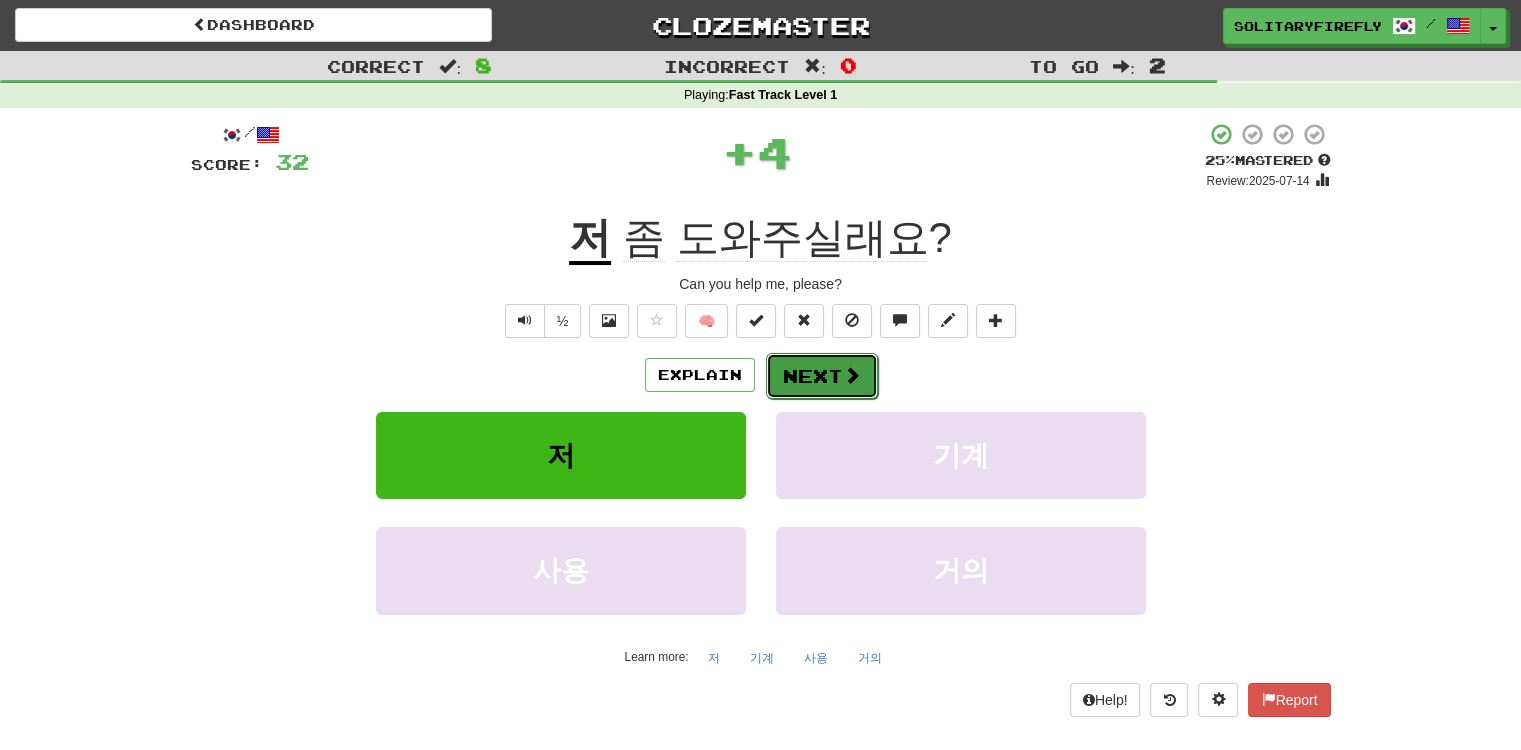 click on "Next" at bounding box center (822, 376) 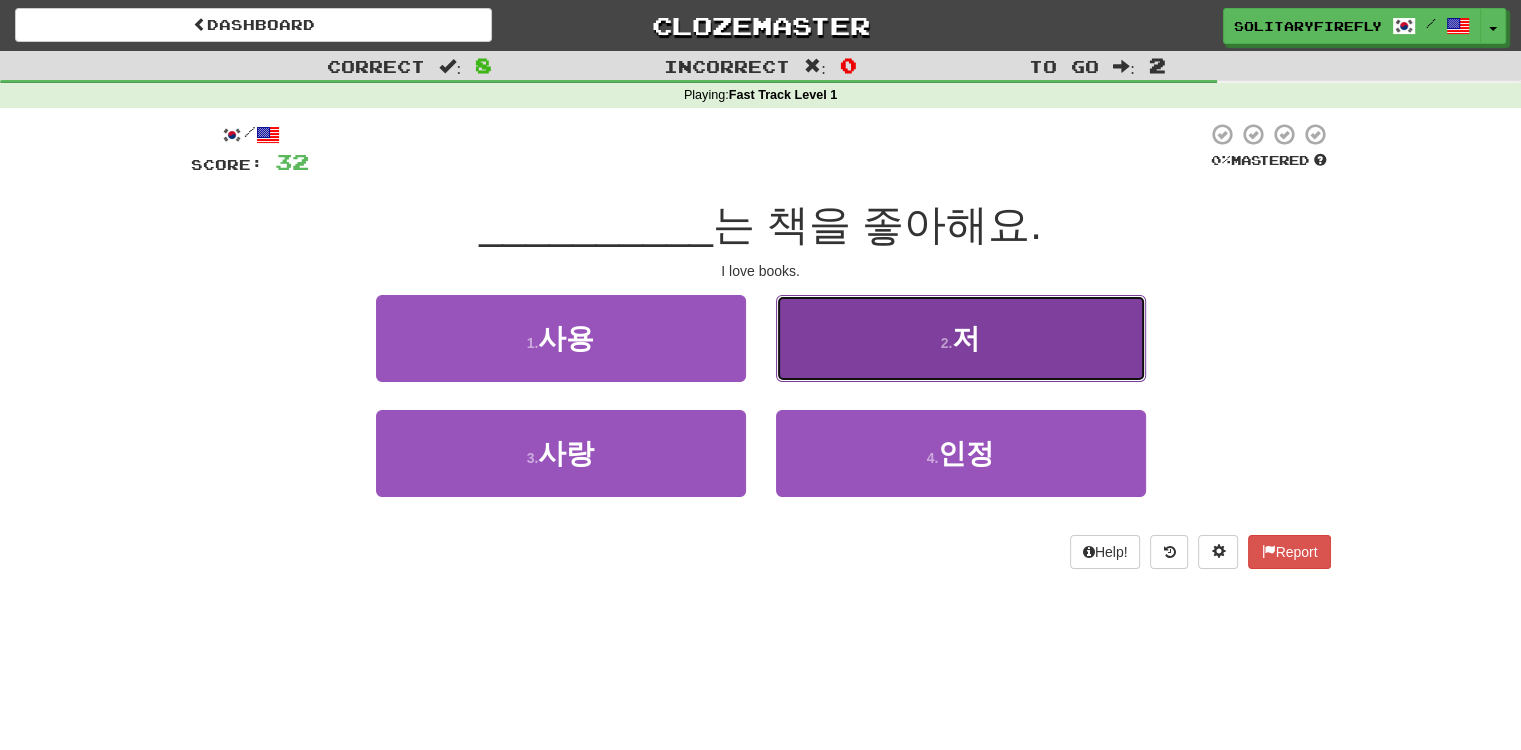 click on "저" at bounding box center [966, 338] 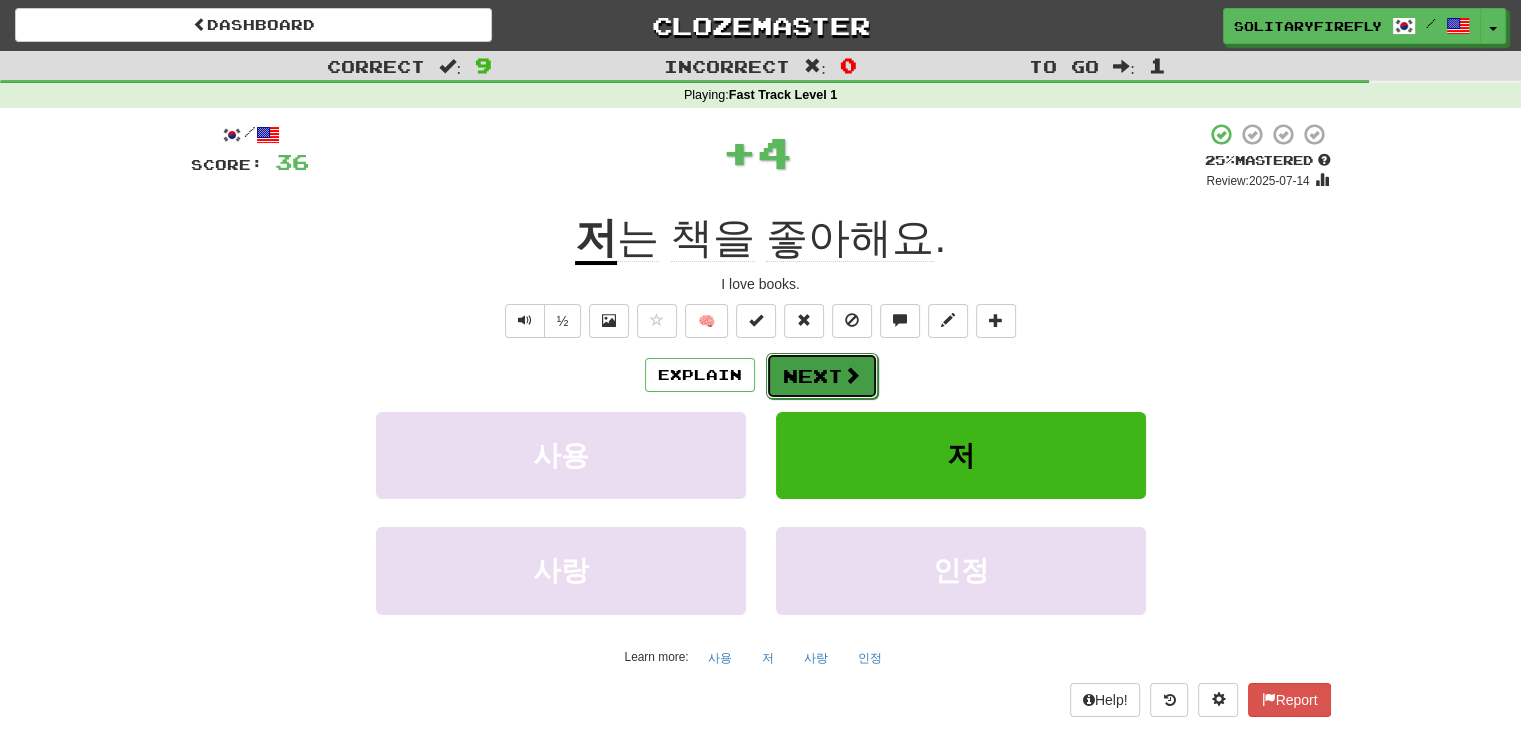 click on "Next" at bounding box center (822, 376) 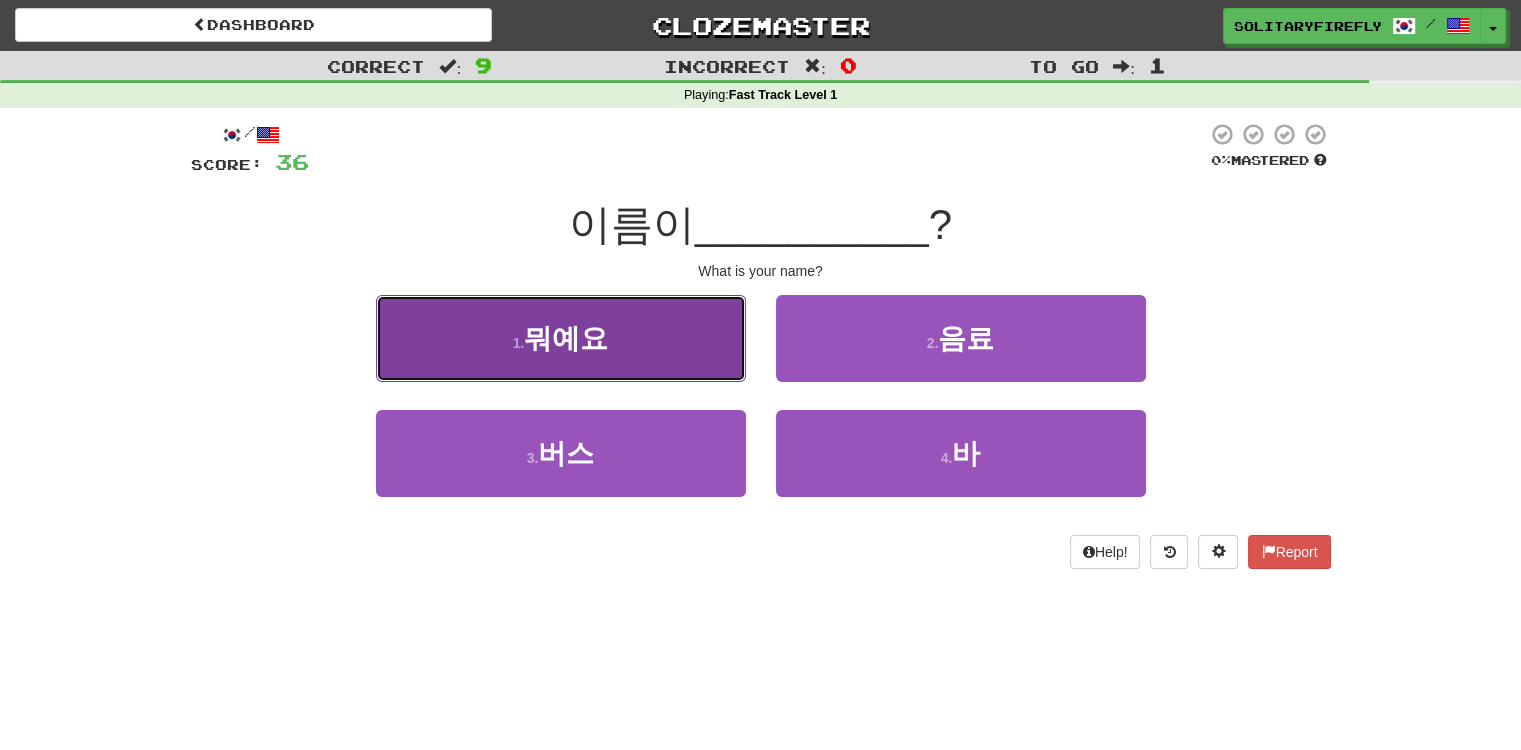 click on "1 .  뭐예요" at bounding box center (561, 338) 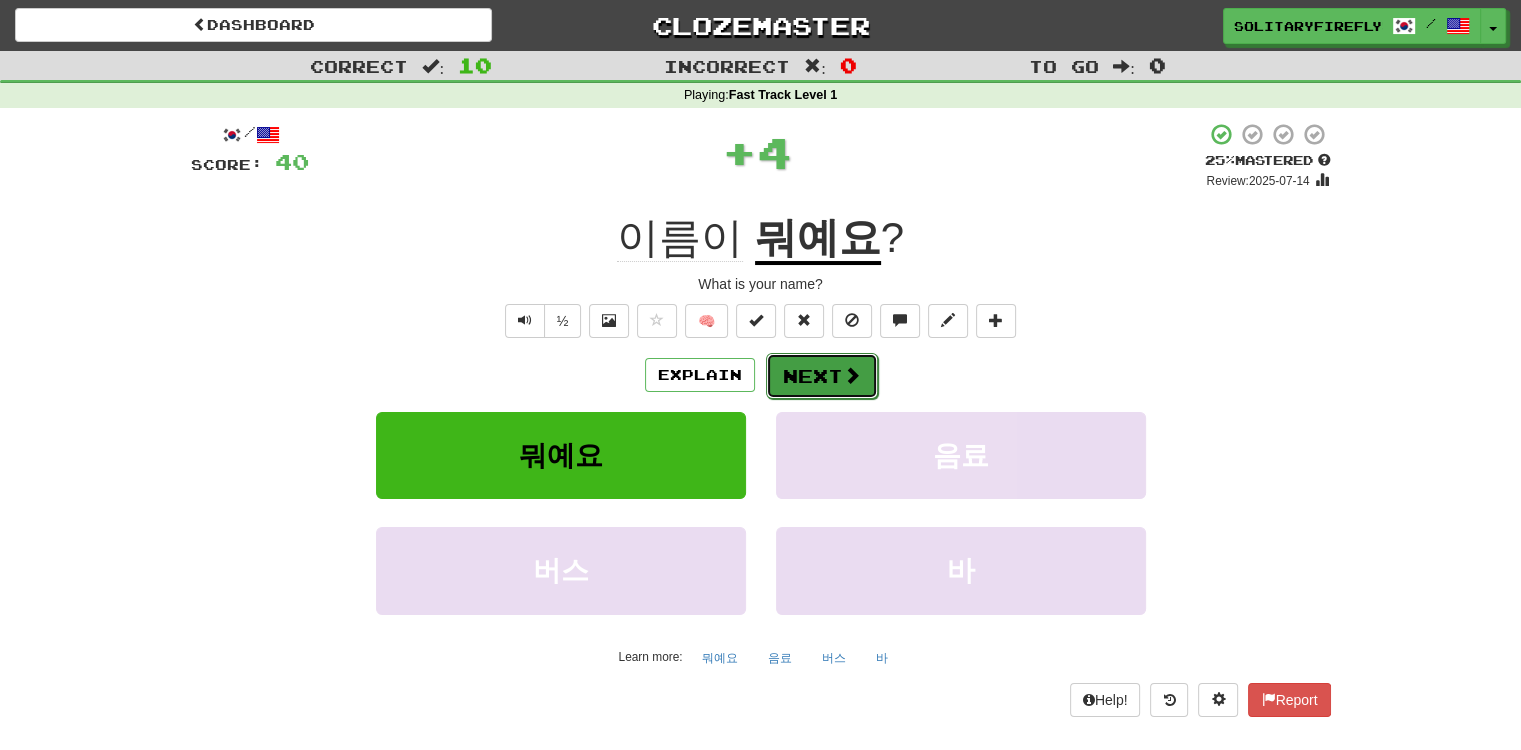 click on "Next" at bounding box center [822, 376] 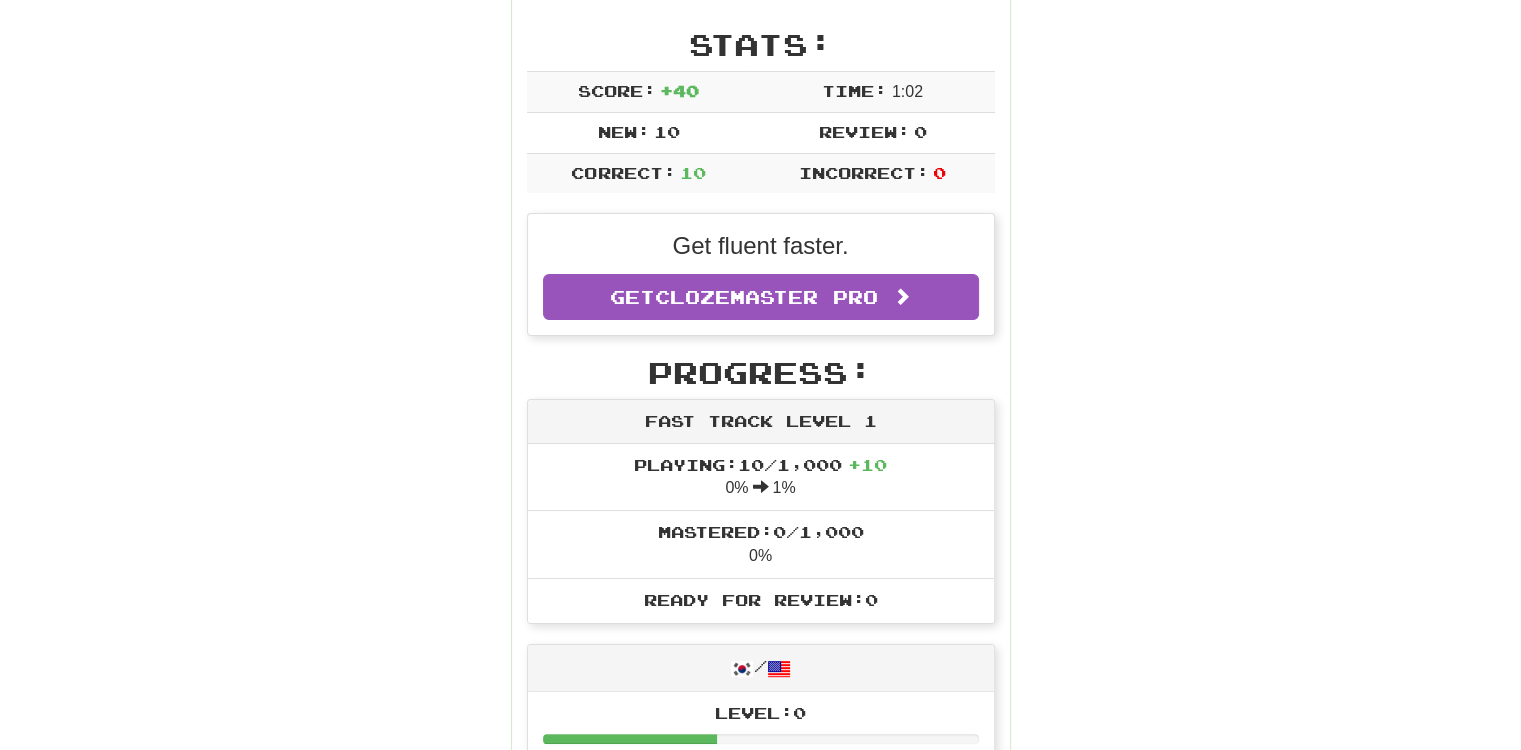 scroll, scrollTop: 300, scrollLeft: 0, axis: vertical 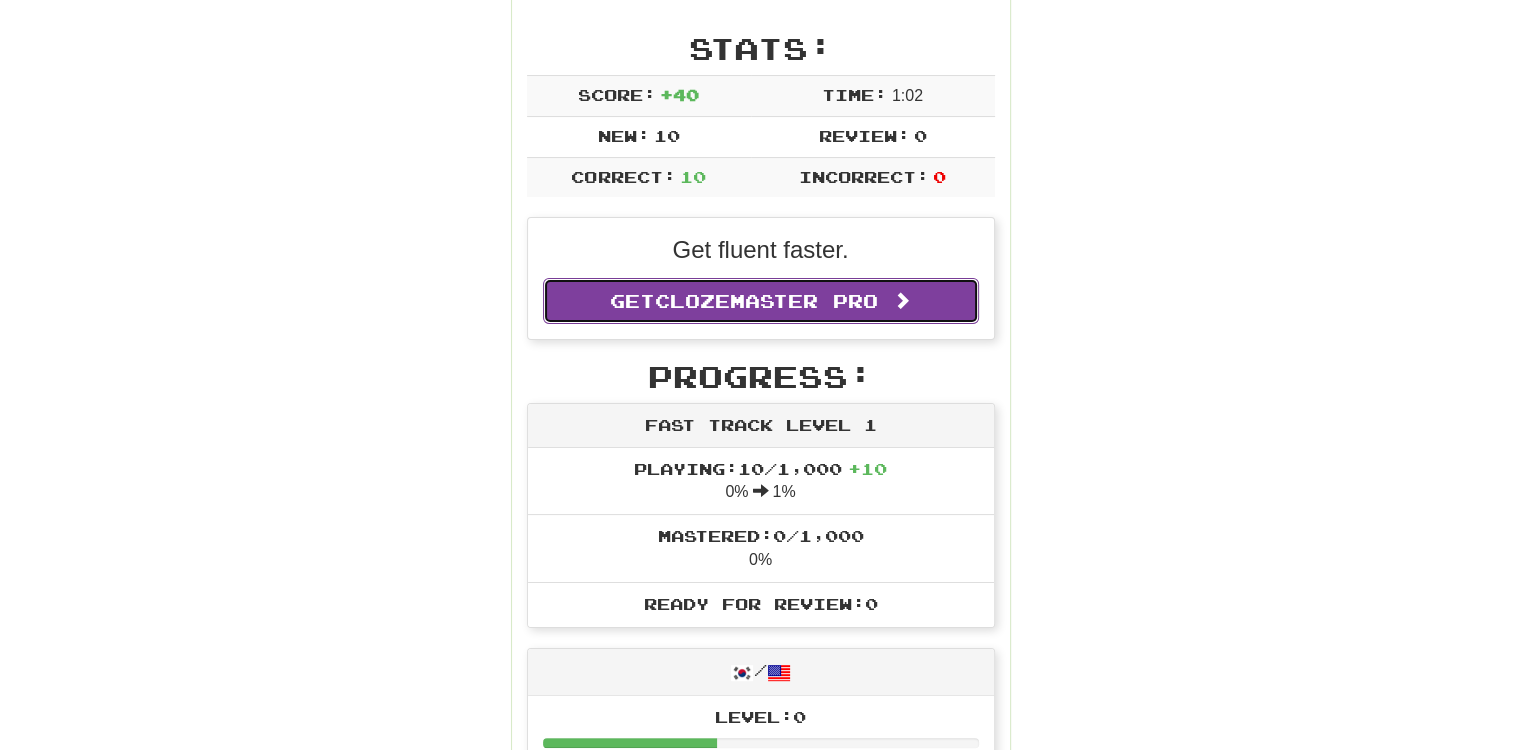 click on "Clozemaster Pro" at bounding box center (766, 301) 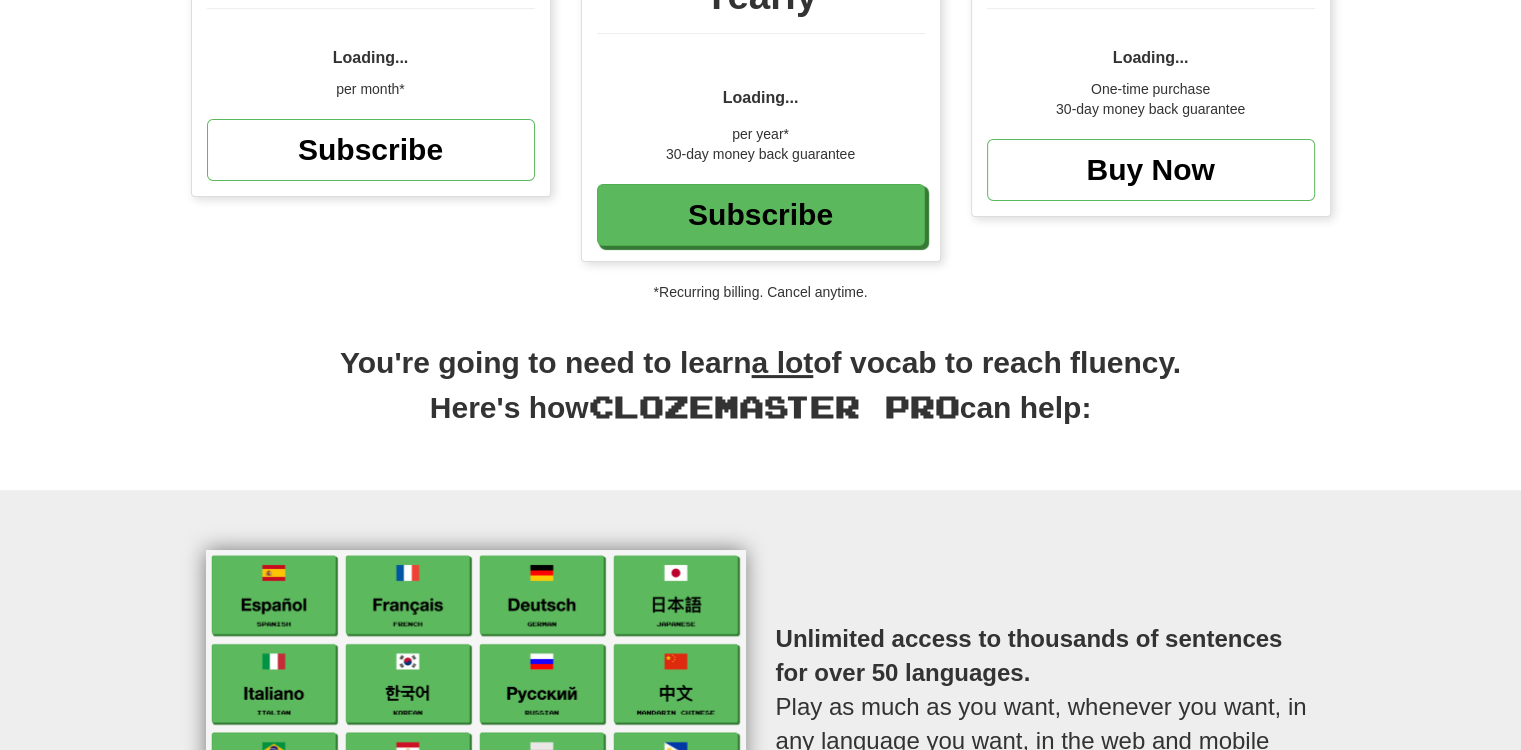 scroll, scrollTop: 100, scrollLeft: 0, axis: vertical 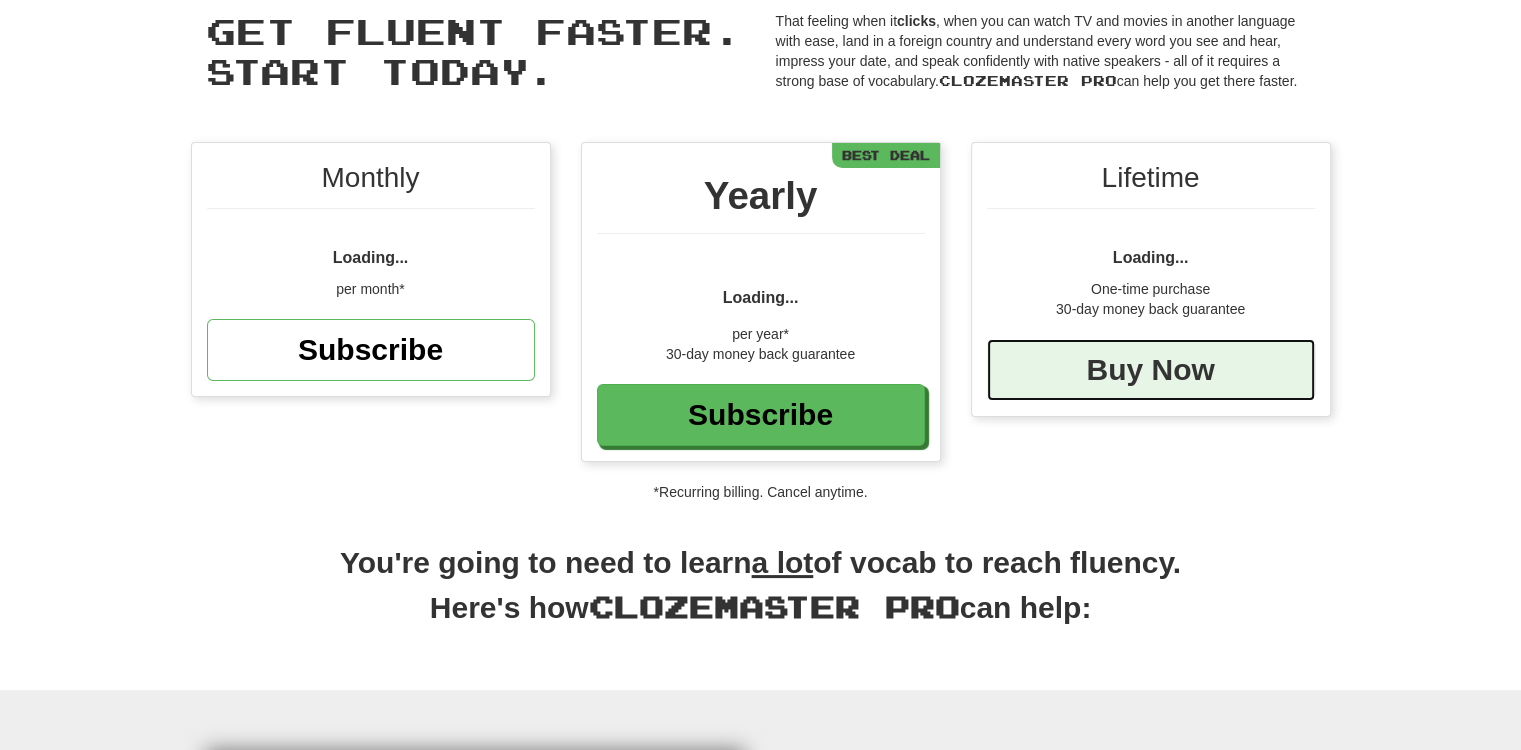click on "Buy Now" at bounding box center (1151, 370) 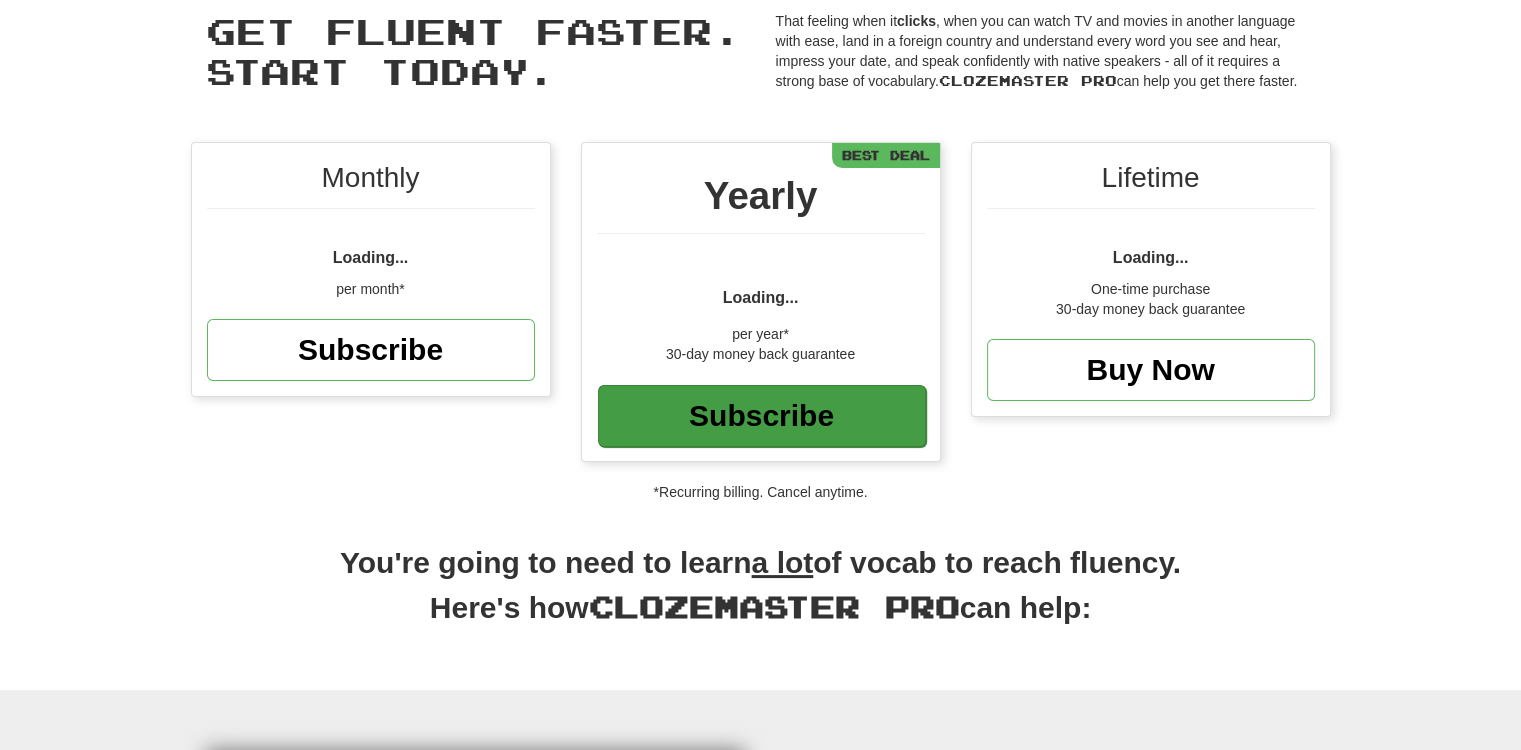 click on "Subscribe" at bounding box center (762, 416) 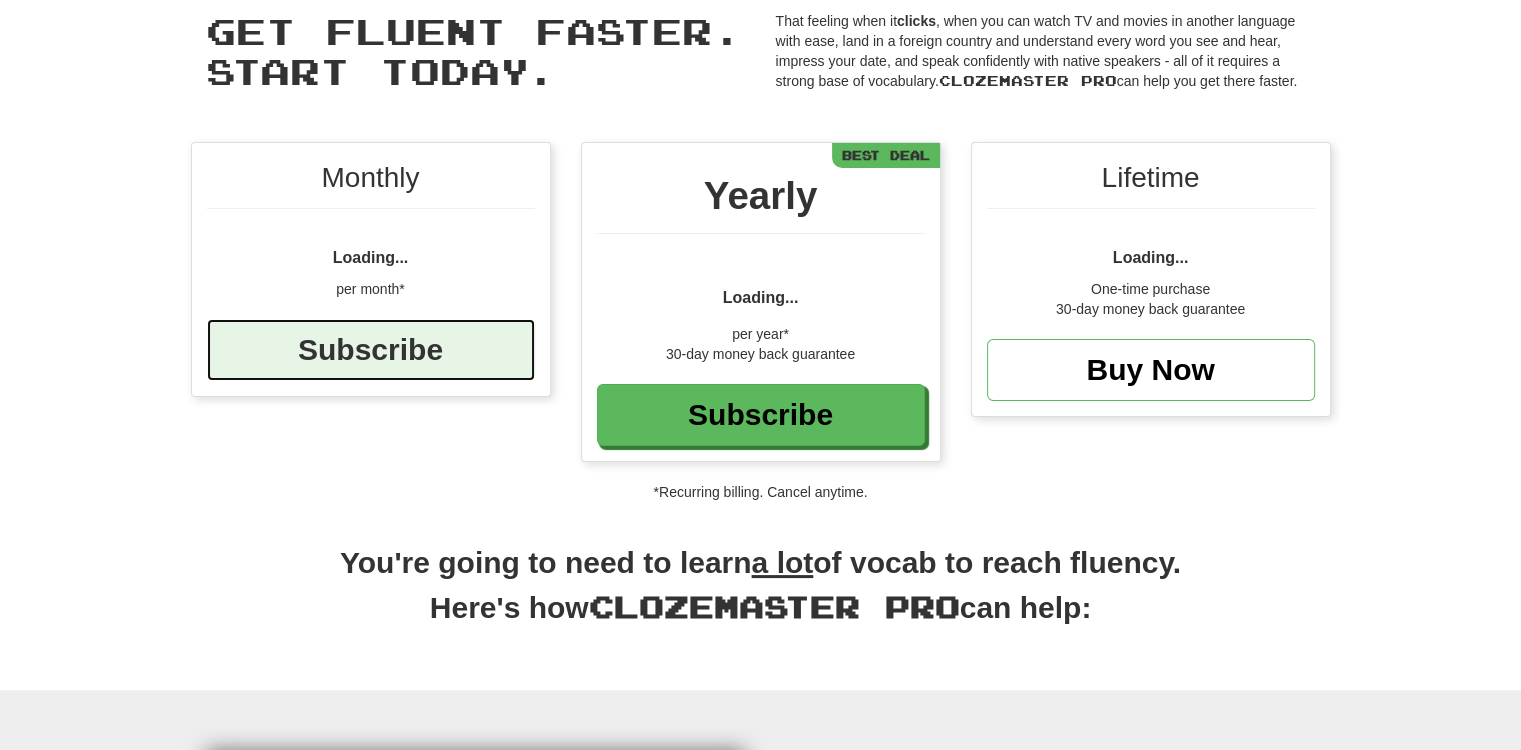 click on "Subscribe" at bounding box center (371, 350) 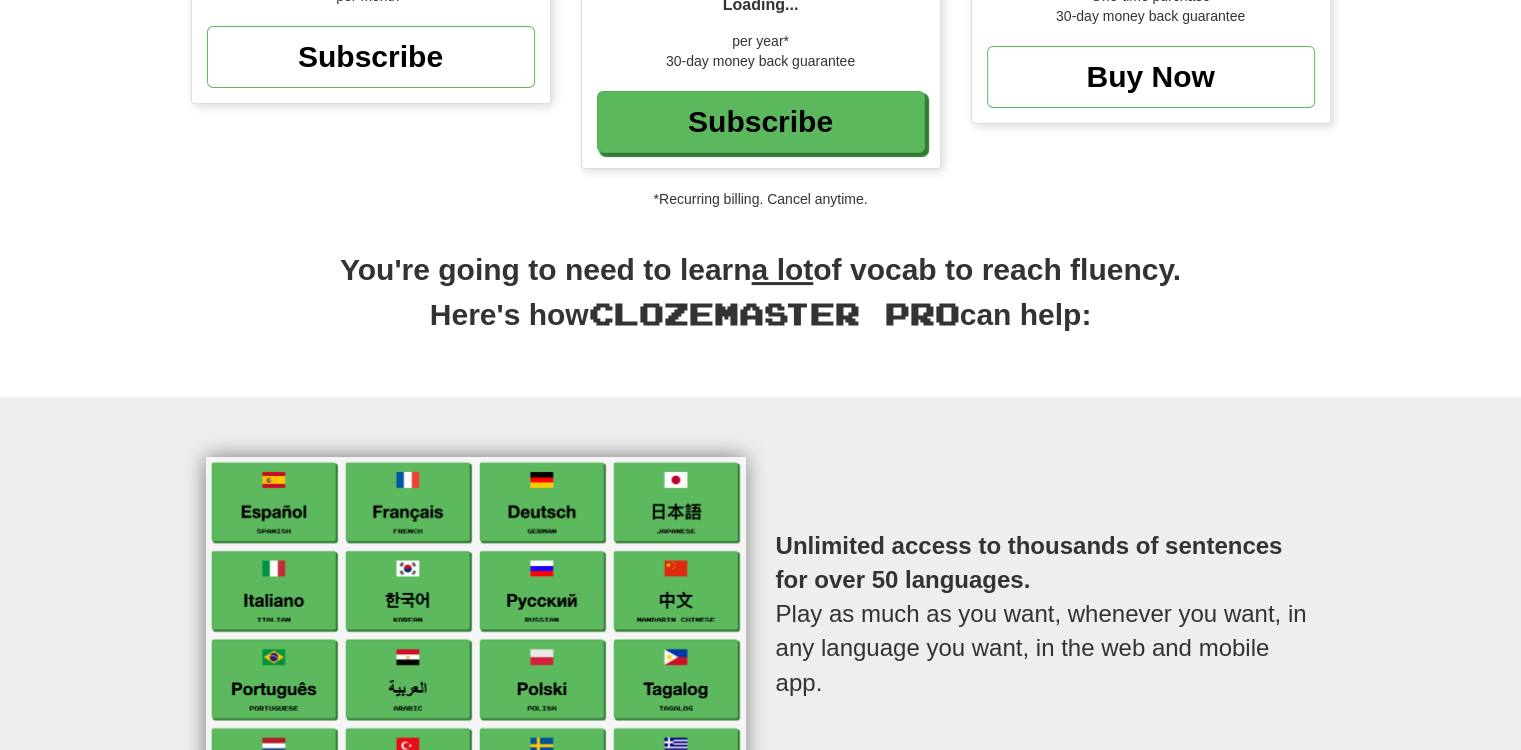 scroll, scrollTop: 0, scrollLeft: 0, axis: both 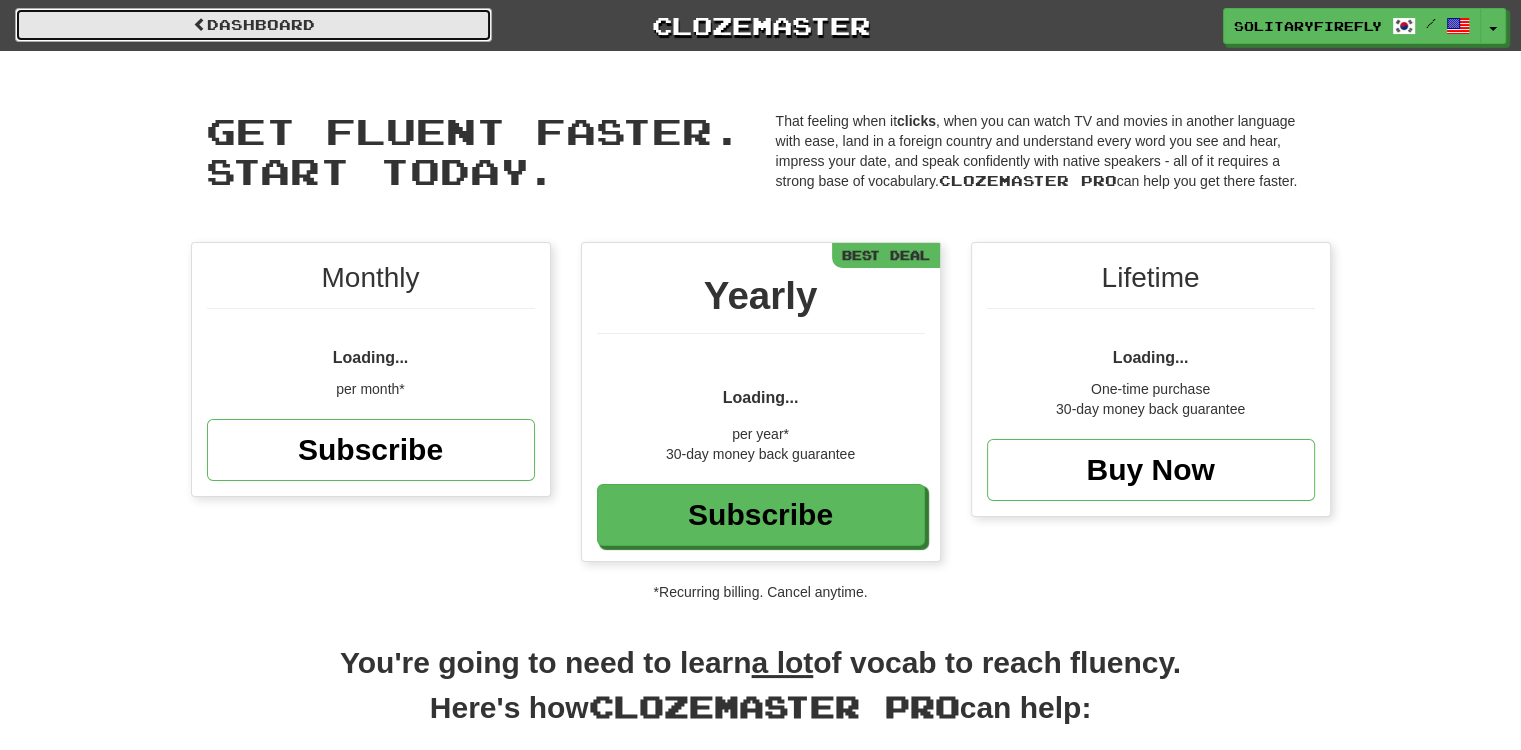 click on "Dashboard" at bounding box center (253, 25) 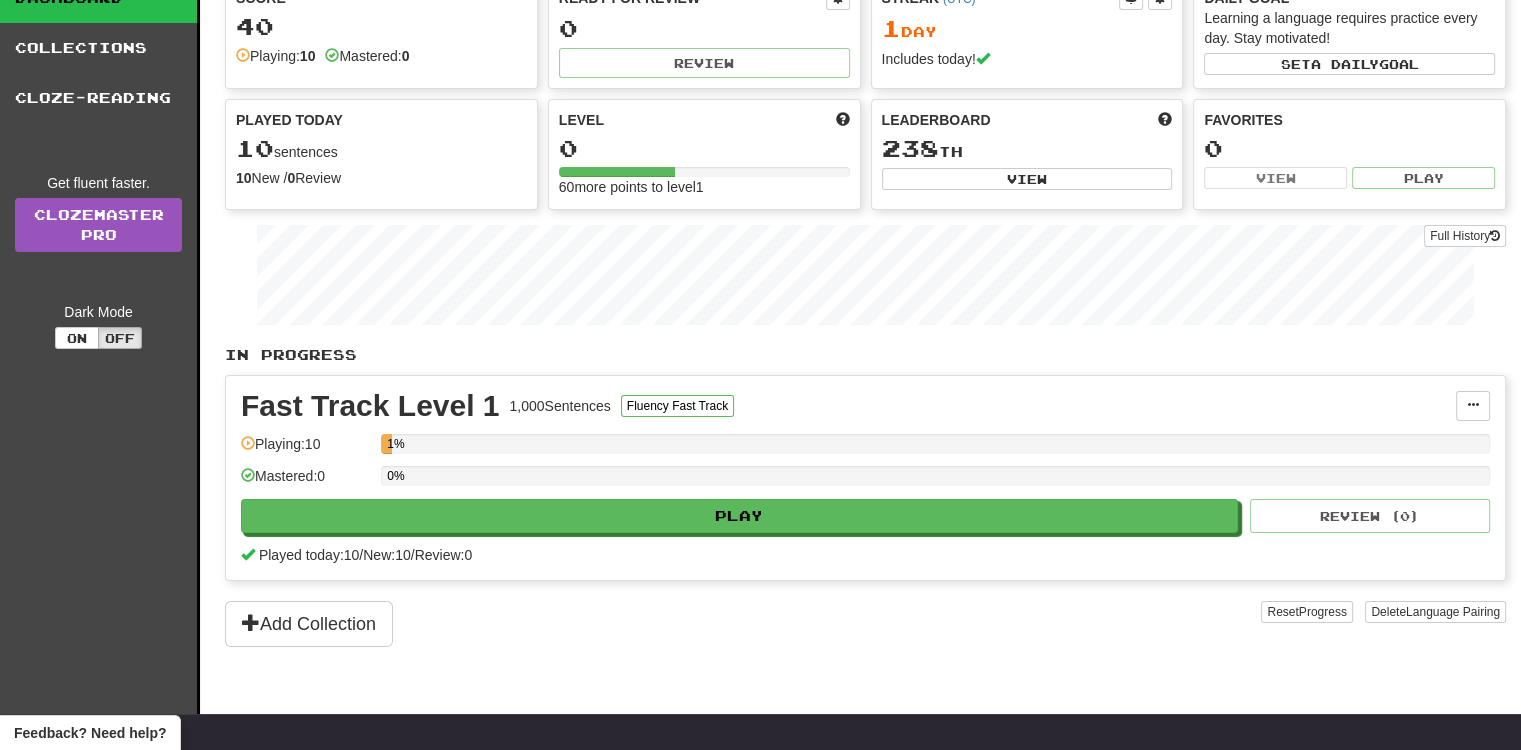 scroll, scrollTop: 0, scrollLeft: 0, axis: both 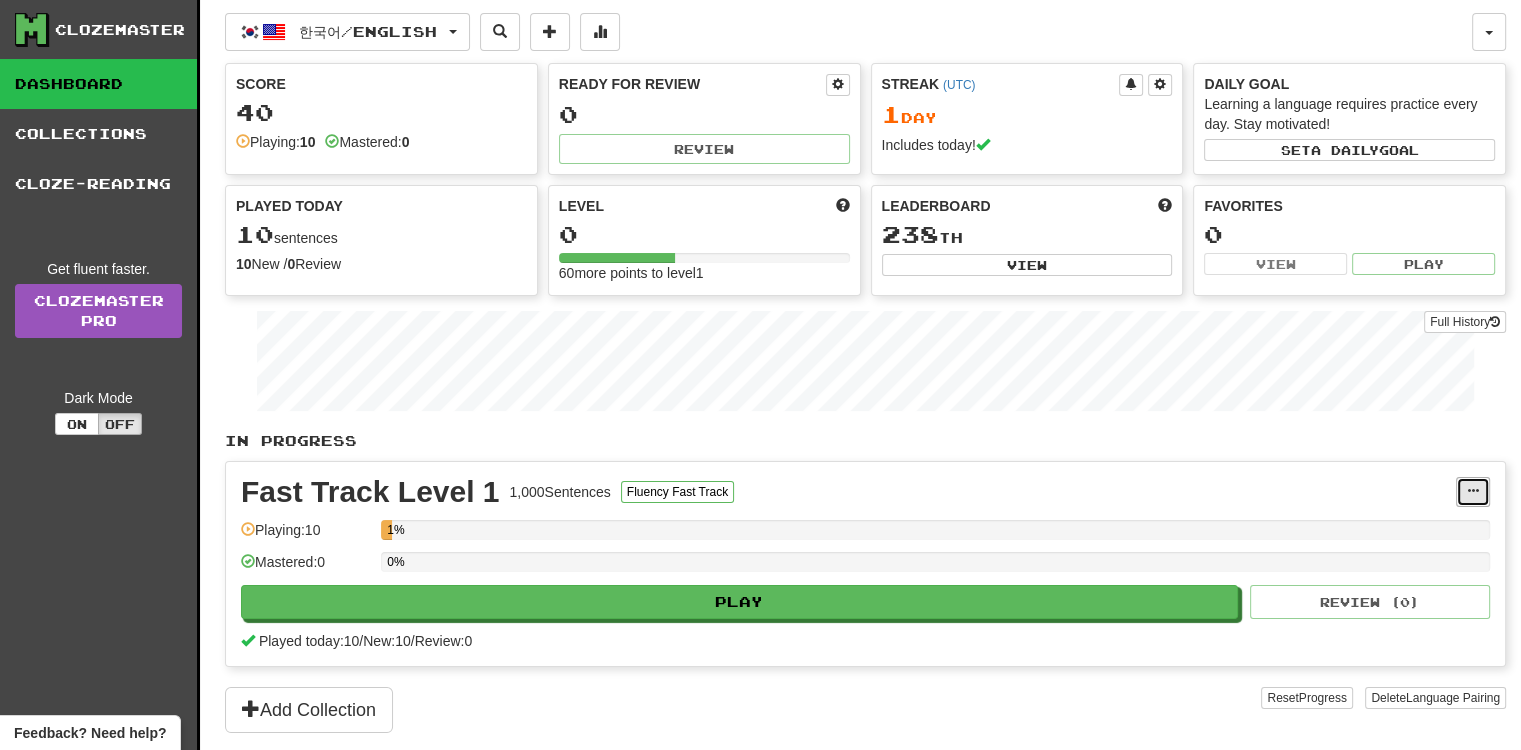 click at bounding box center [1473, 492] 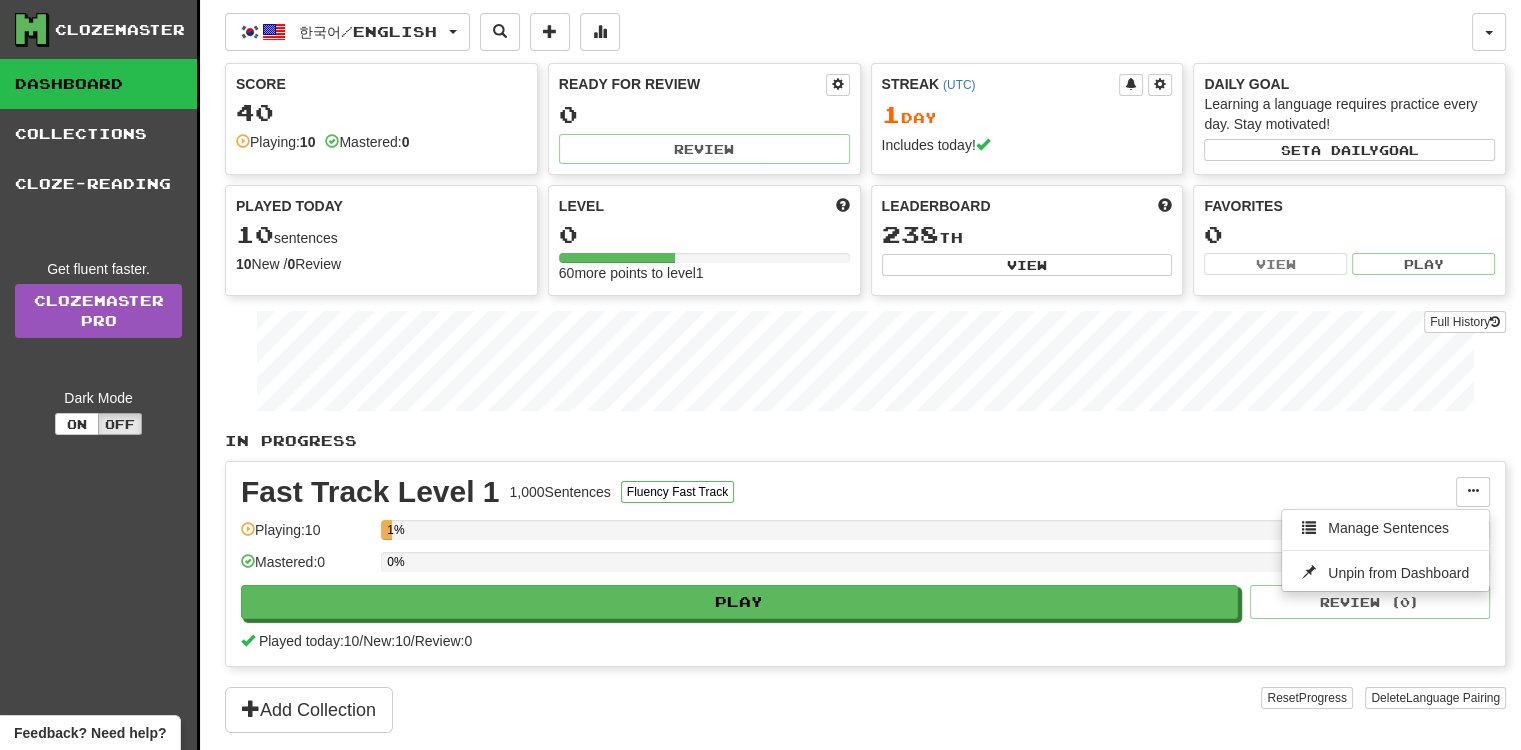click on "Fast Track Level 1 1,000  Sentences Fluency Fast Track Manage Sentences Unpin from Dashboard  Playing:  10 1%  Mastered:  0 0% Play Review ( 0 )   Played today:  10  /  New:  10  /  Review:  0" at bounding box center [865, 564] 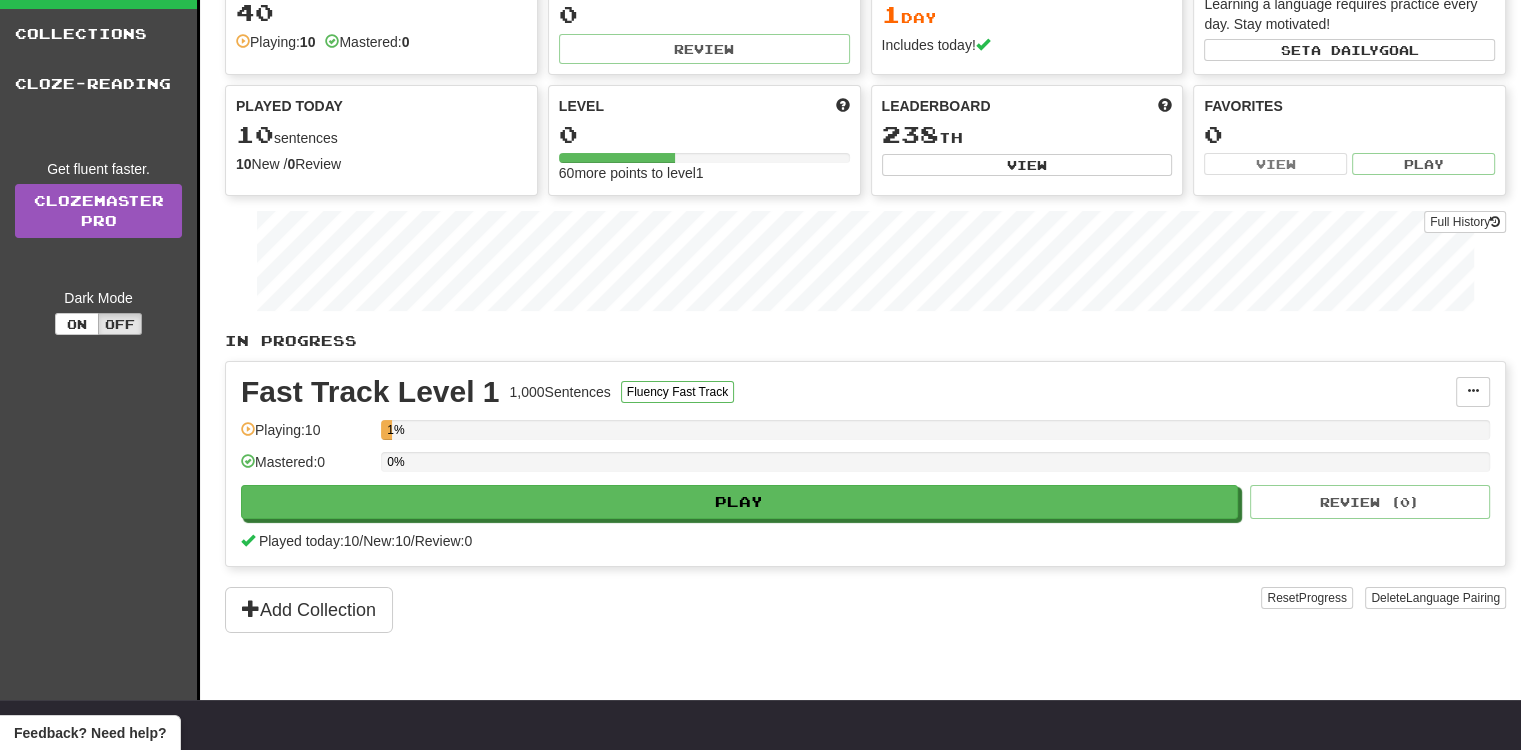 scroll, scrollTop: 0, scrollLeft: 0, axis: both 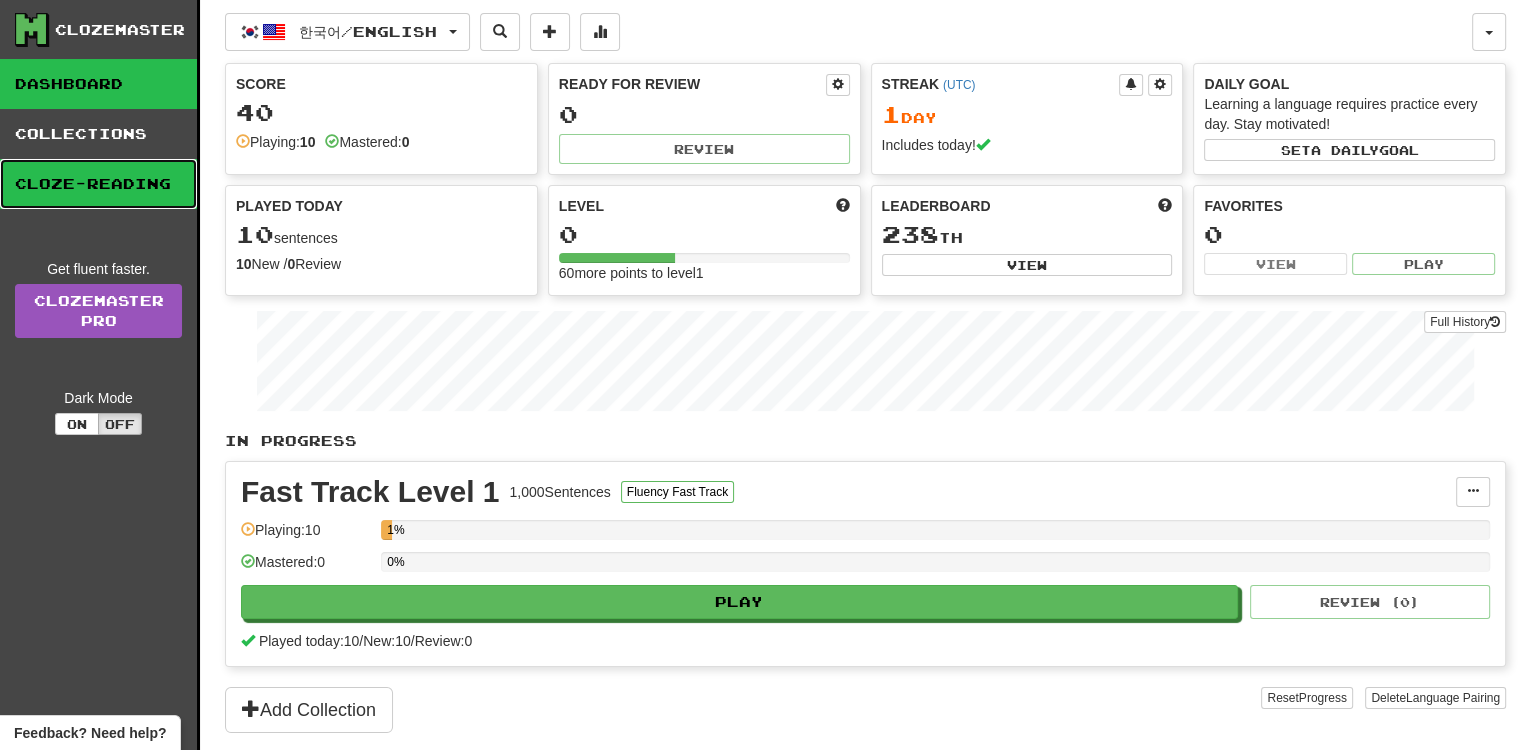 click on "Cloze-Reading" at bounding box center (98, 184) 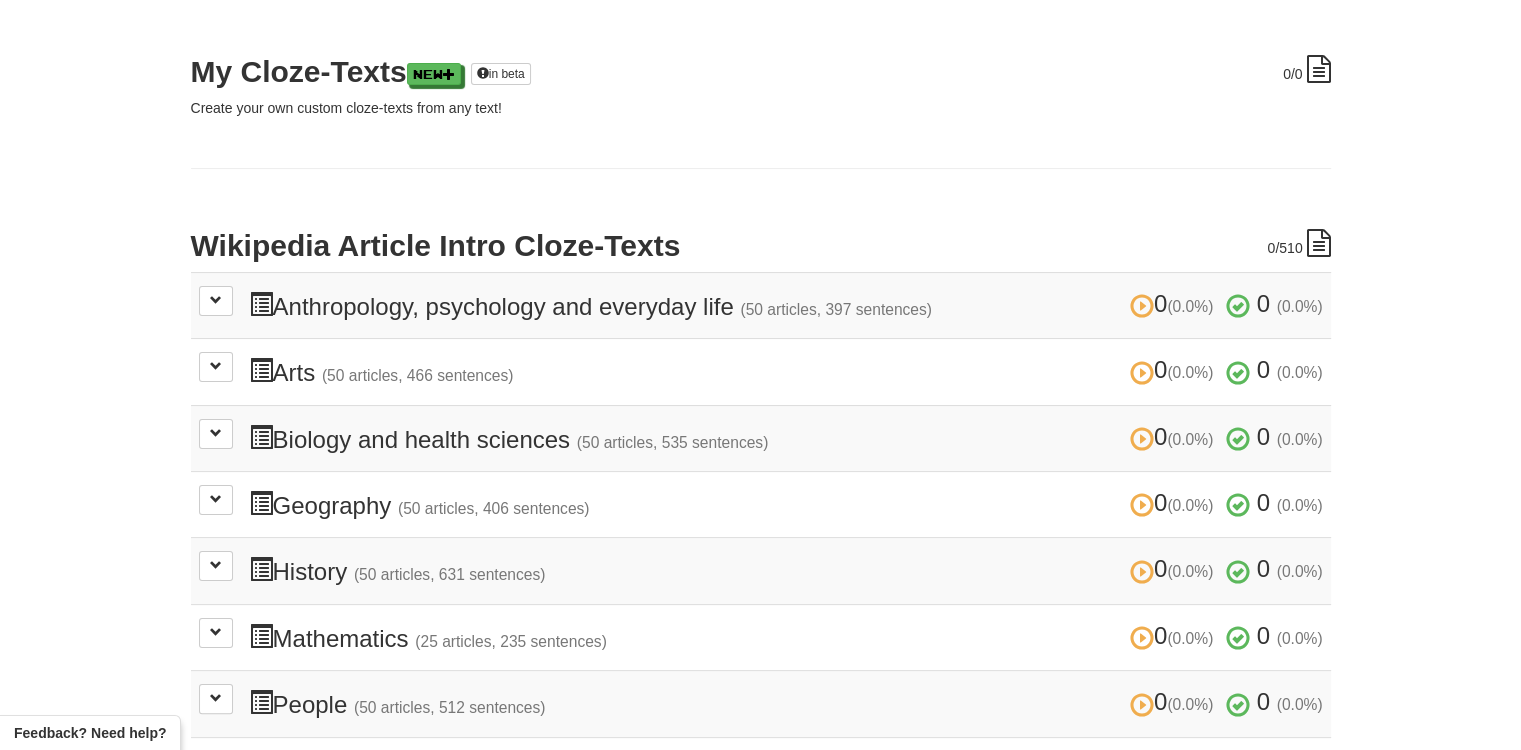 scroll, scrollTop: 300, scrollLeft: 0, axis: vertical 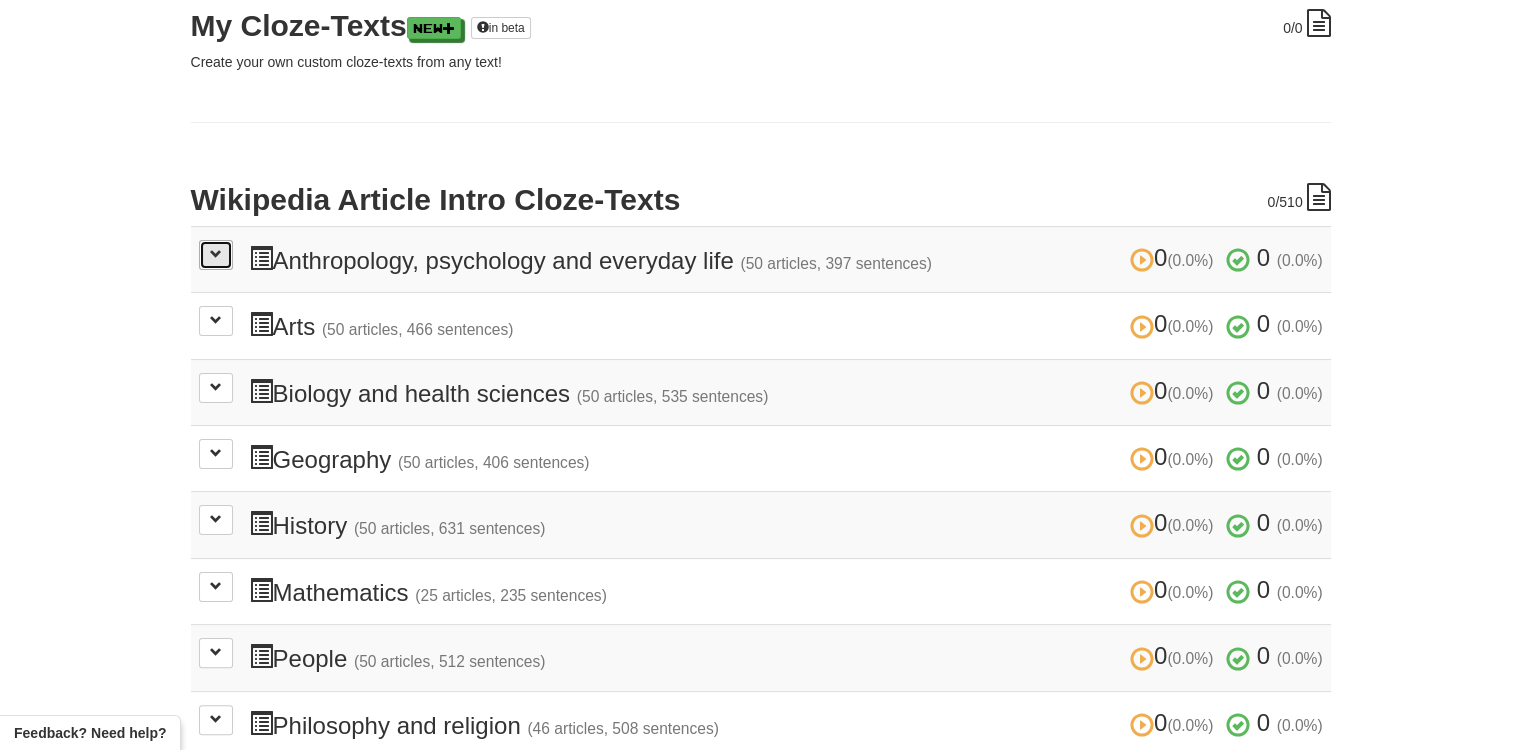 click at bounding box center (216, 255) 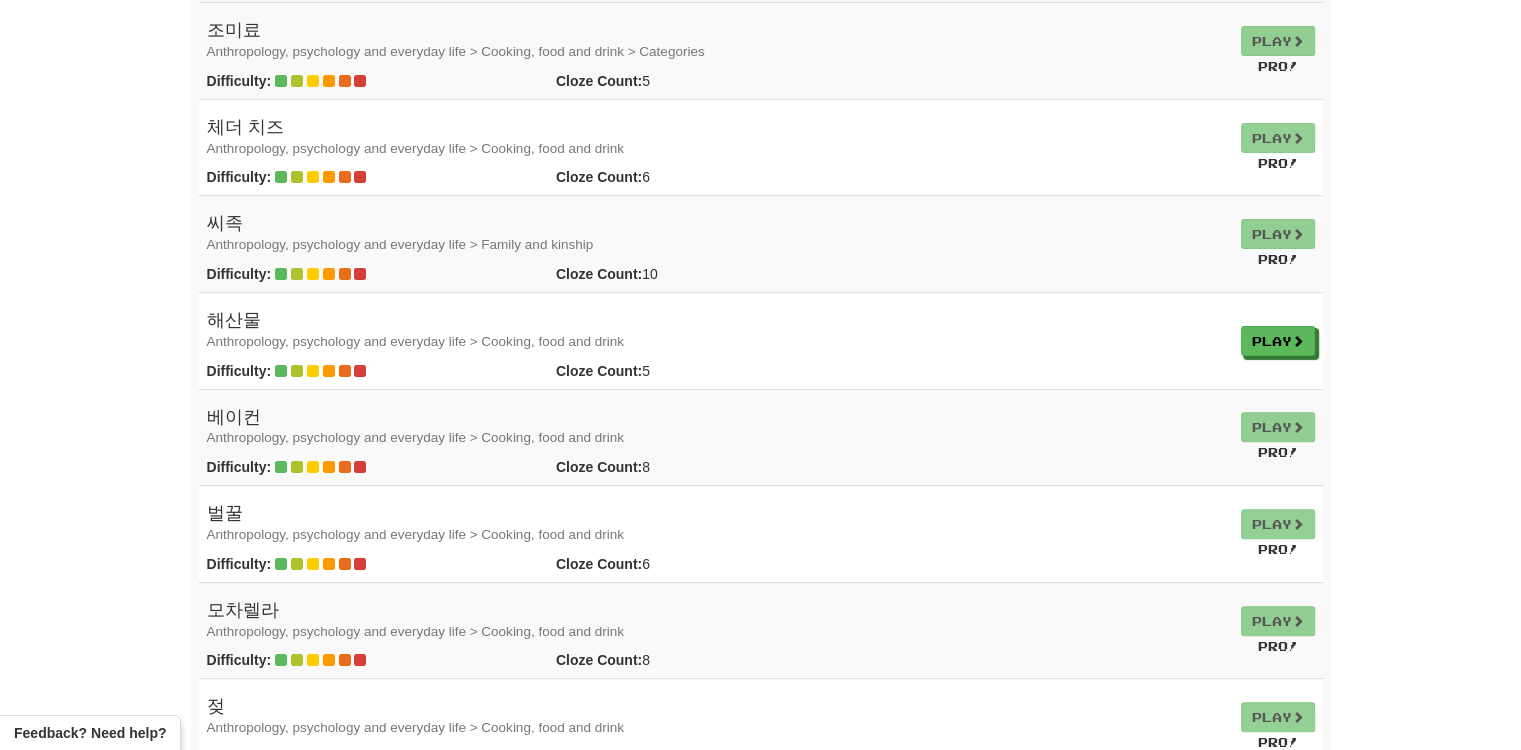 scroll, scrollTop: 600, scrollLeft: 0, axis: vertical 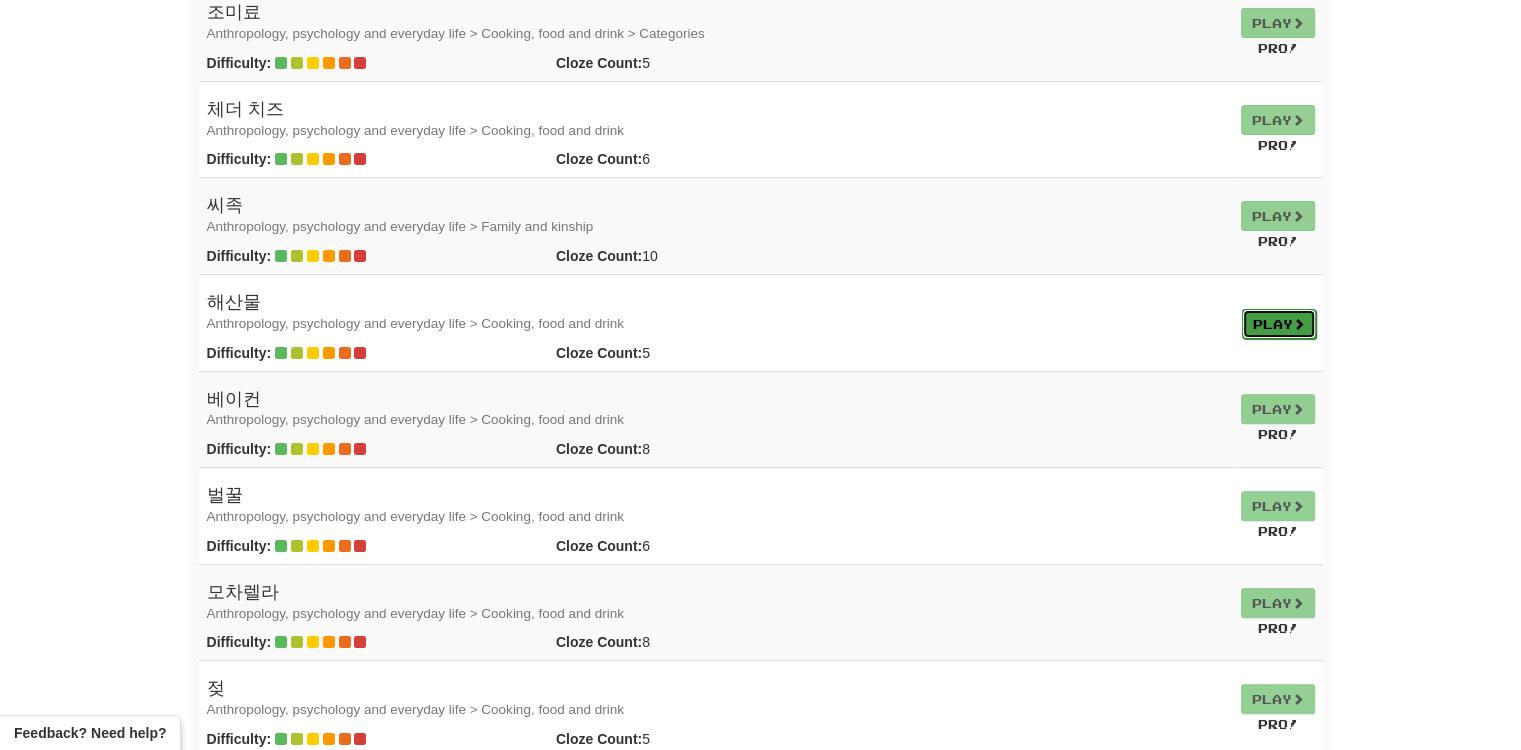 click on "Play" at bounding box center [1279, 324] 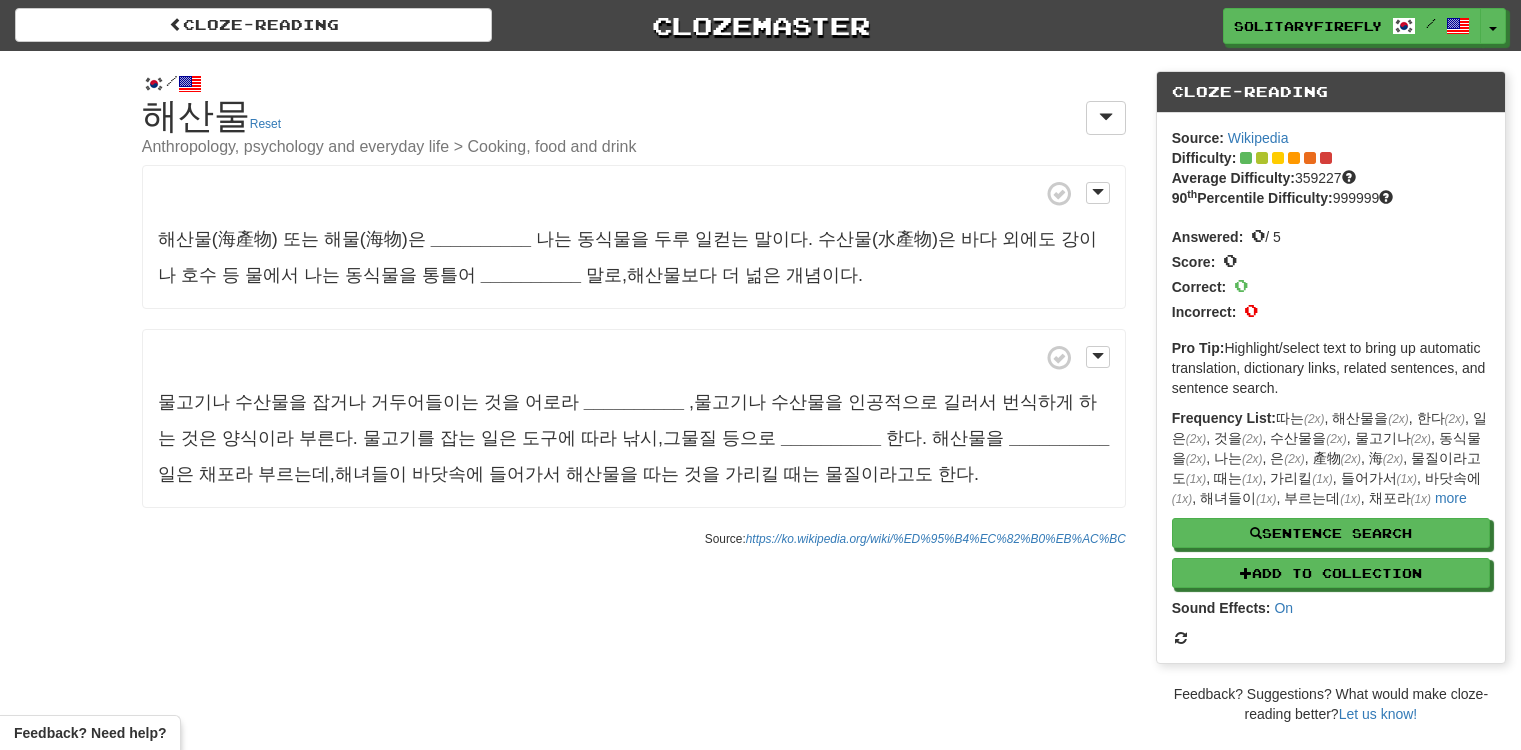 scroll, scrollTop: 0, scrollLeft: 0, axis: both 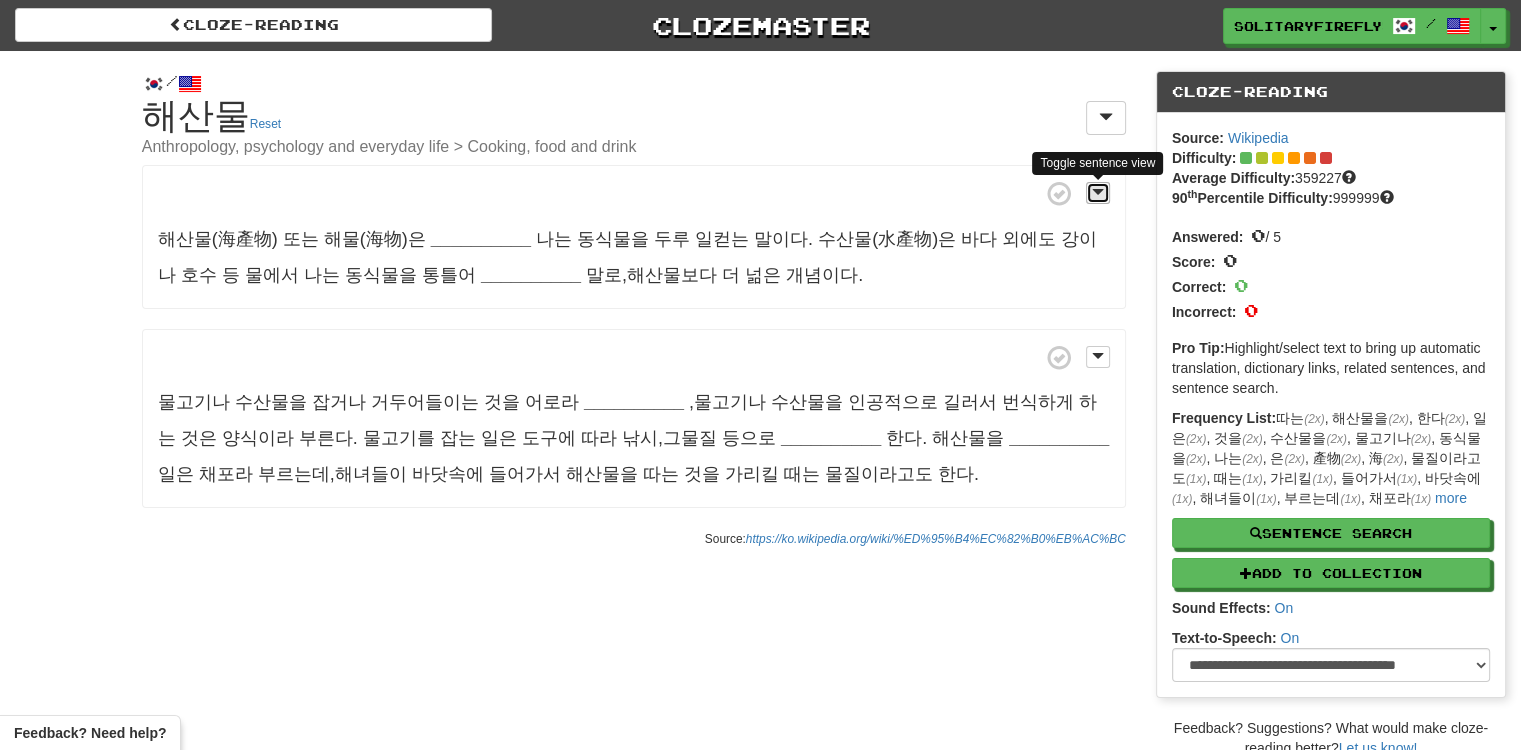 click at bounding box center [1098, 192] 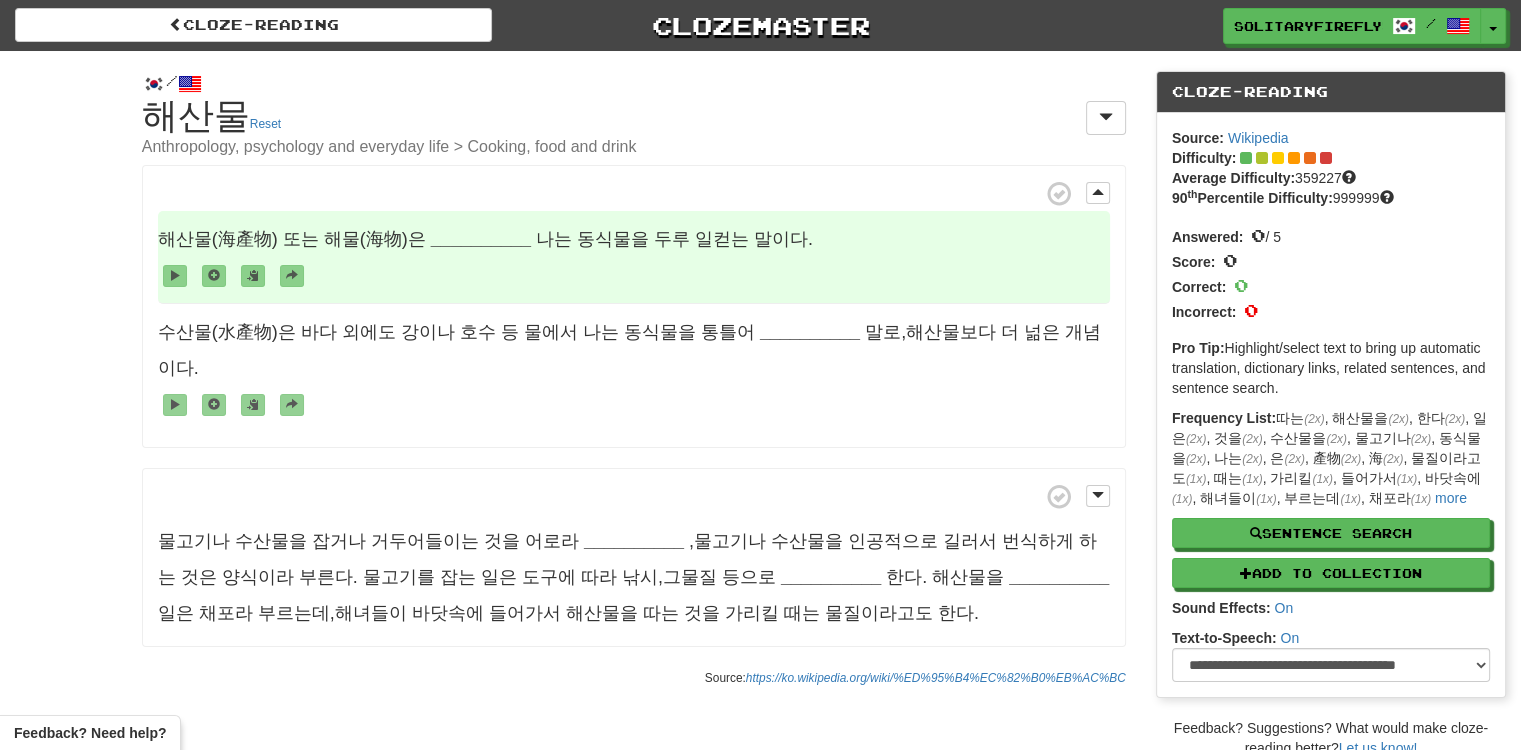click on "해산물(海產物)   또는   해물(海物)은
[LOCATION]
나는   동식물을   두루   일컫는   말이다 ." at bounding box center (634, 257) 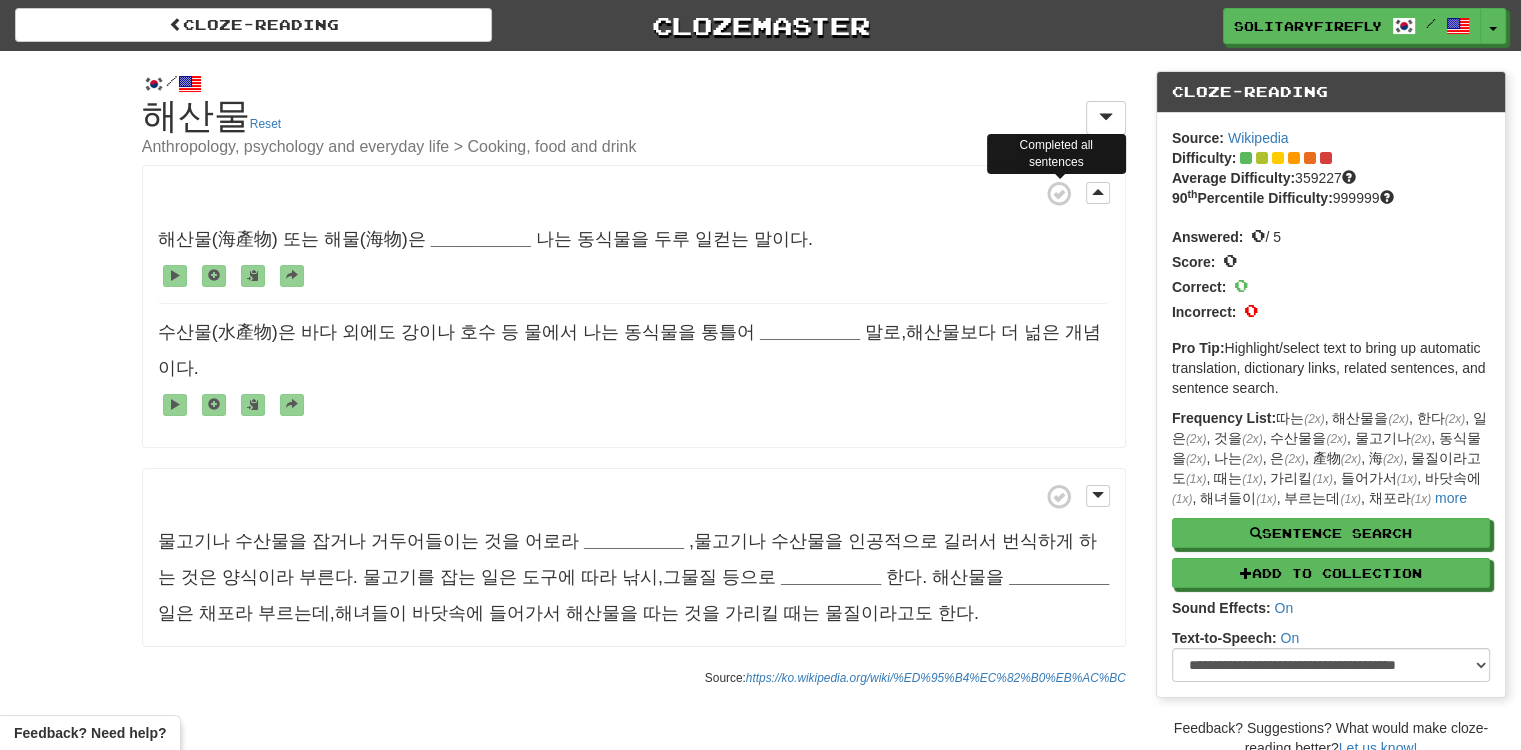 click at bounding box center (1059, 194) 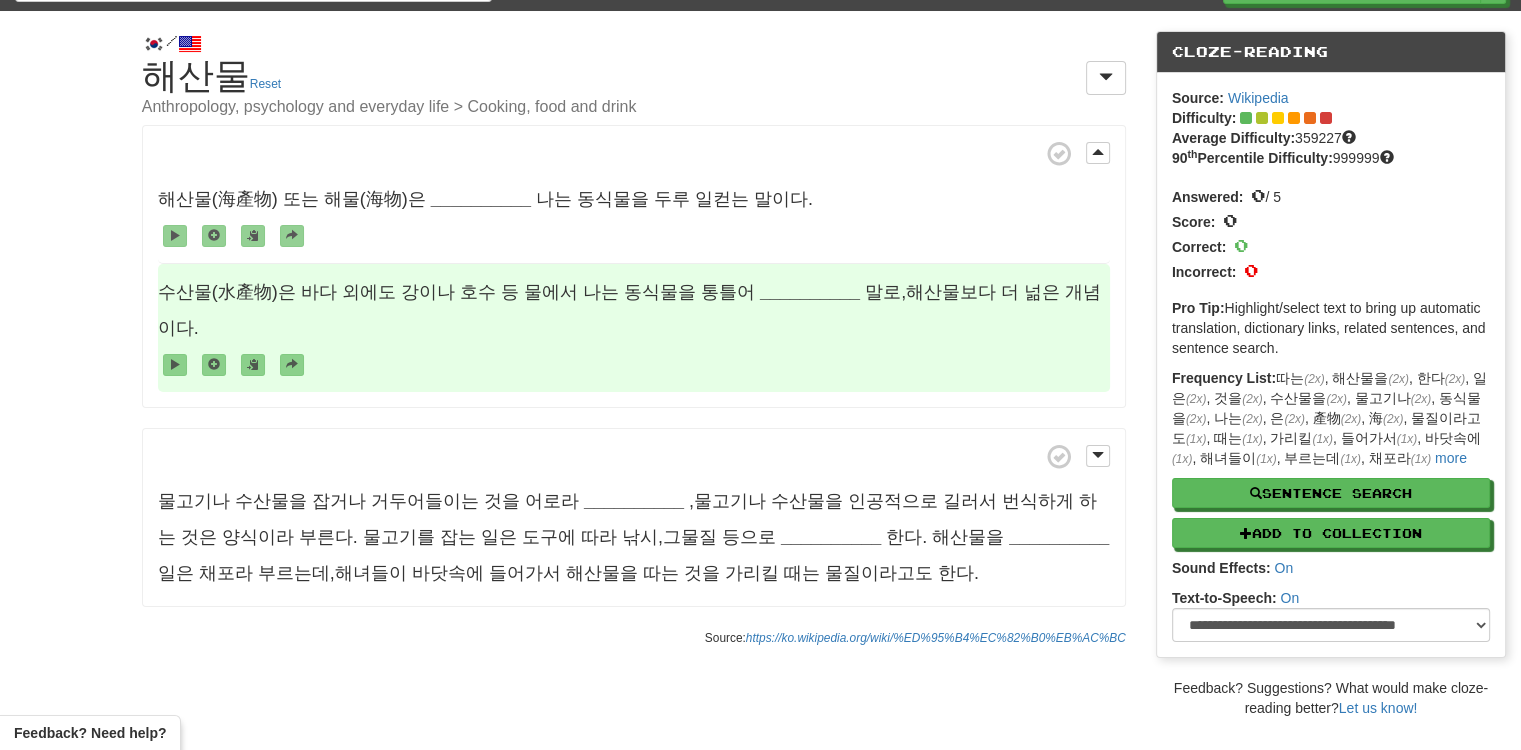 scroll, scrollTop: 0, scrollLeft: 0, axis: both 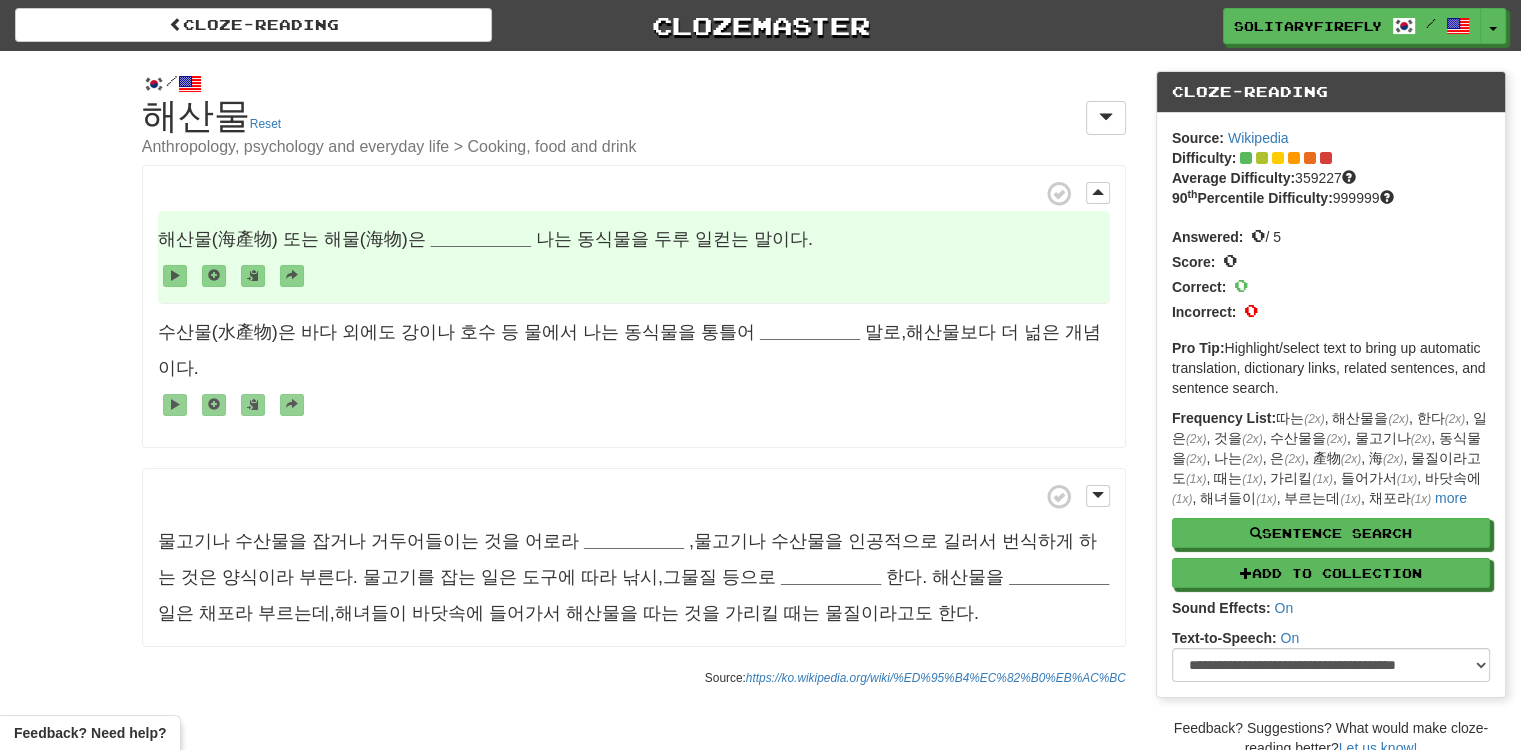 click on "__________" at bounding box center [481, 239] 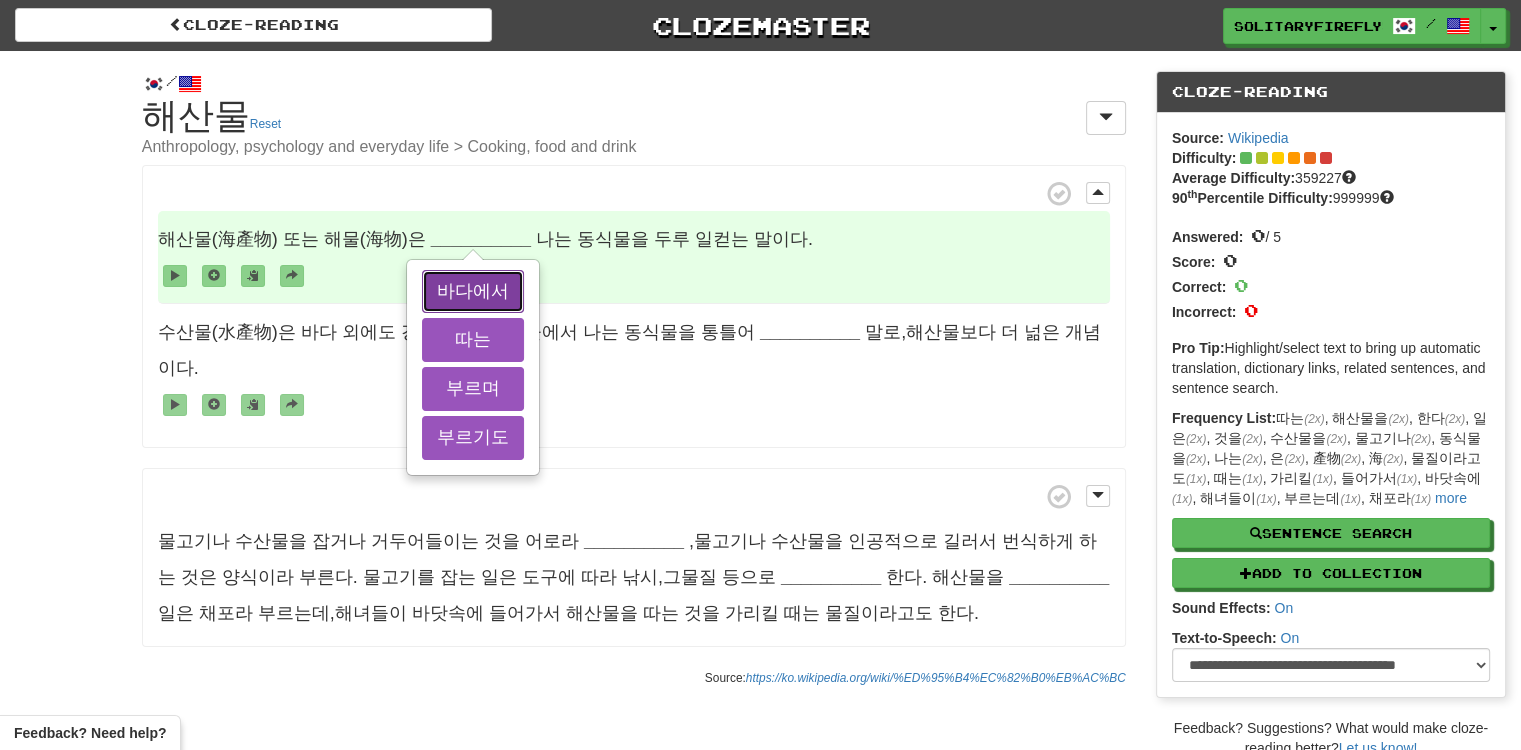 click on "바다에서" at bounding box center (473, 292) 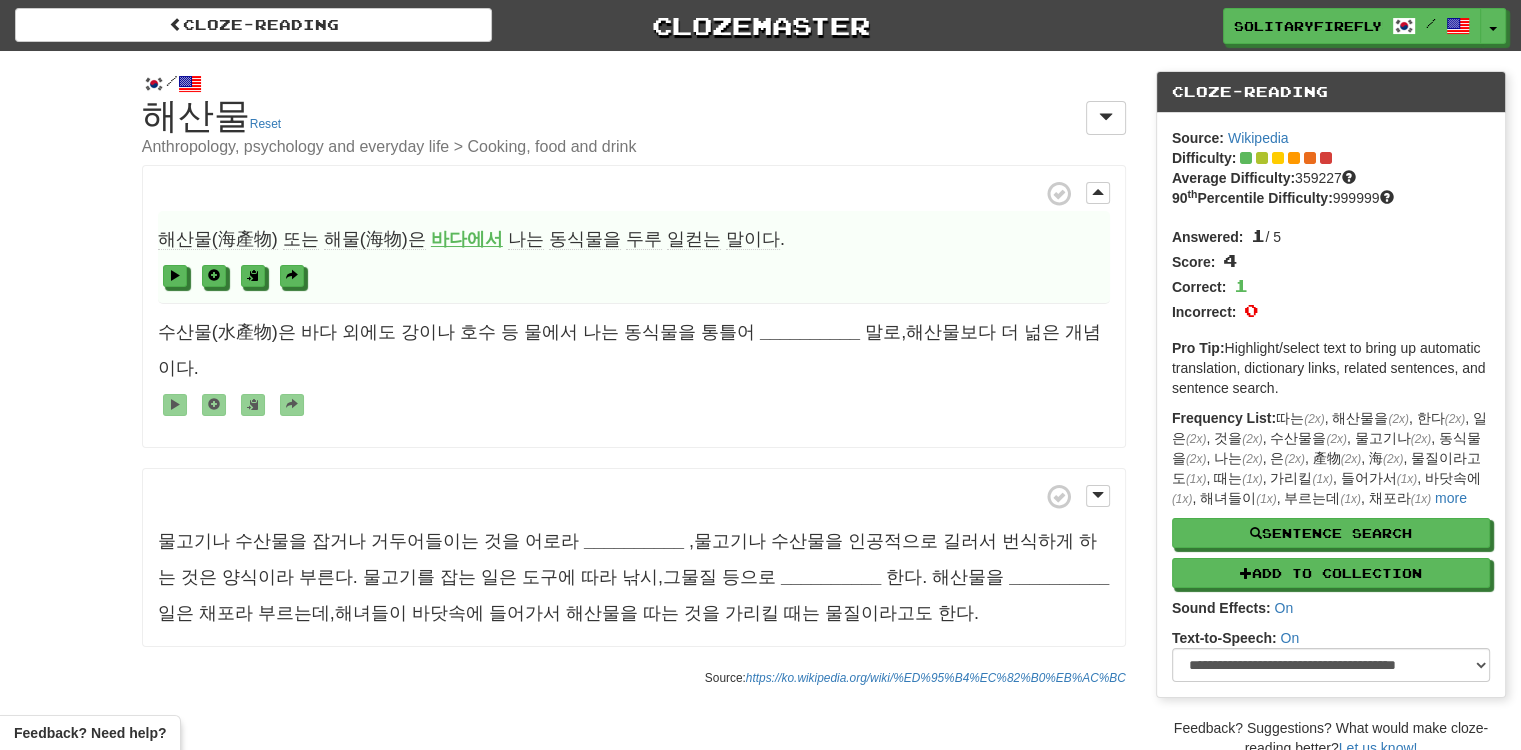 click on "일컫는" at bounding box center [694, 239] 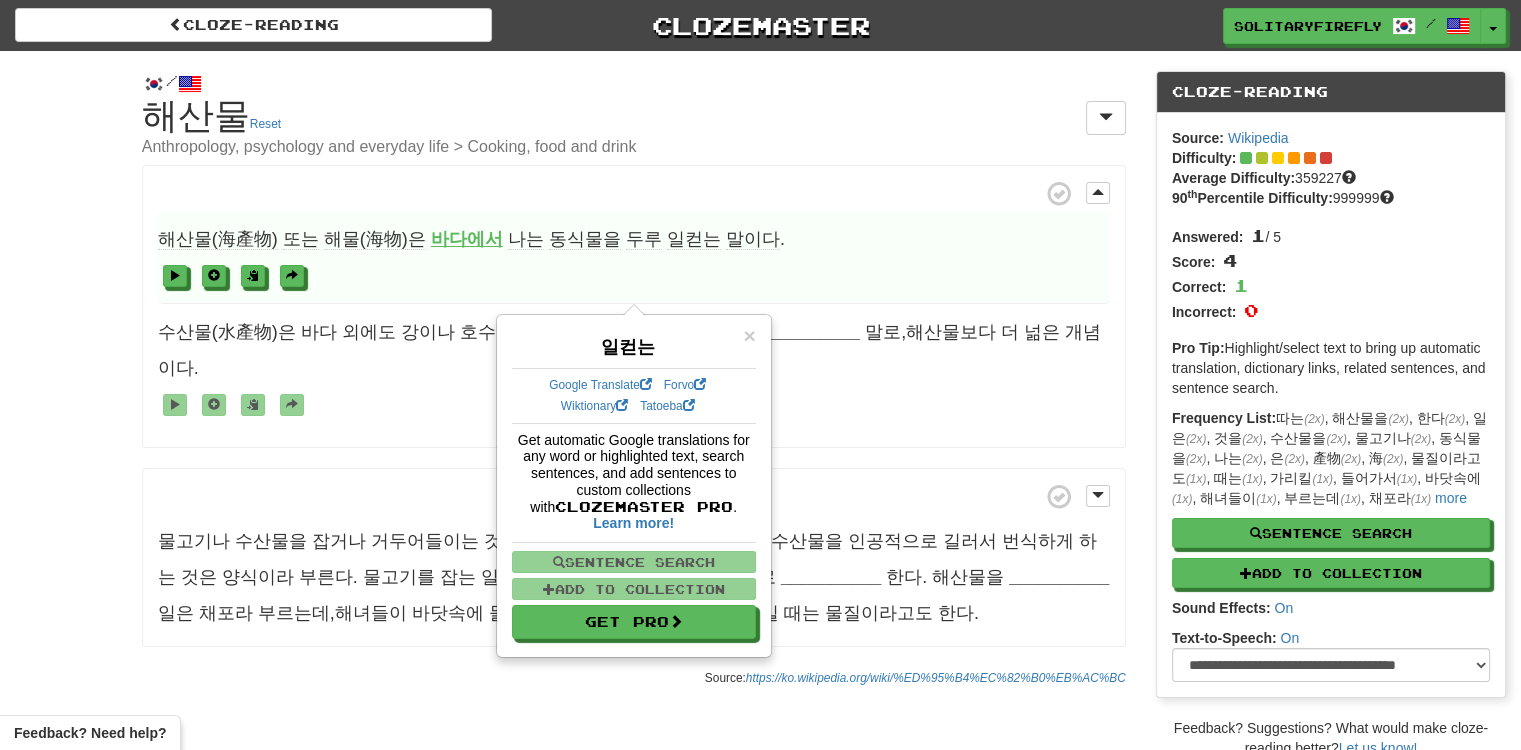click on "/
Cloze-Reading
해산물
Reset
Anthropology, psychology and everyday life > Cooking, food and drink
해산물(海產物)   또는   해물(海物)은
바다에서
나는   동식물을   두루   일컫는   말이다 .
수산물(水產物)은   바다   외에도   강이나   호수   등   물에서   나는   동식물을   통틀어
__________
말로 ,  해산물보다   더   넒은   개념이다 .
물고기나   수산물을   잡거나   거두어들이는   것을   어로라
__________
,  물고기나   수산물을   인공적으로   길러서   번식하게   하는   것은   양식이라   부른다 .
물고기를   잡는   일은   도구에   따라   낚시 ,  그물질   등으로
__________
한다 .
해산물을
__________
일은" at bounding box center [760, 404] 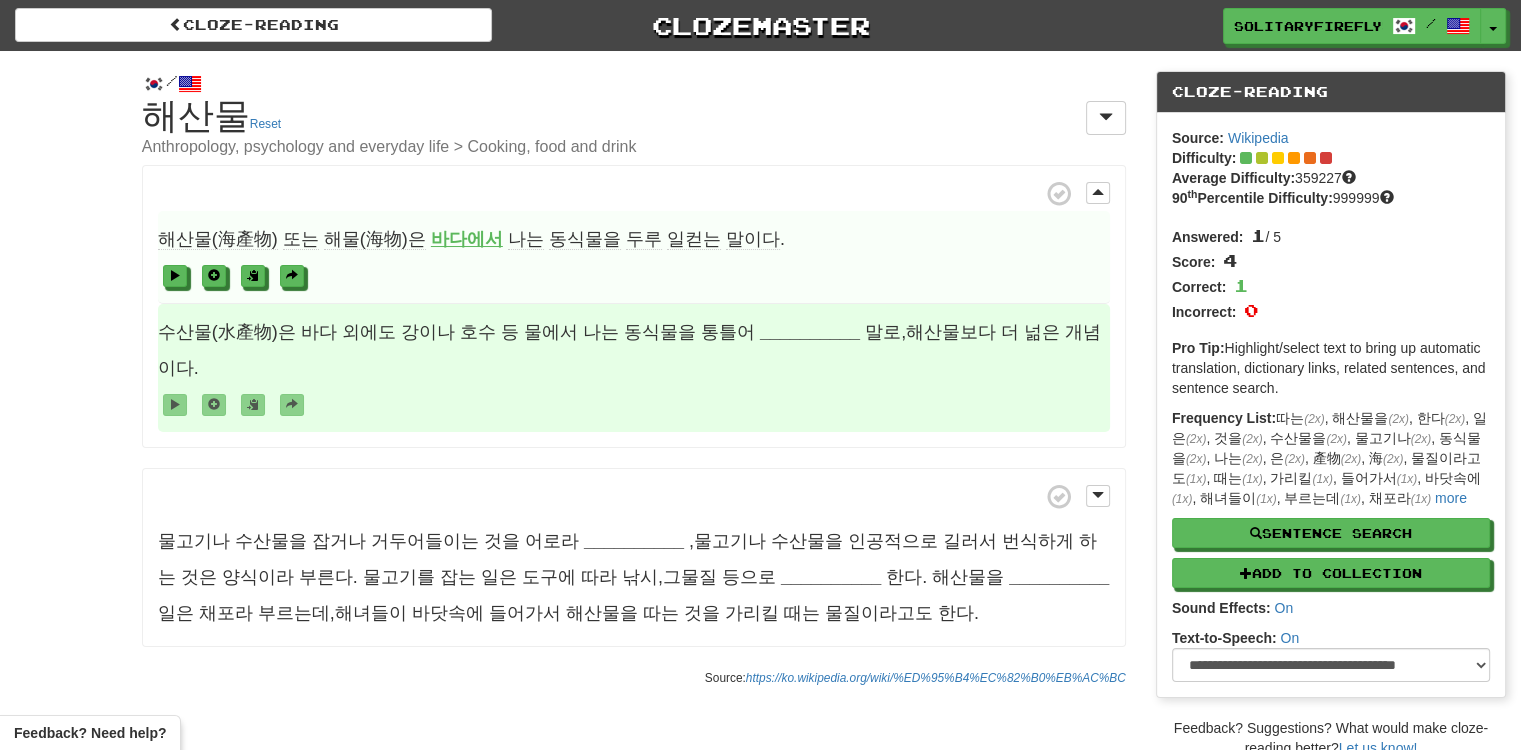 click on "__________" at bounding box center [810, 332] 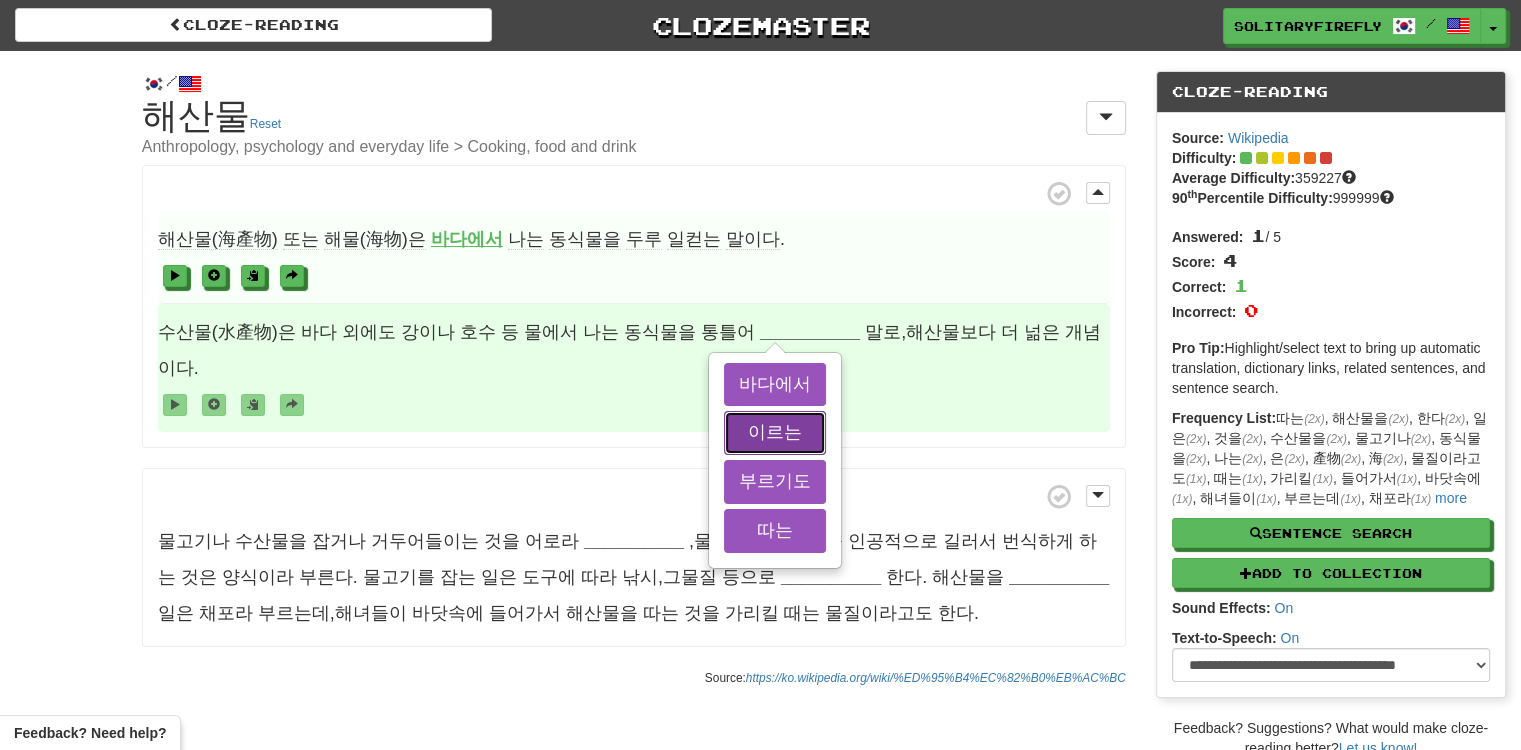 click on "이르는" at bounding box center [775, 433] 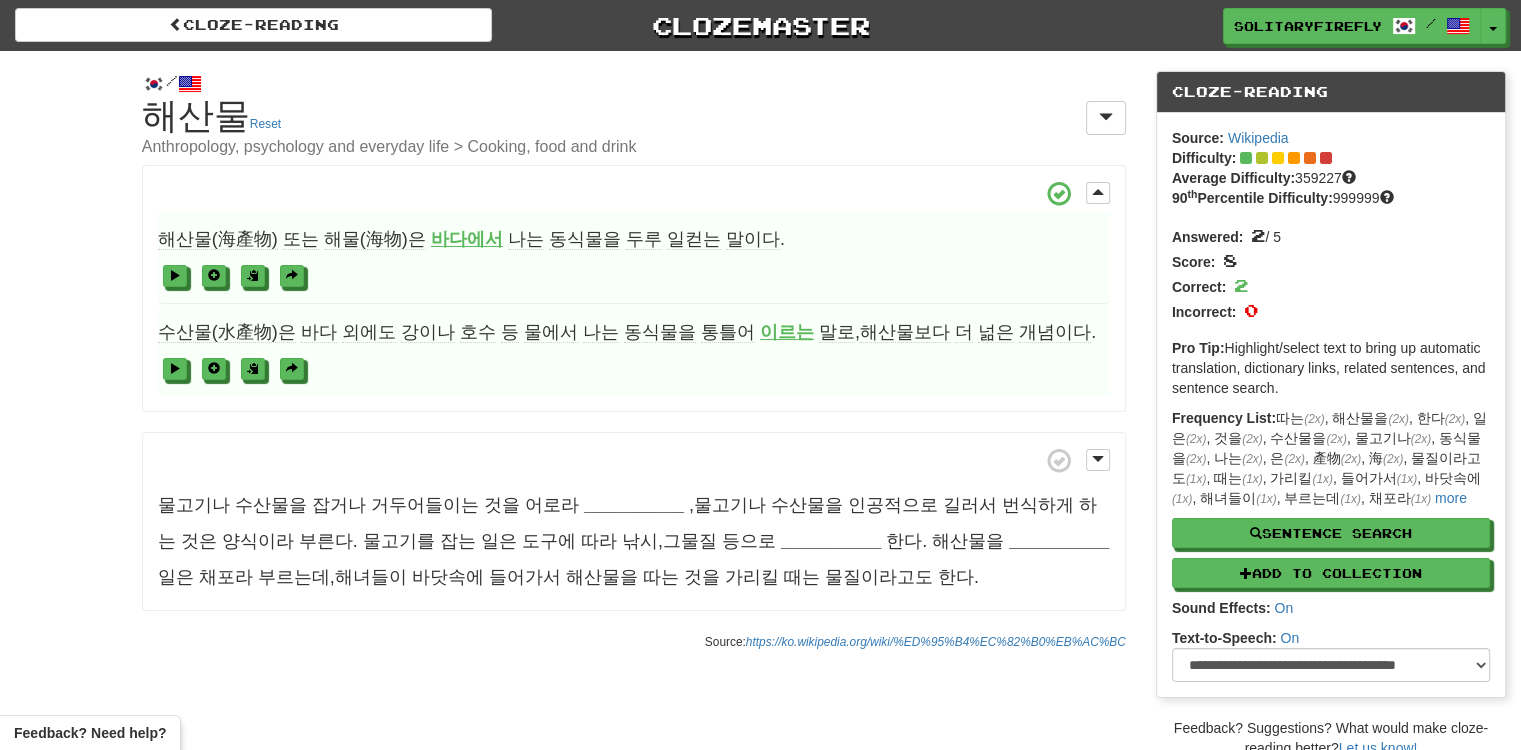 scroll, scrollTop: 100, scrollLeft: 0, axis: vertical 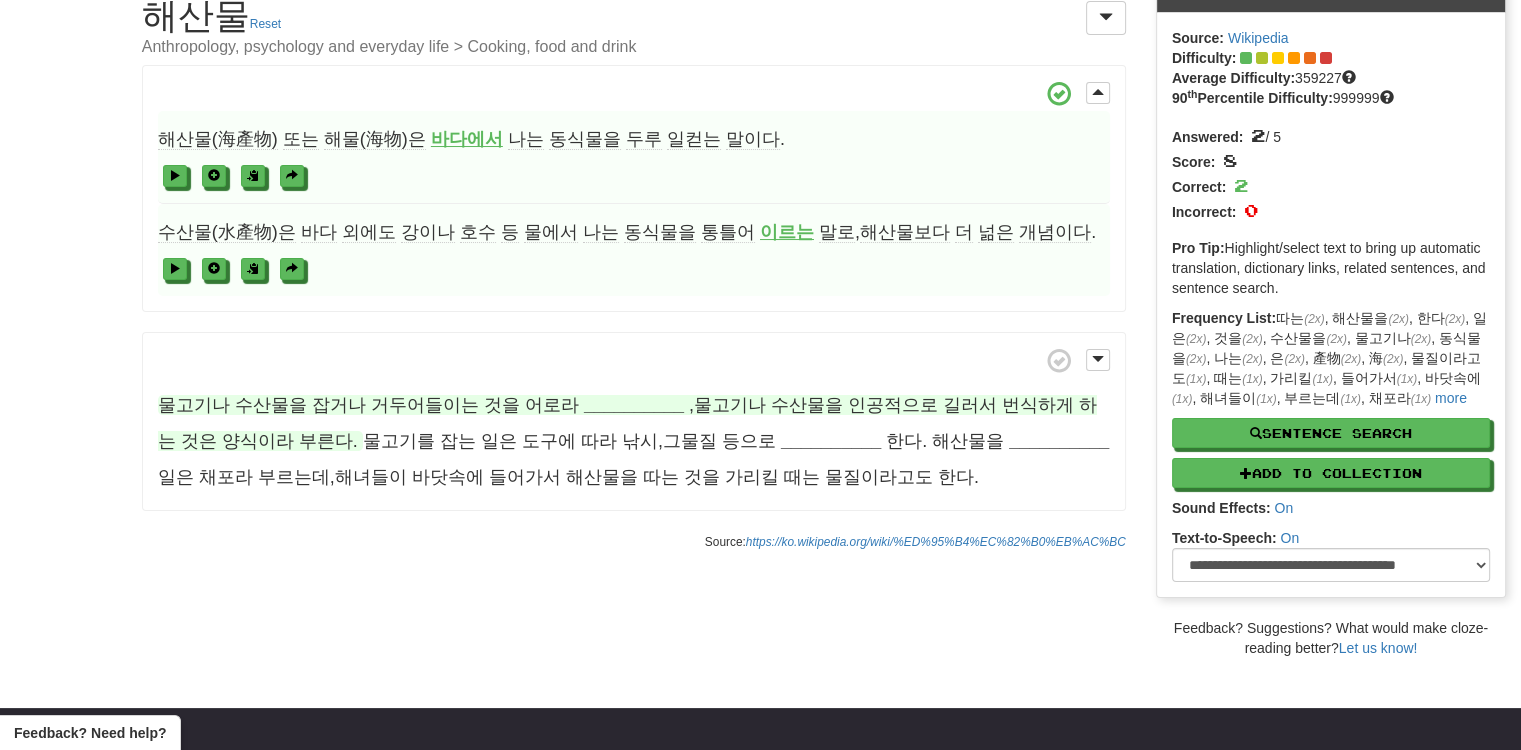 click on "물고기나" at bounding box center (194, 405) 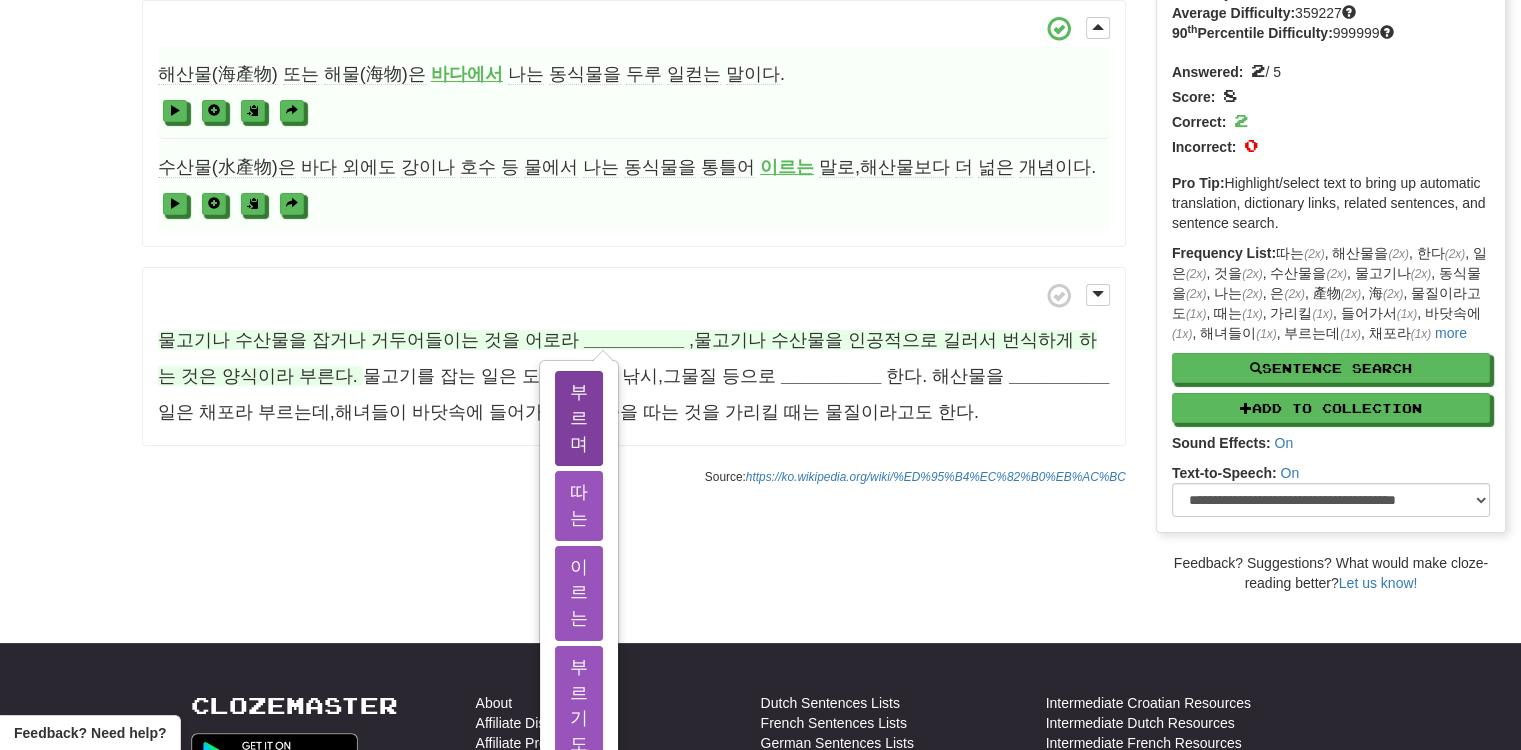 scroll, scrollTop: 200, scrollLeft: 0, axis: vertical 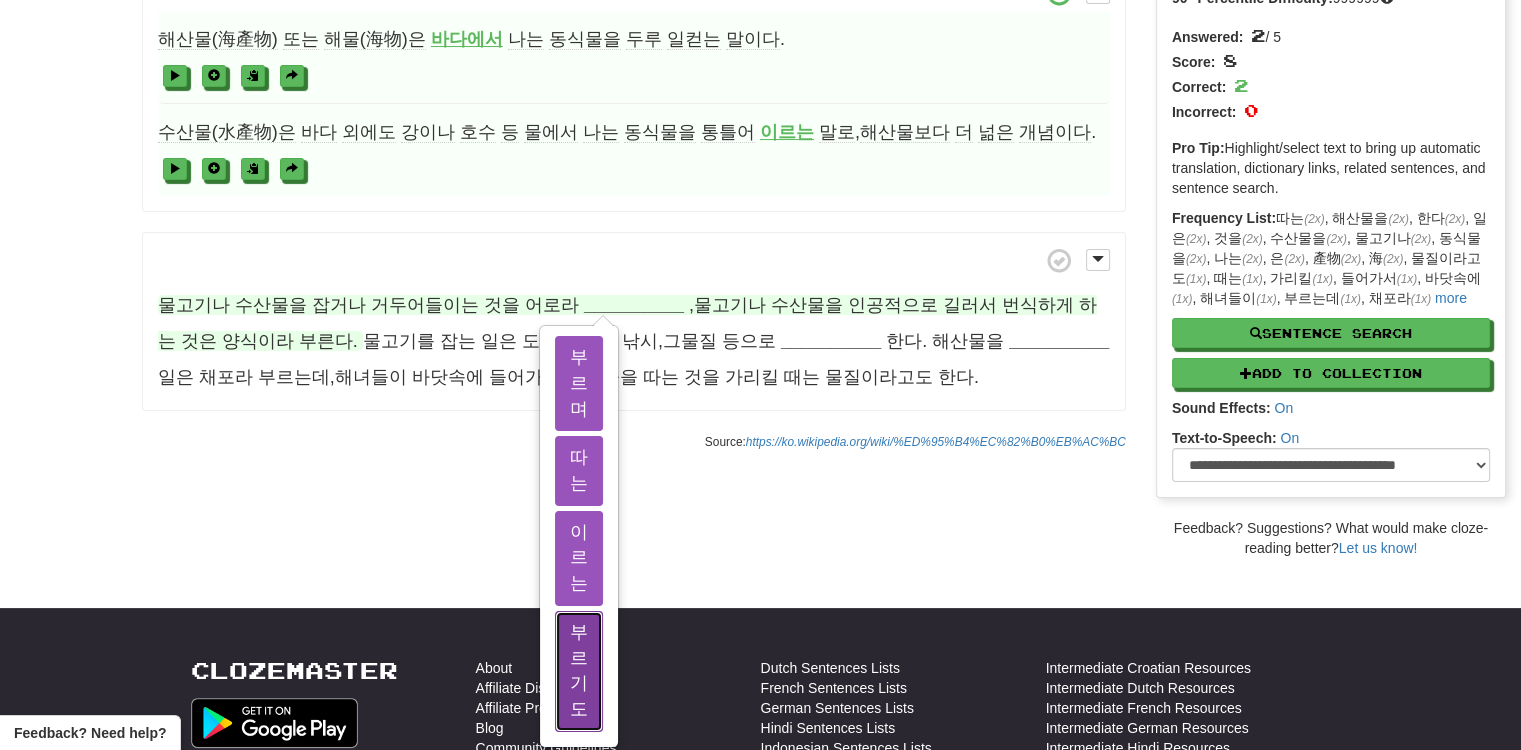 click on "부르기도" at bounding box center (579, 671) 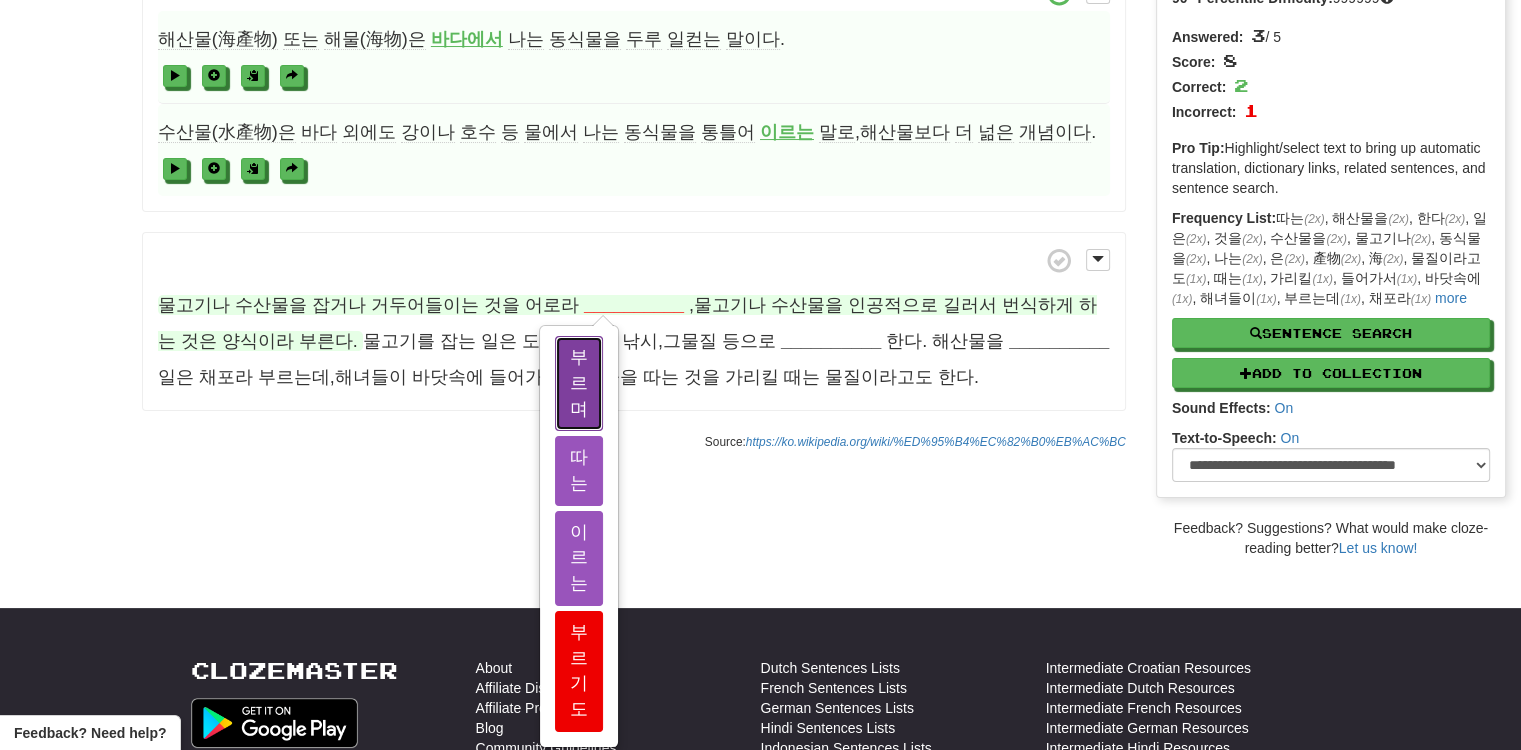 click on "부르며" at bounding box center (579, 383) 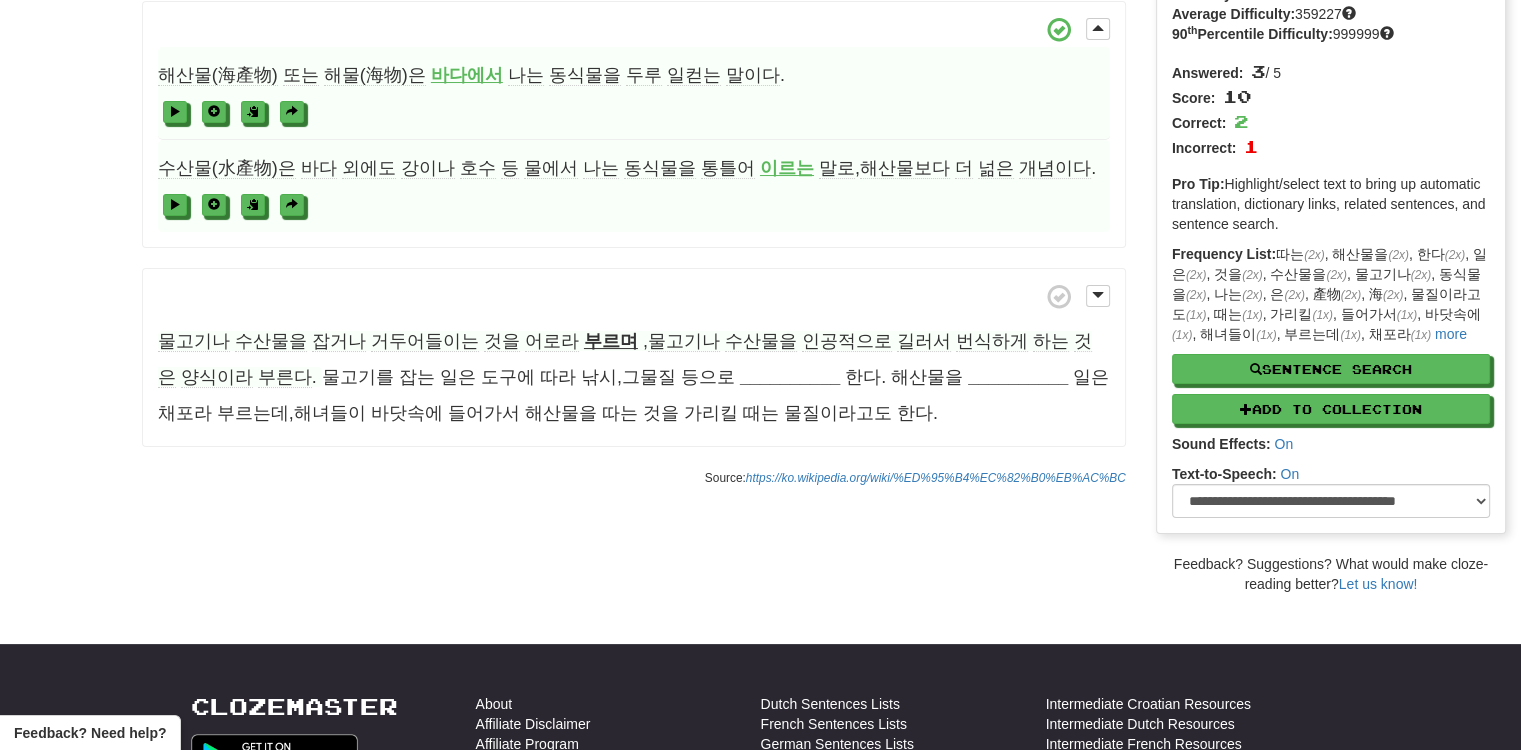 scroll, scrollTop: 200, scrollLeft: 0, axis: vertical 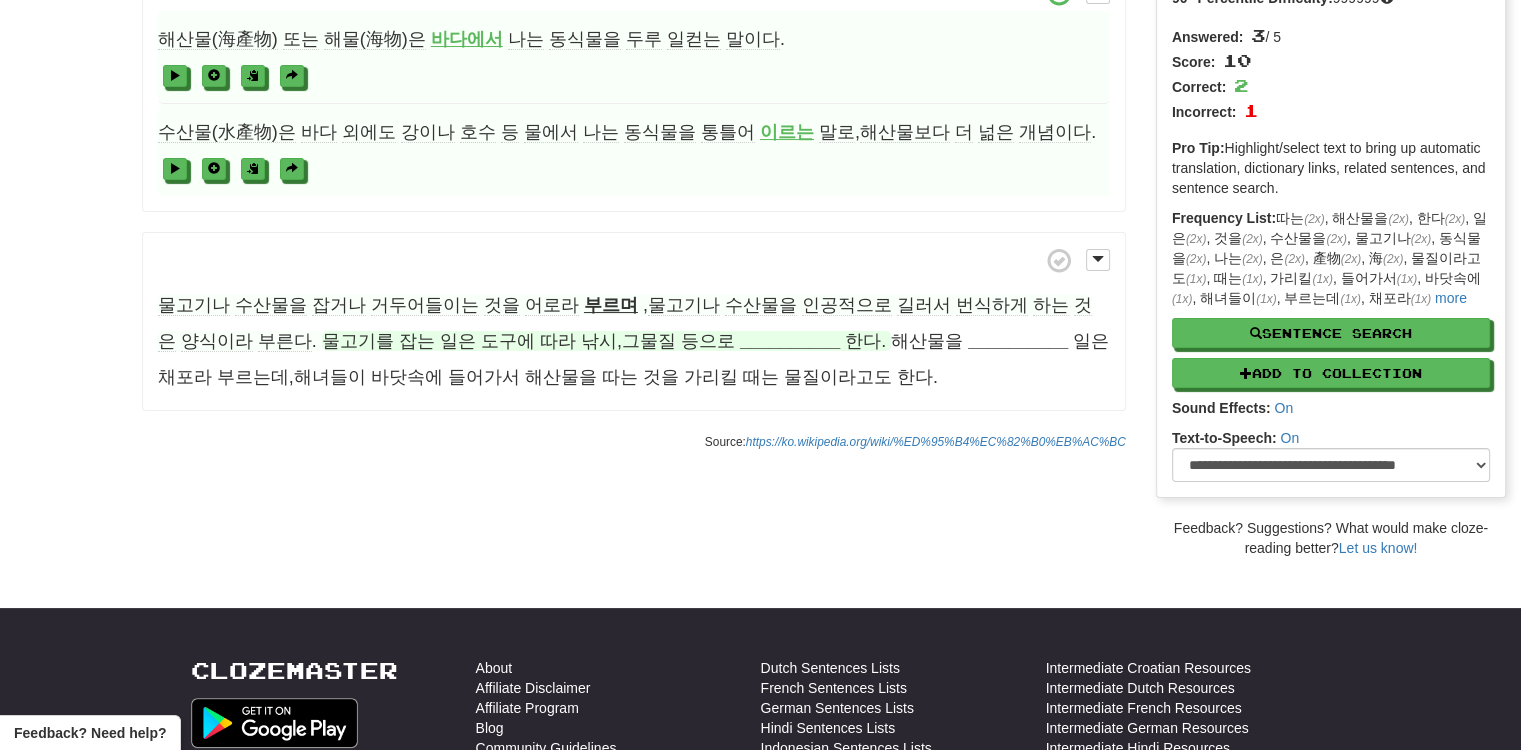 click on "__________" at bounding box center (790, 341) 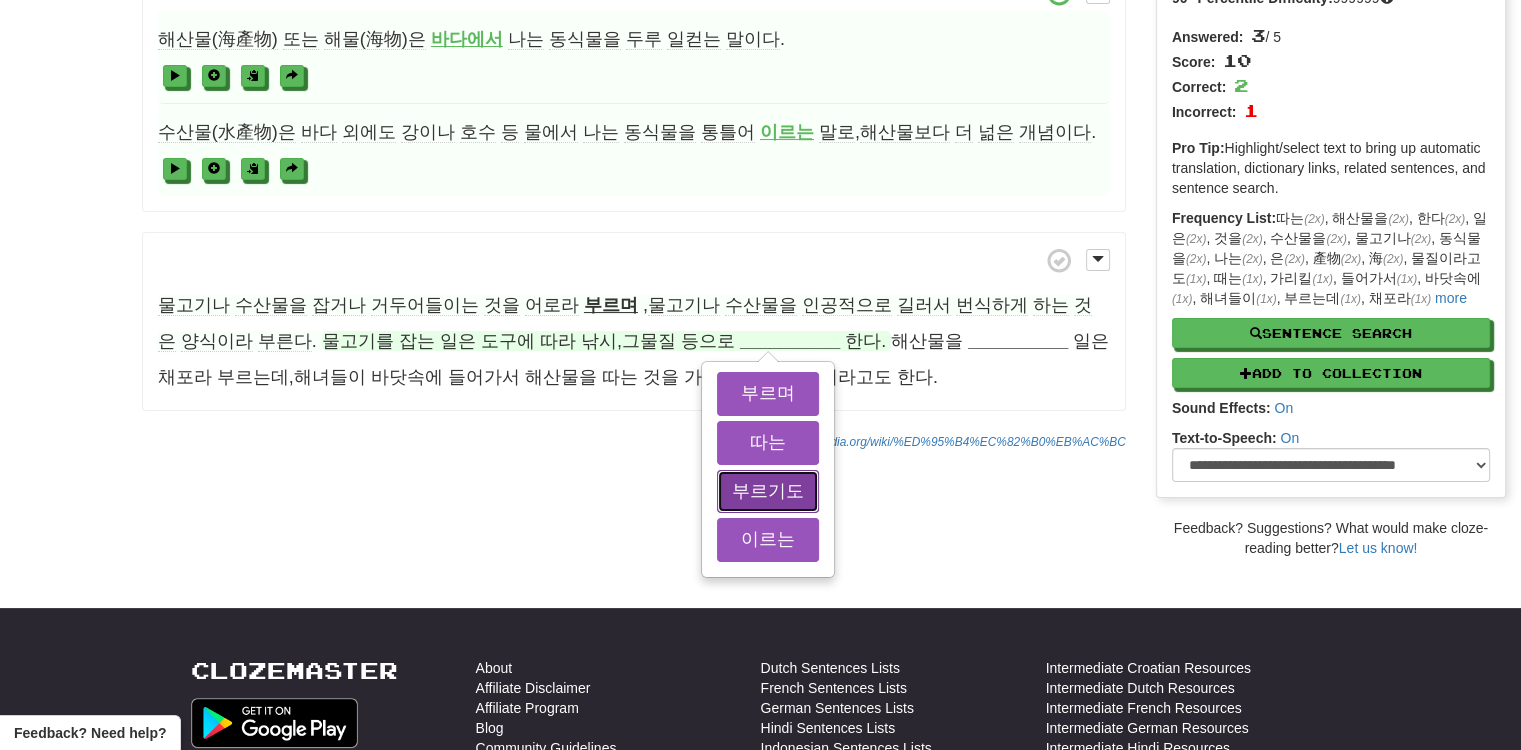 click on "부르기도" at bounding box center [768, 492] 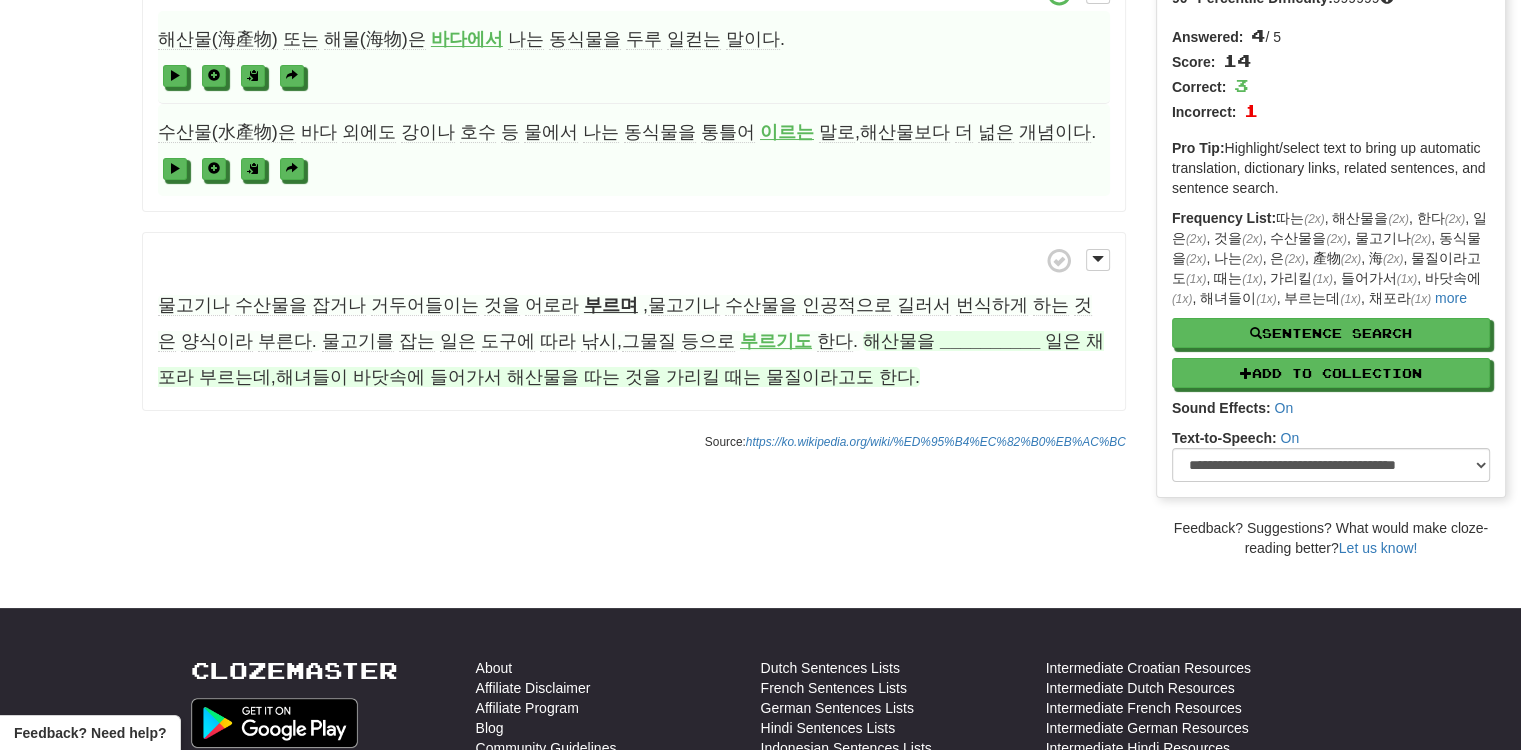 click on "__________" at bounding box center [990, 341] 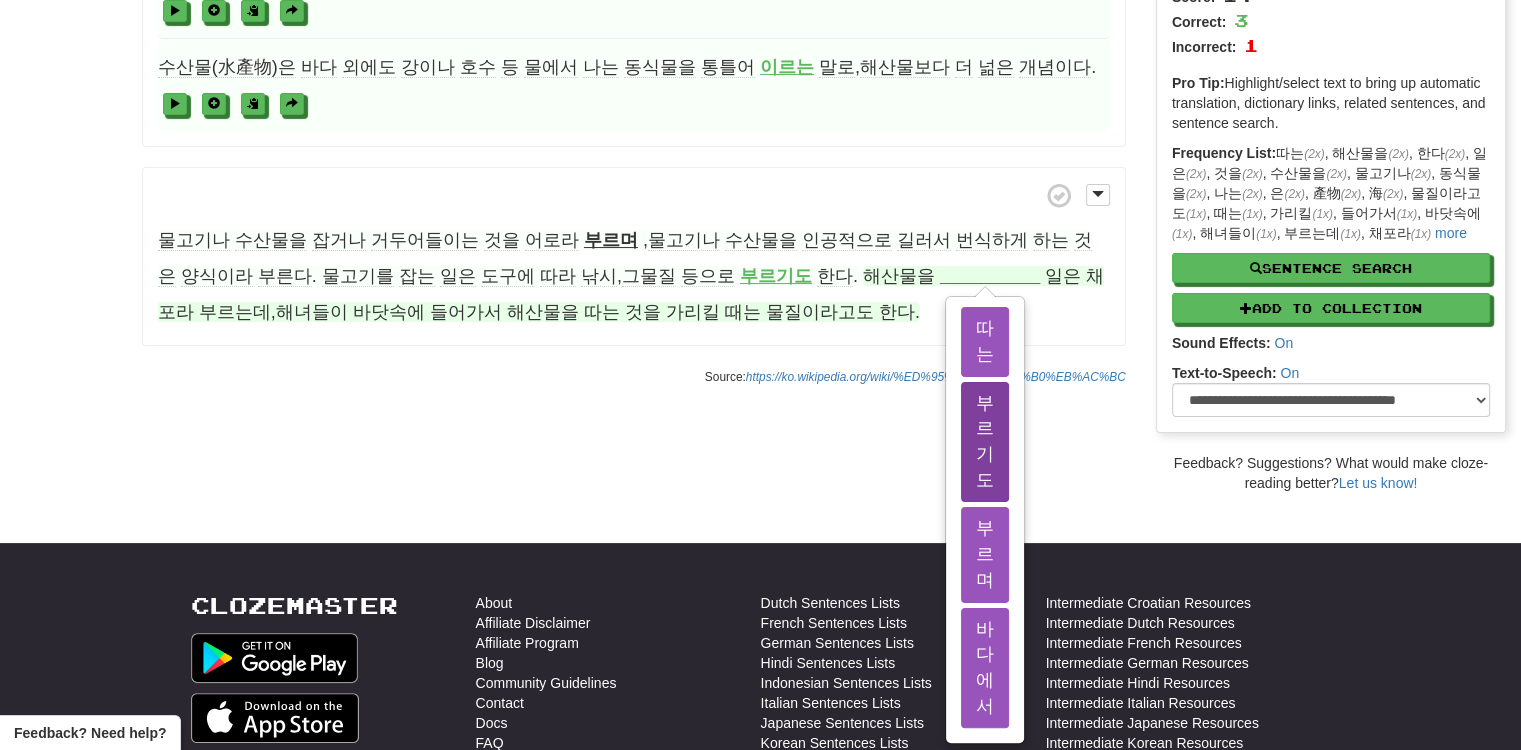 scroll, scrollTop: 300, scrollLeft: 0, axis: vertical 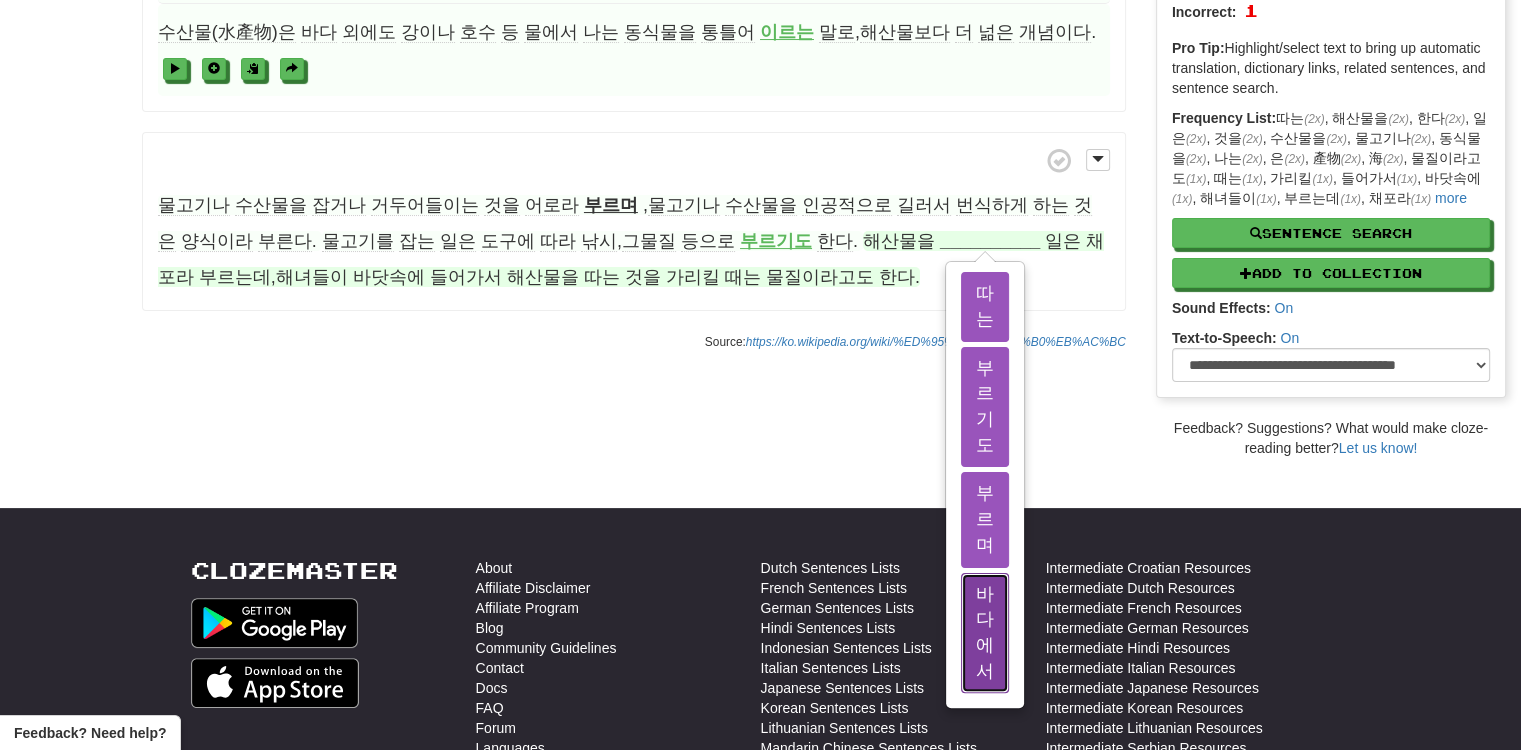 click on "바다에서" at bounding box center (985, 633) 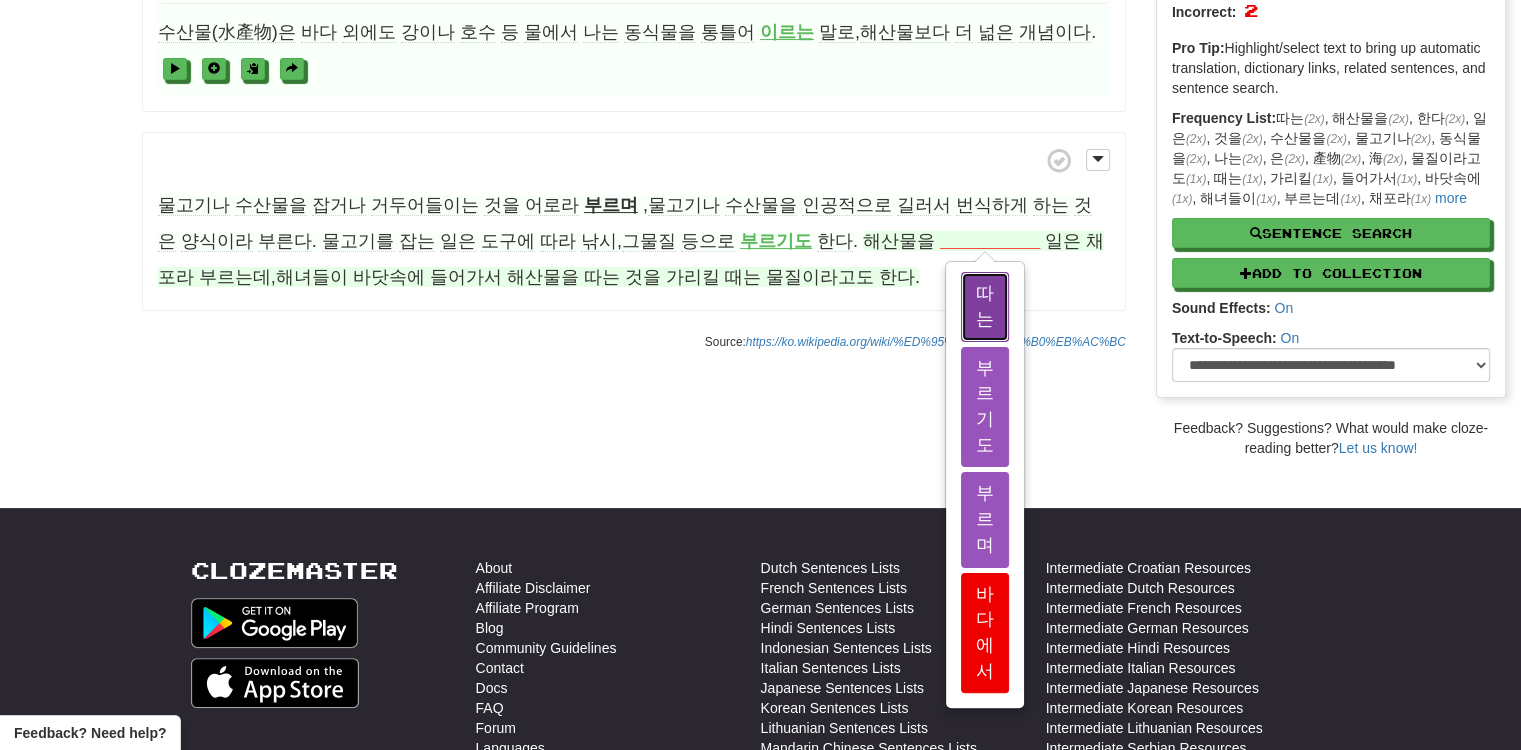 click on "따는" at bounding box center [985, 306] 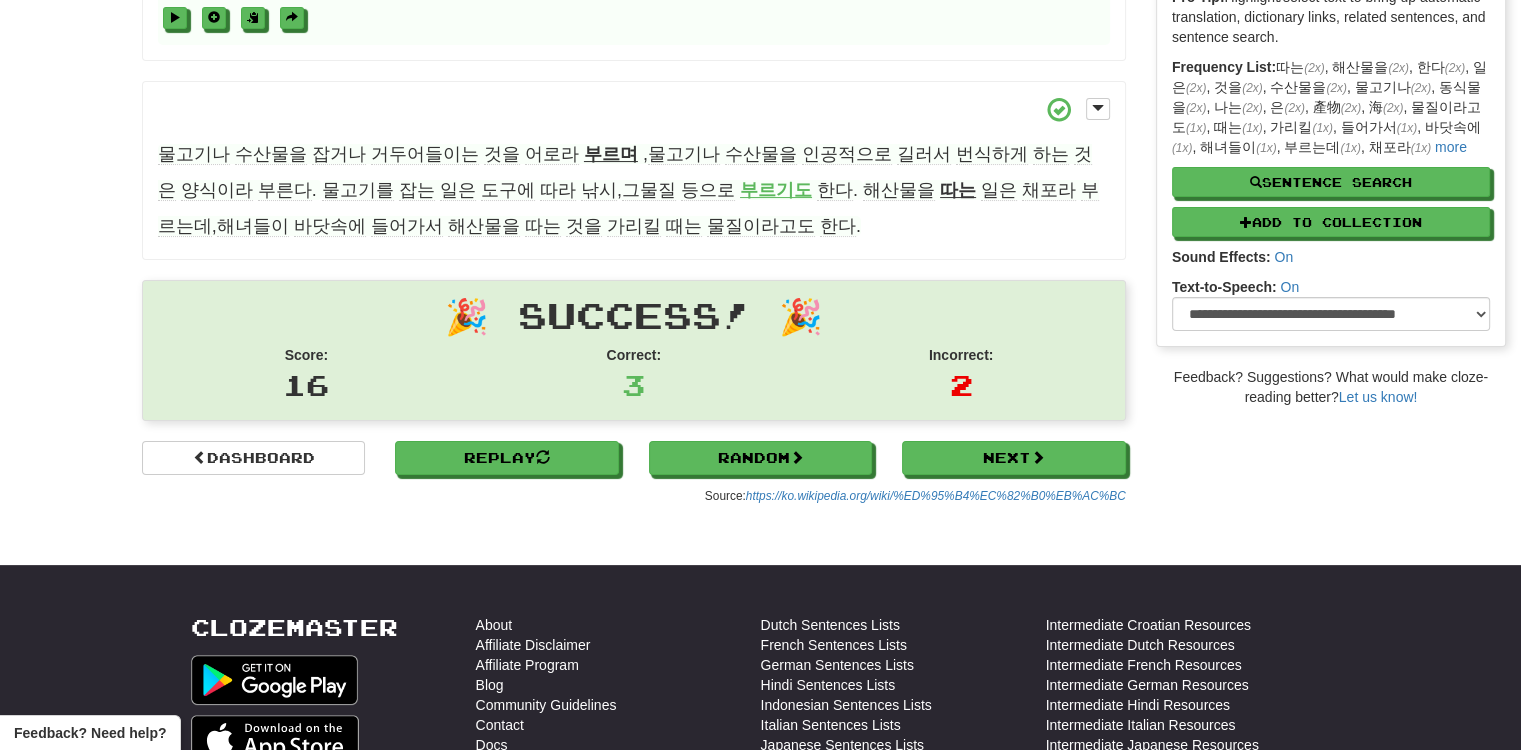 scroll, scrollTop: 400, scrollLeft: 0, axis: vertical 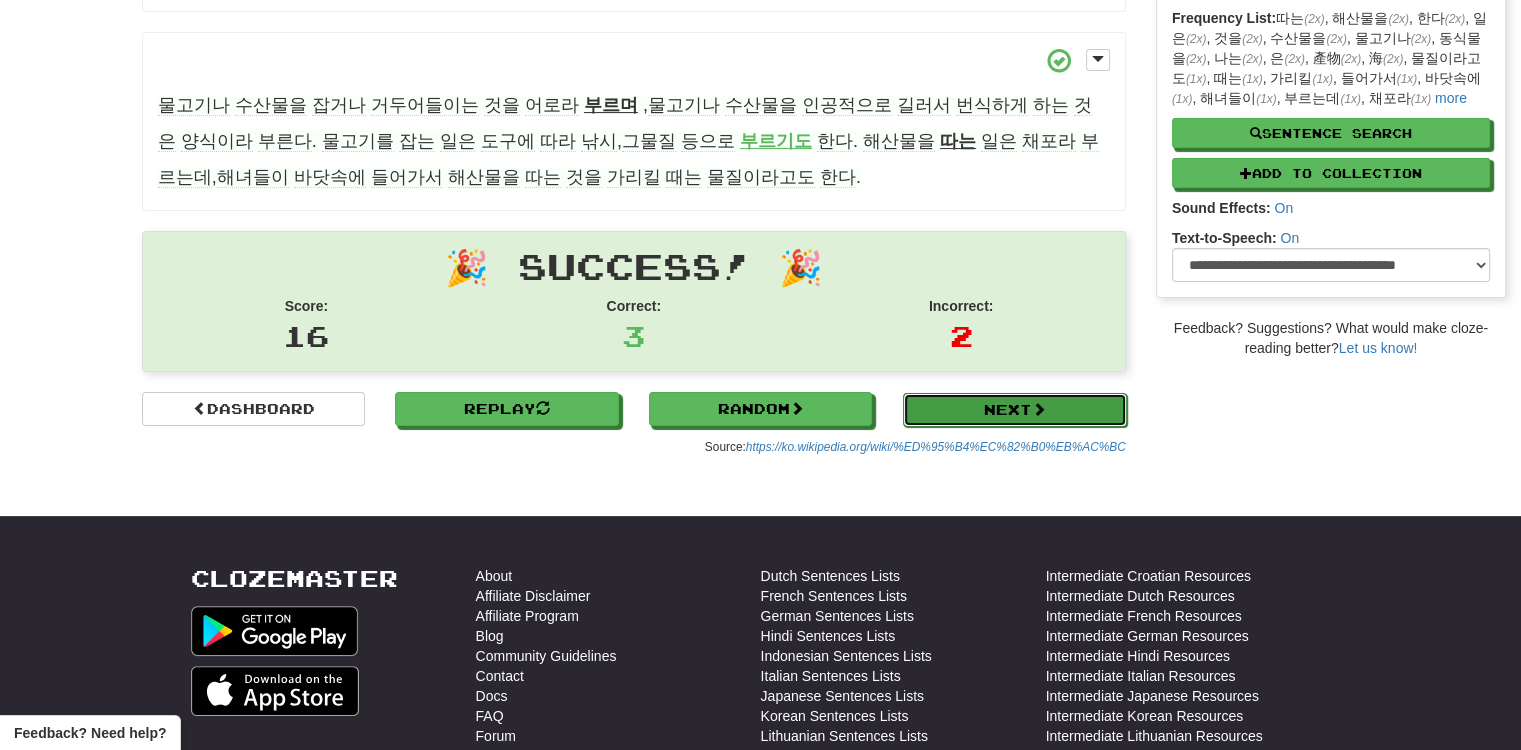 click on "Next" at bounding box center [1015, 410] 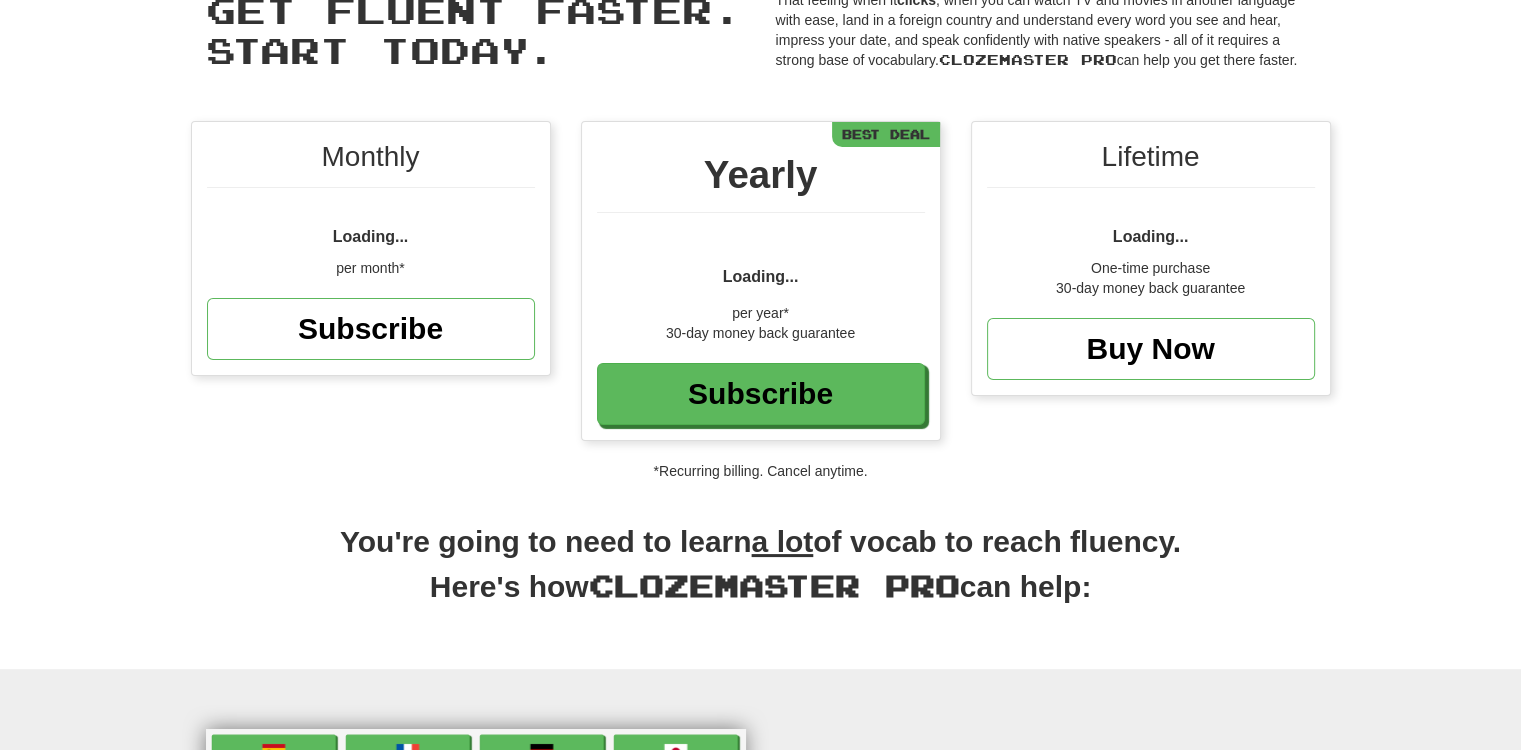 scroll, scrollTop: 0, scrollLeft: 0, axis: both 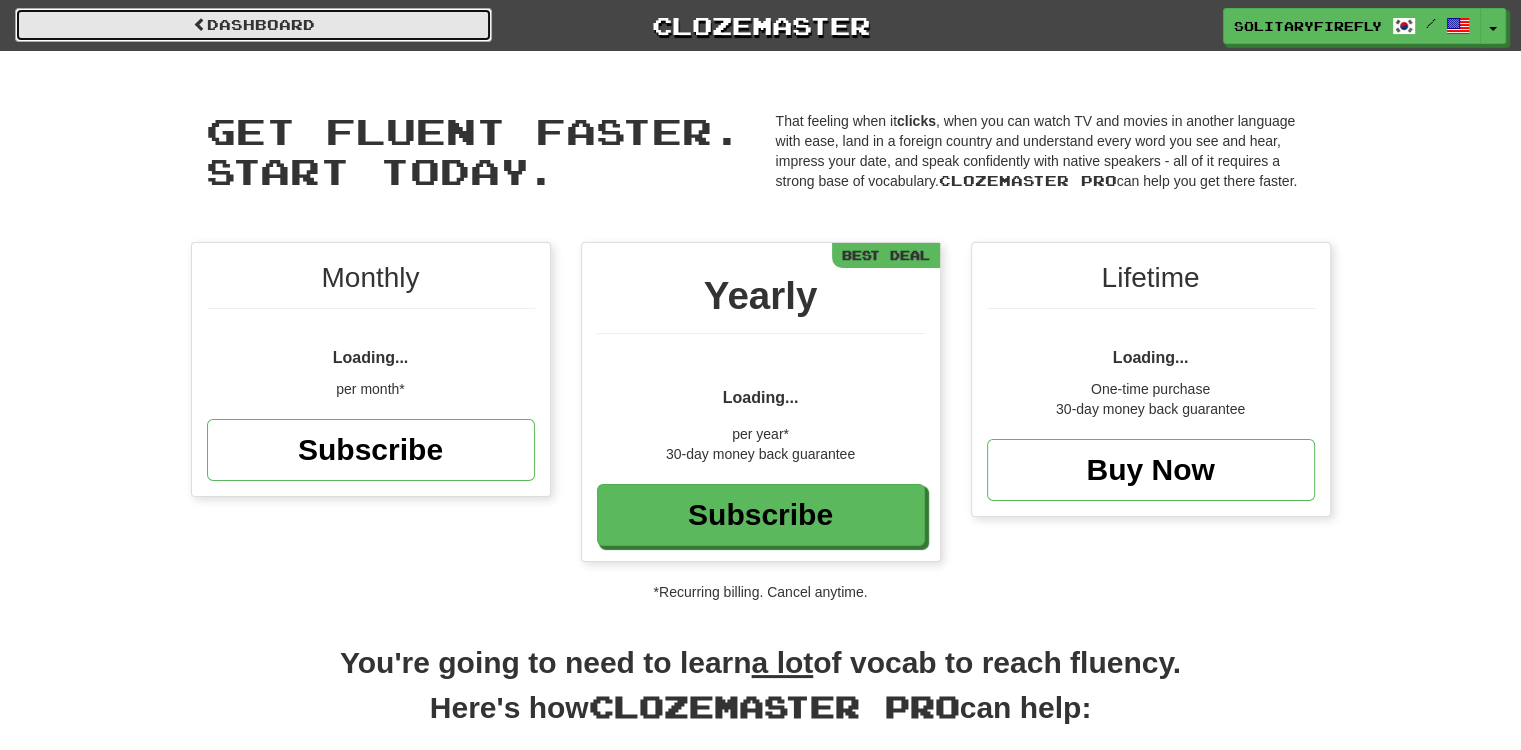 click on "Dashboard" at bounding box center (253, 25) 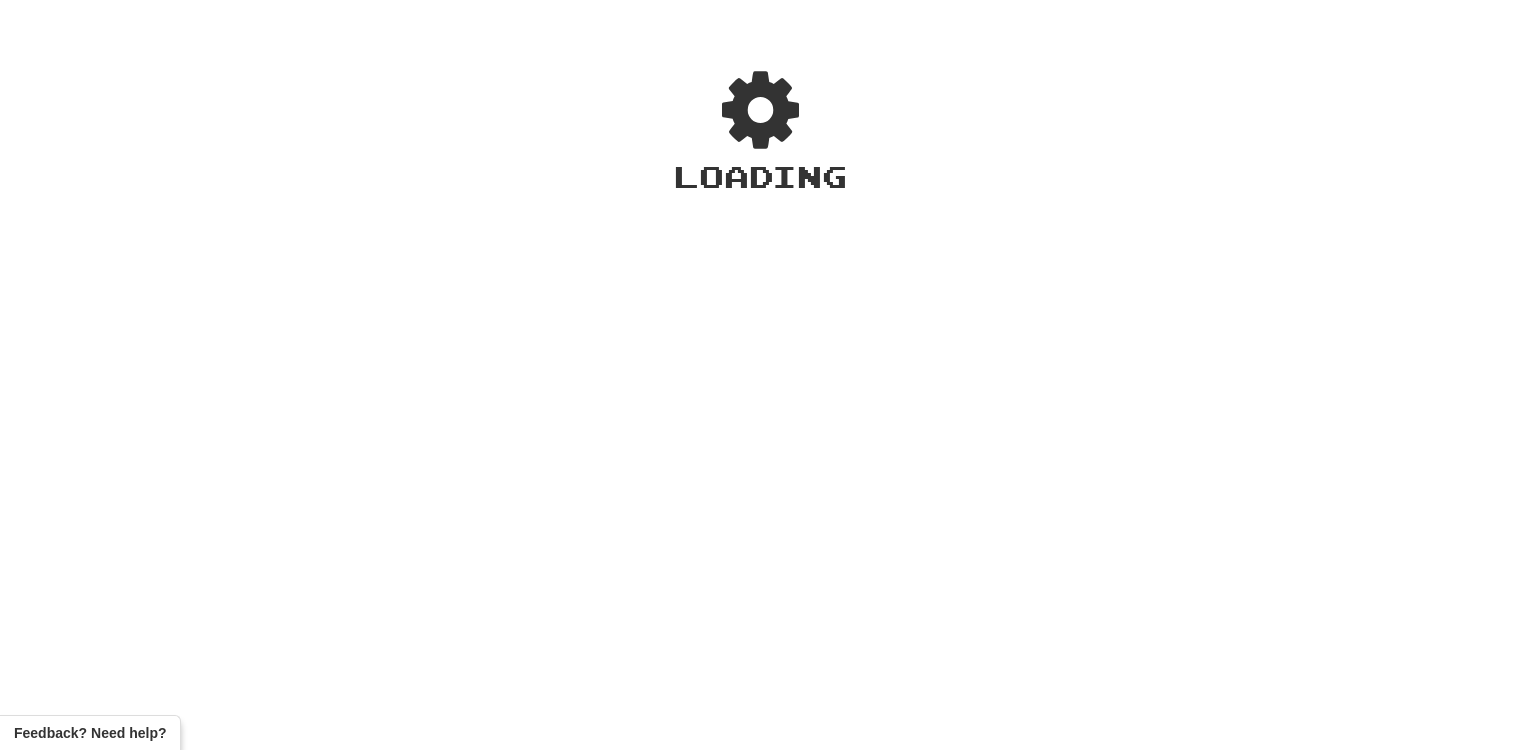 scroll, scrollTop: 0, scrollLeft: 0, axis: both 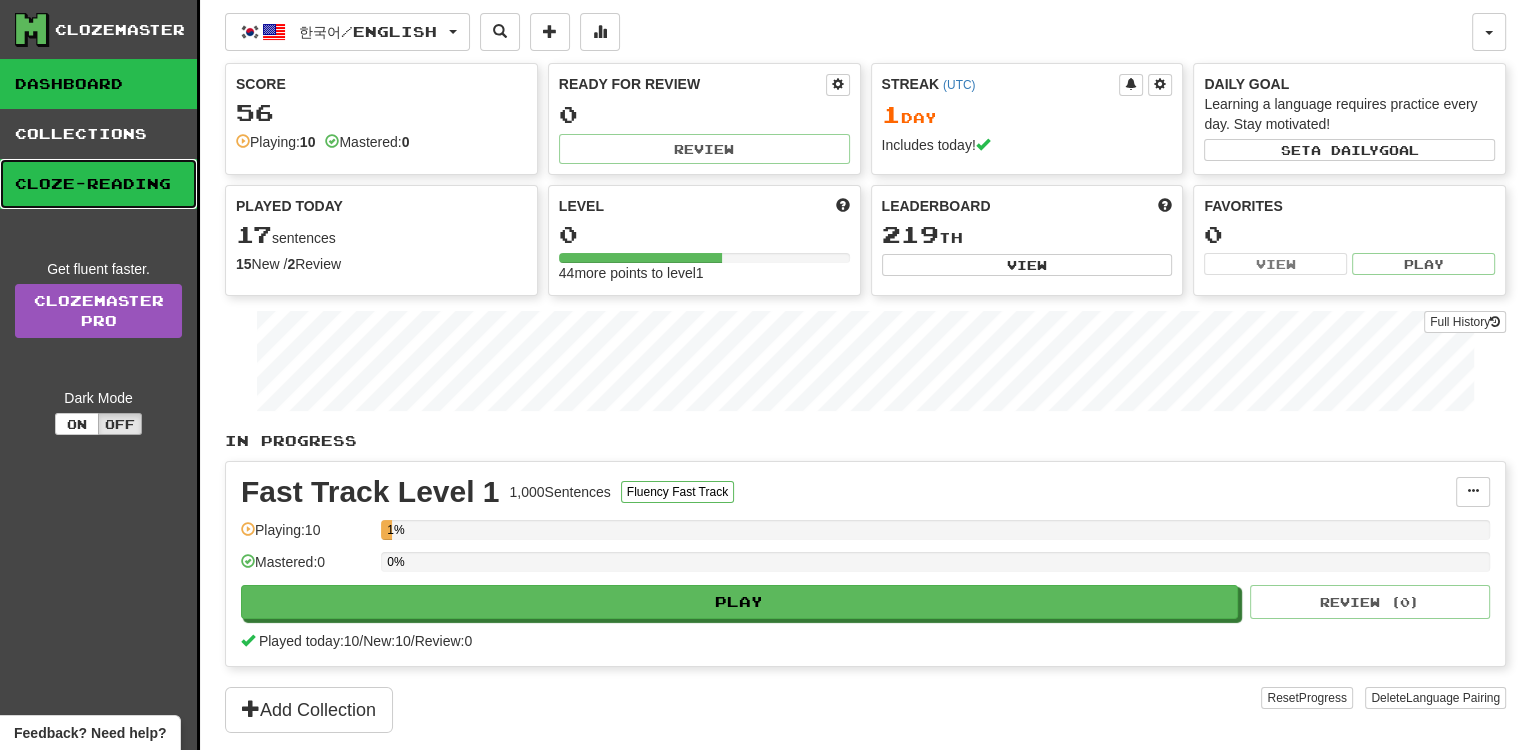 click on "Cloze-Reading" at bounding box center [98, 184] 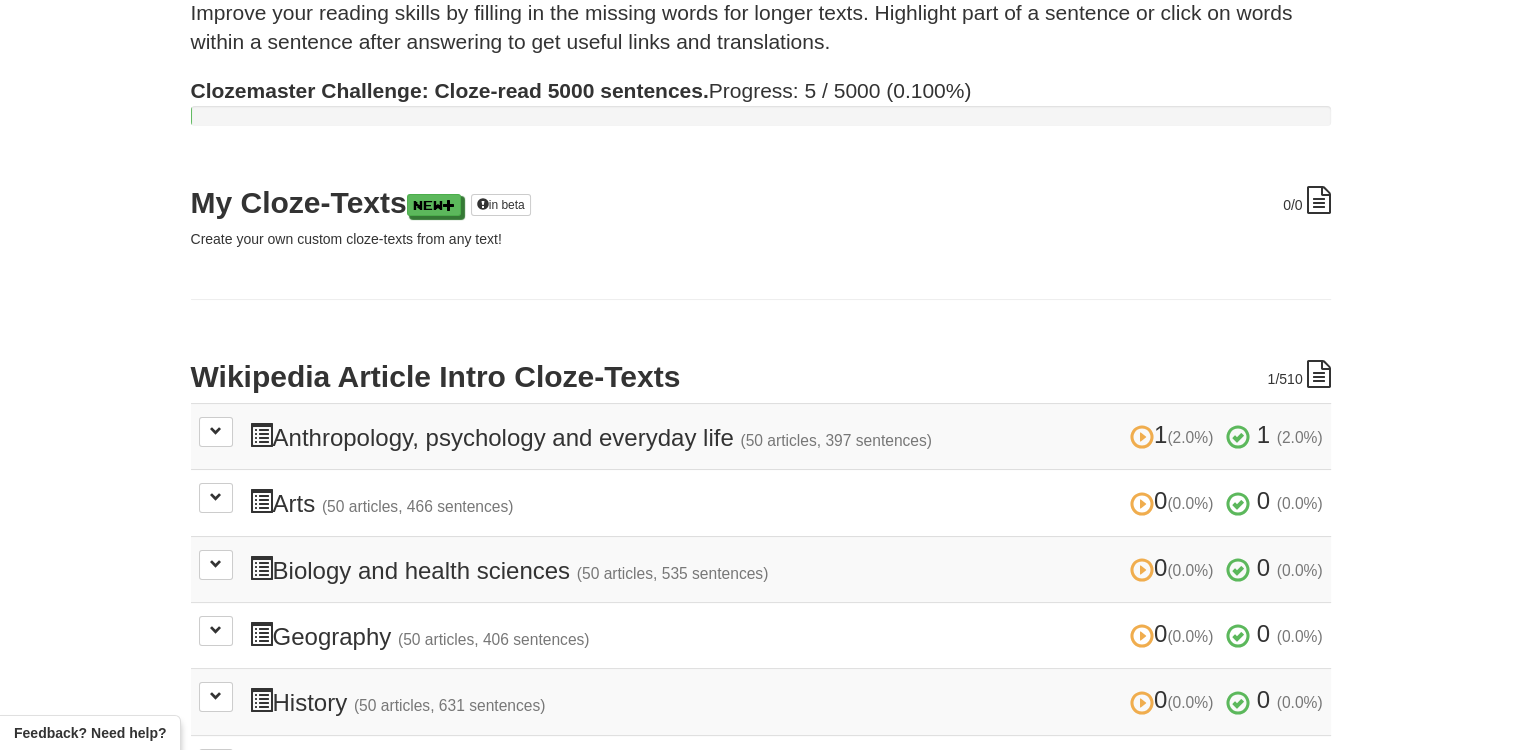 scroll, scrollTop: 200, scrollLeft: 0, axis: vertical 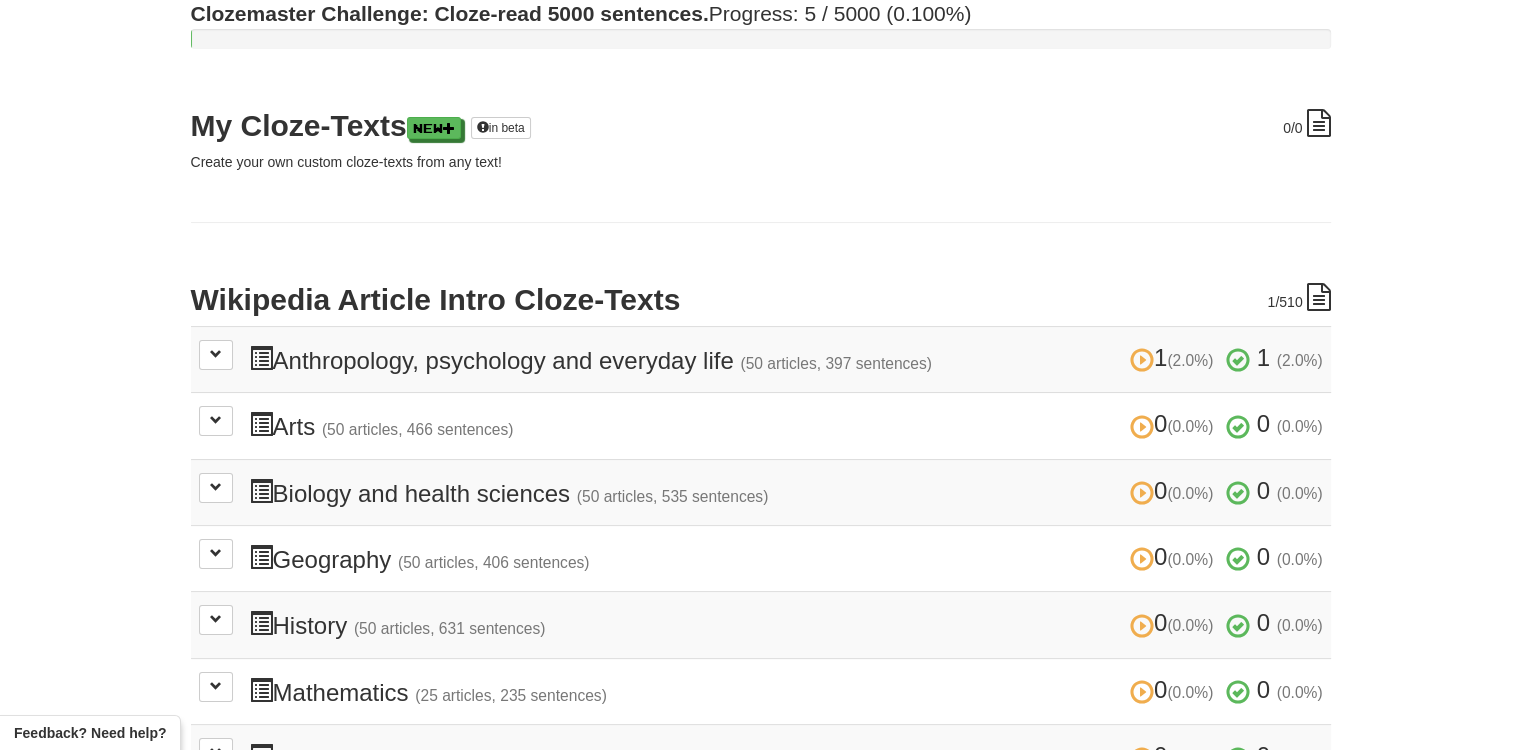 click on "1
(2.0%)
1
(2.0%)
Anthropology, psychology and everyday life
(50 articles, 397 sentences)
1
(2.0%)
1
(2.0%)" at bounding box center (786, 359) 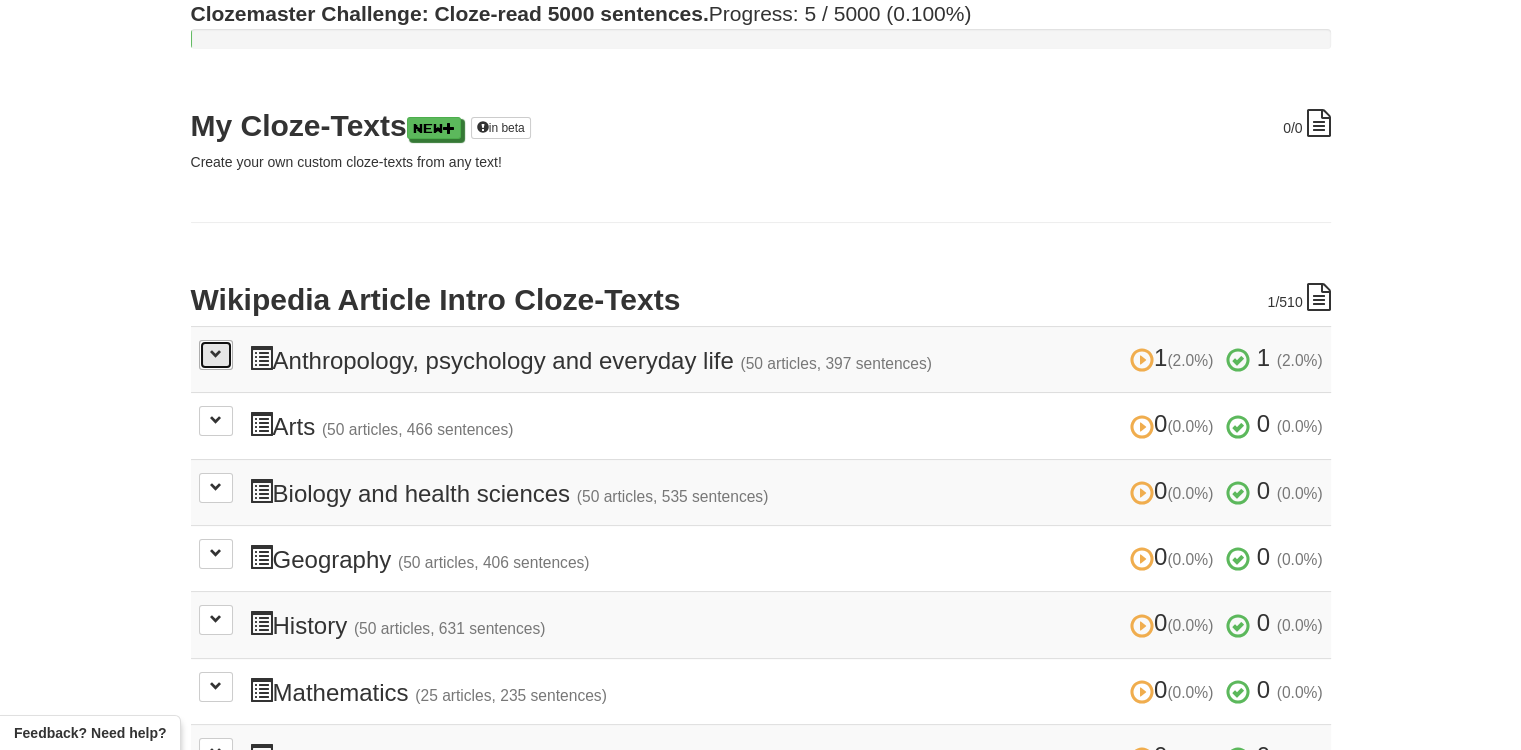 click at bounding box center (216, 354) 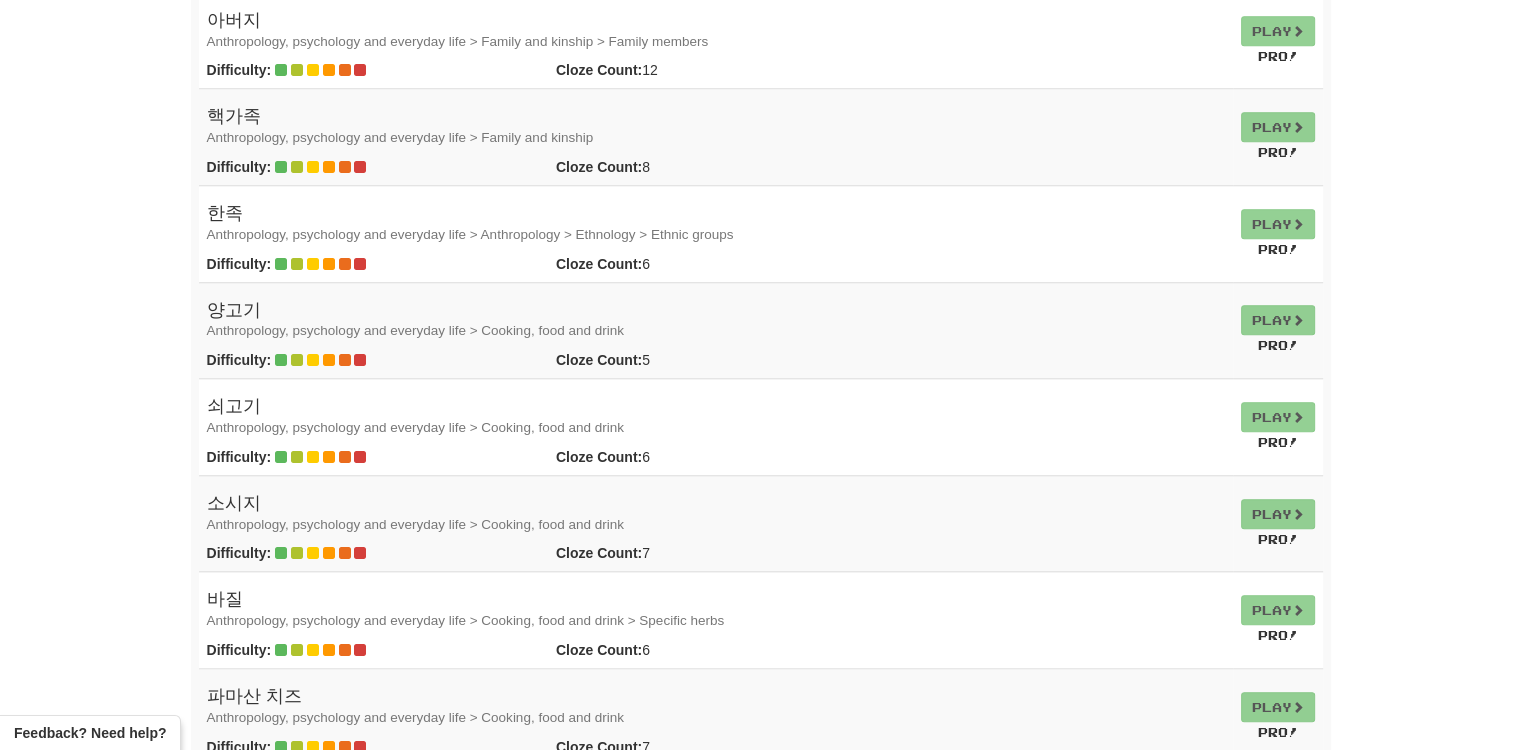 scroll, scrollTop: 2000, scrollLeft: 0, axis: vertical 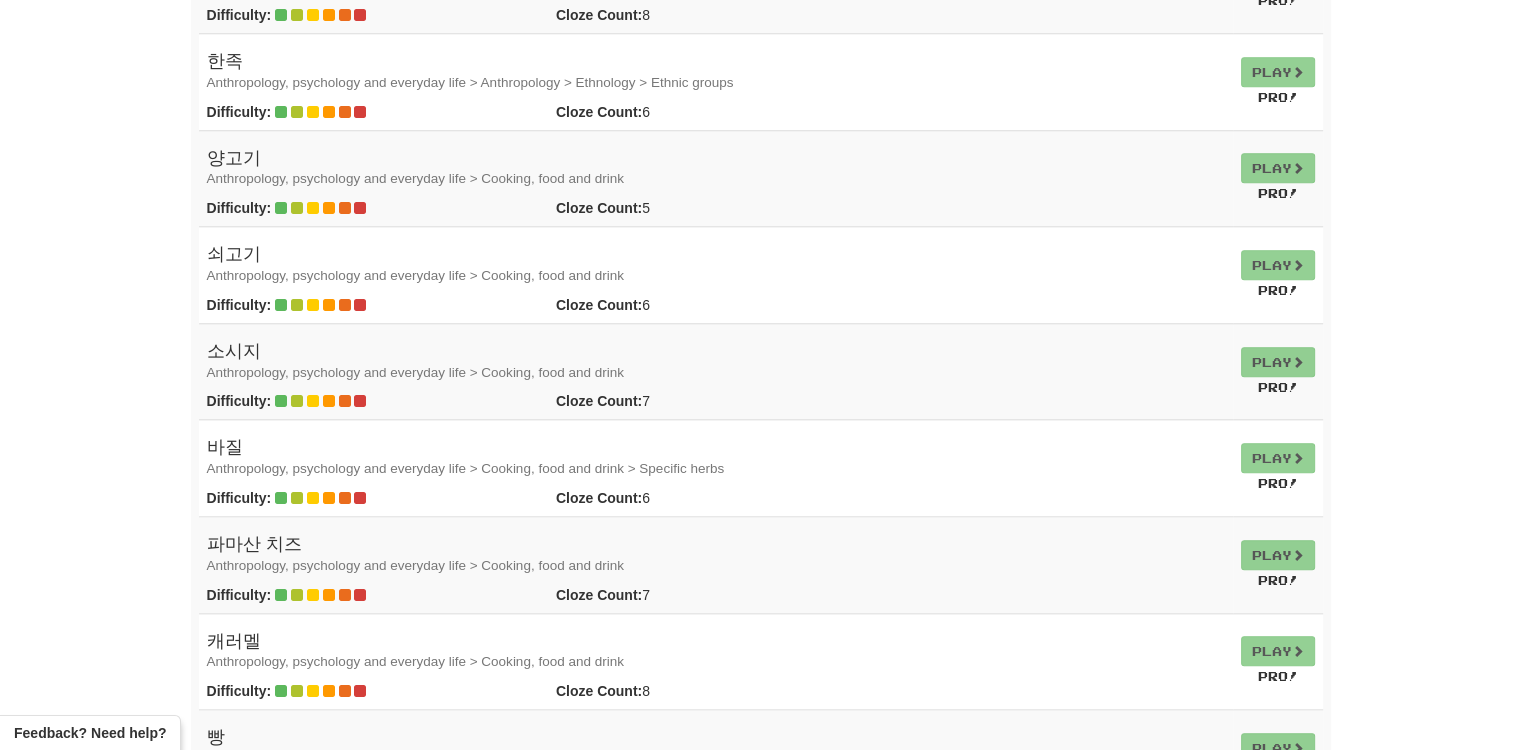 click on "Play
Pro!" at bounding box center [1278, 275] 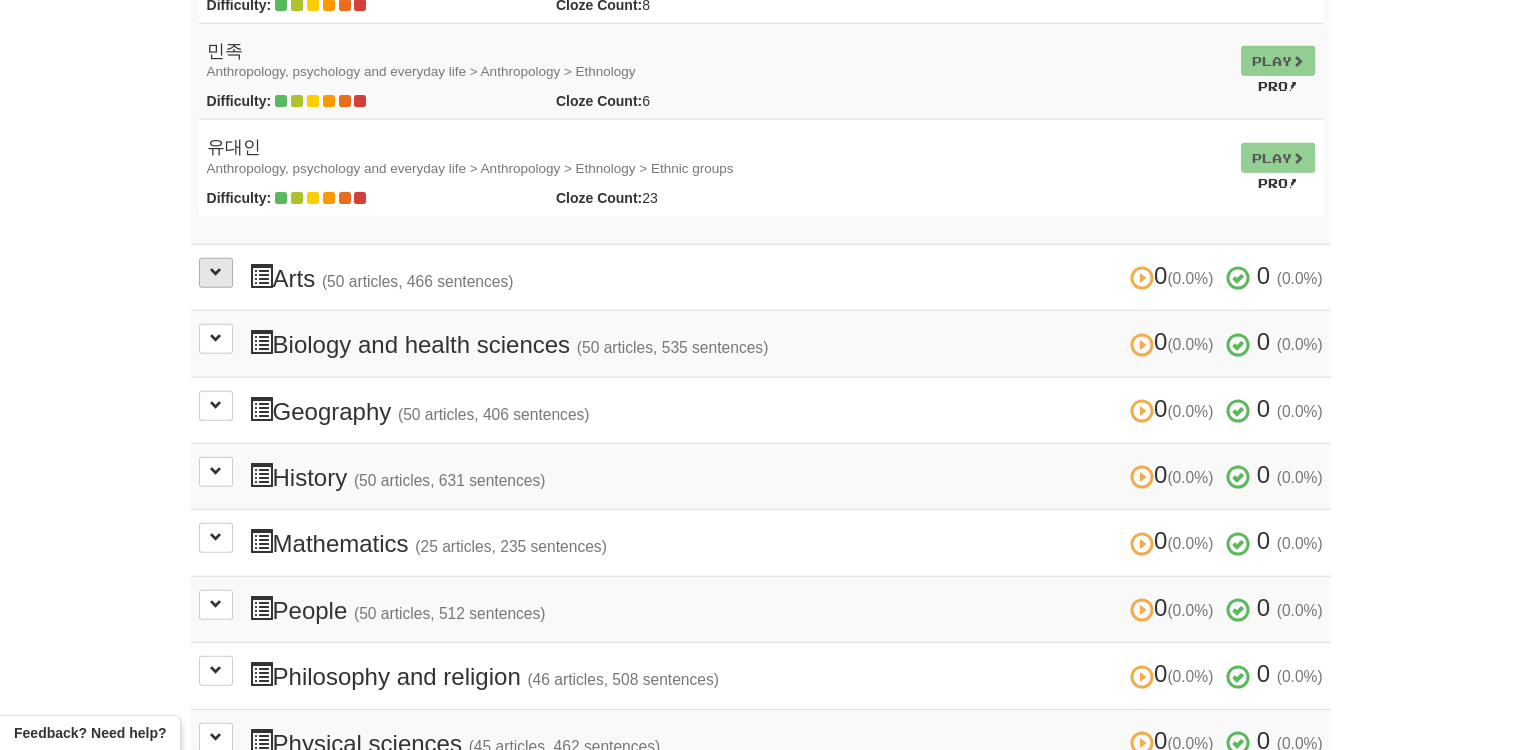 scroll, scrollTop: 5200, scrollLeft: 0, axis: vertical 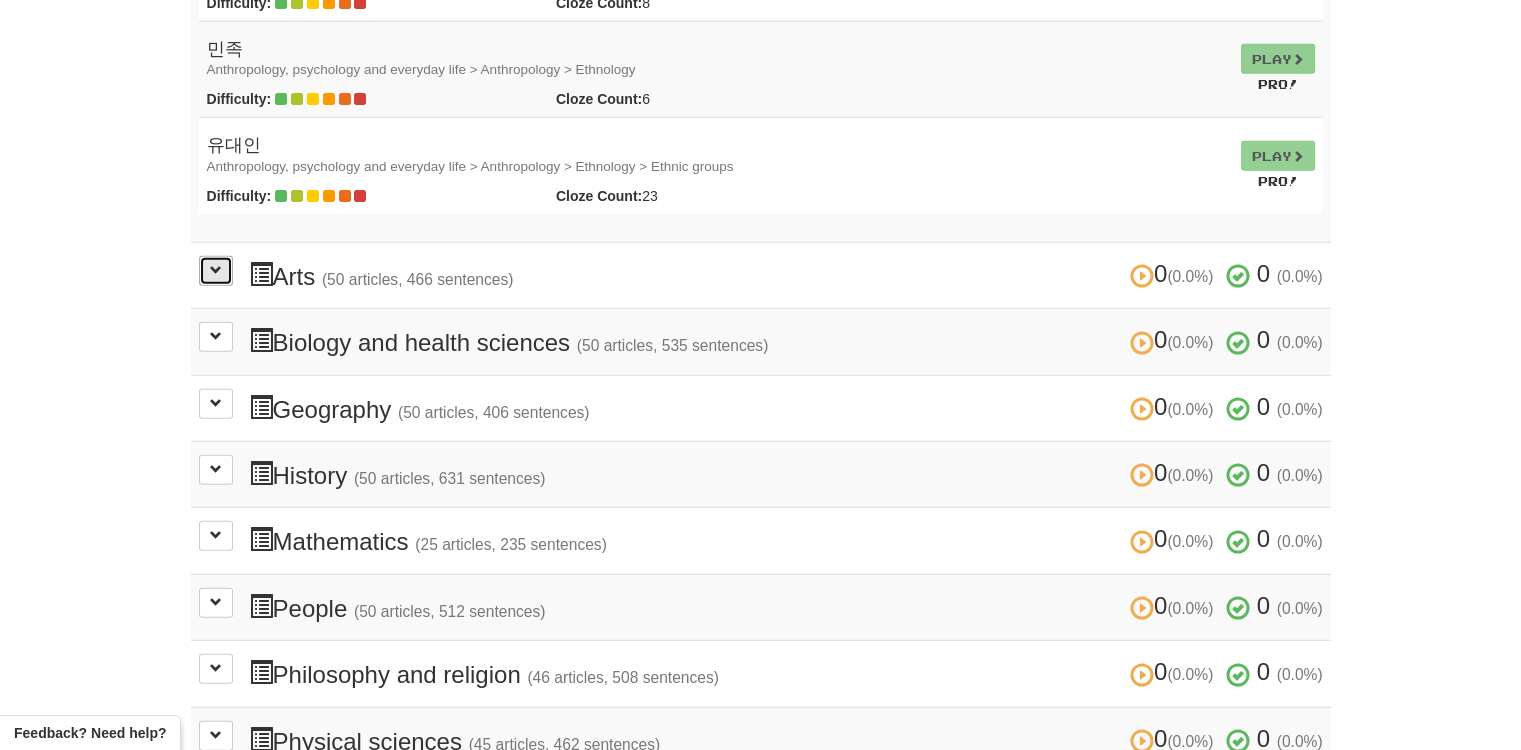 click at bounding box center (216, 271) 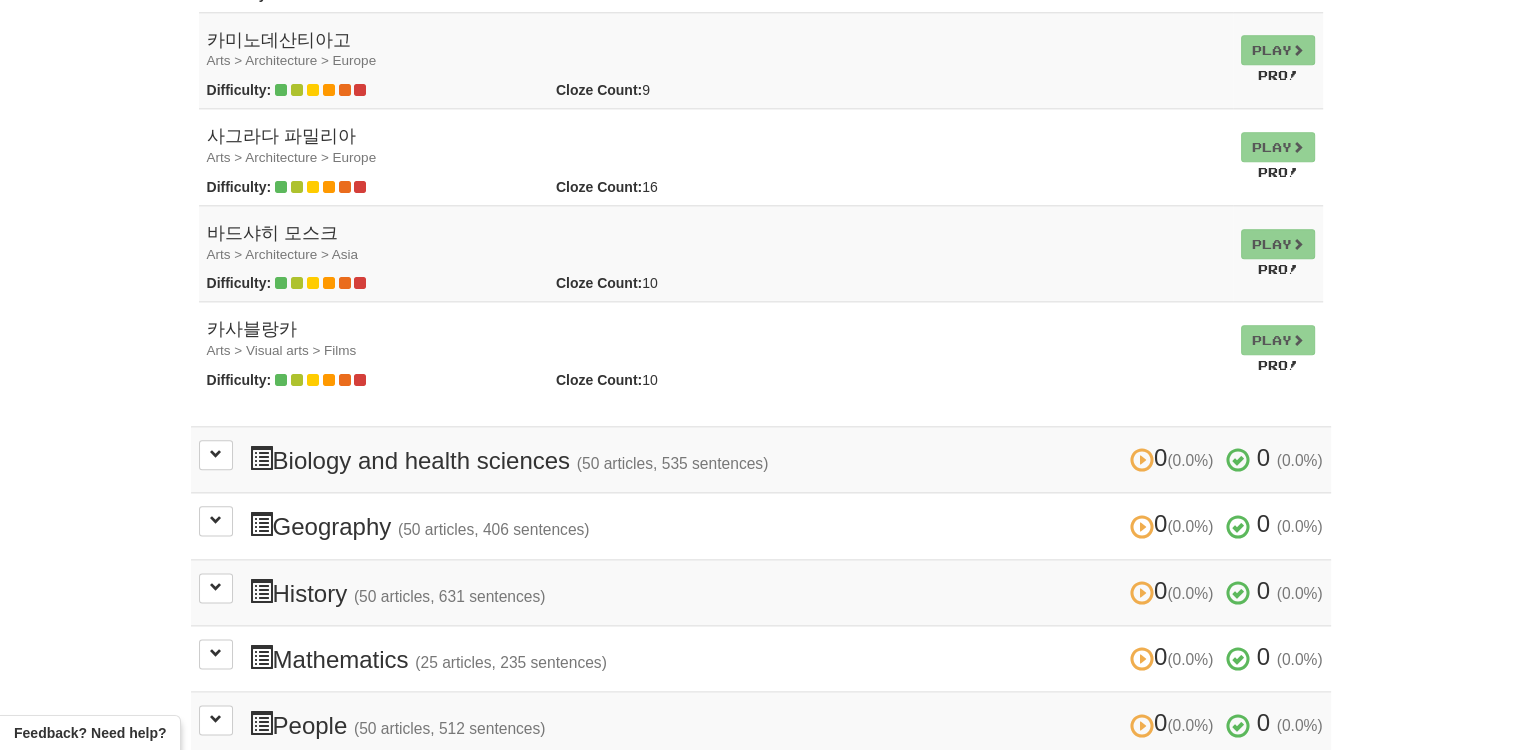 scroll, scrollTop: 10200, scrollLeft: 0, axis: vertical 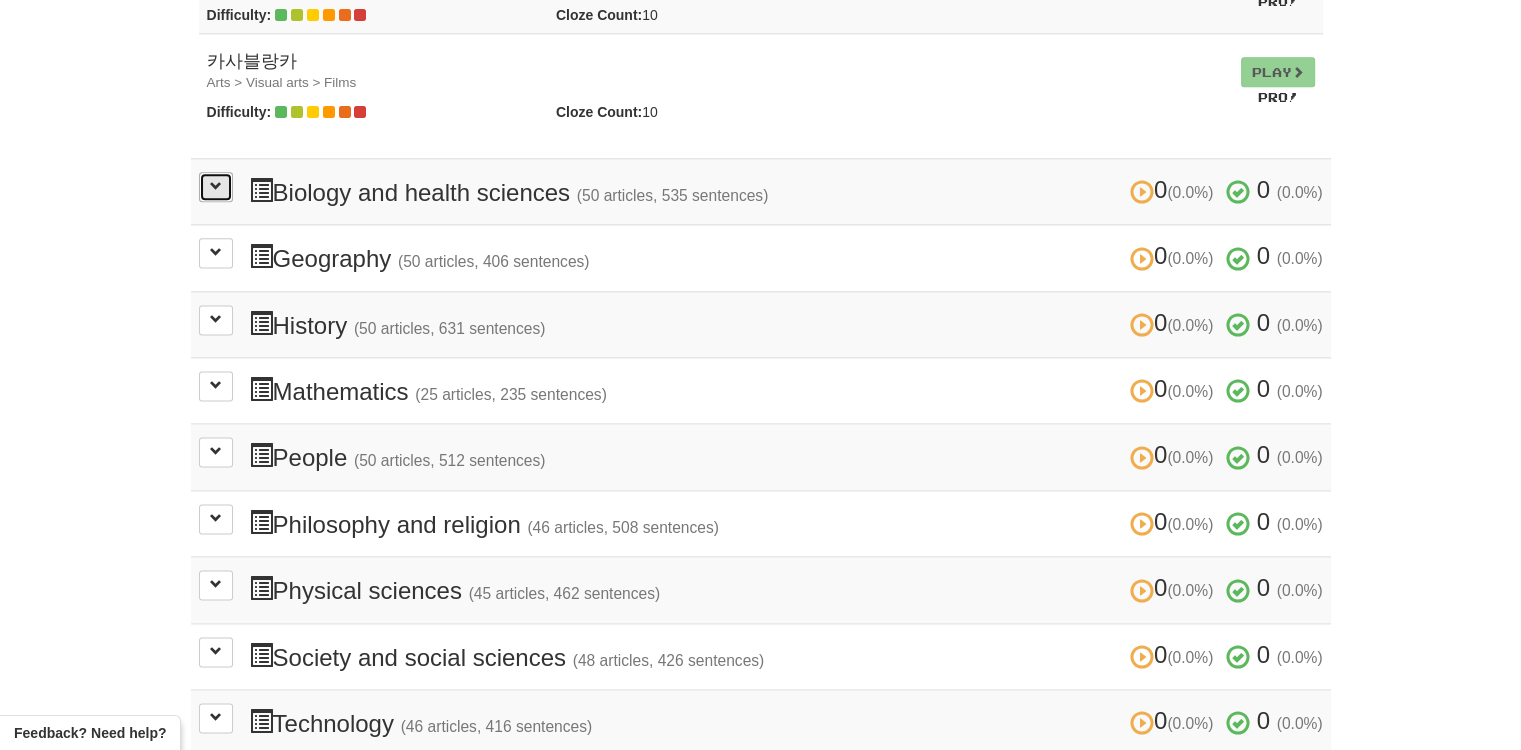 click at bounding box center [216, 187] 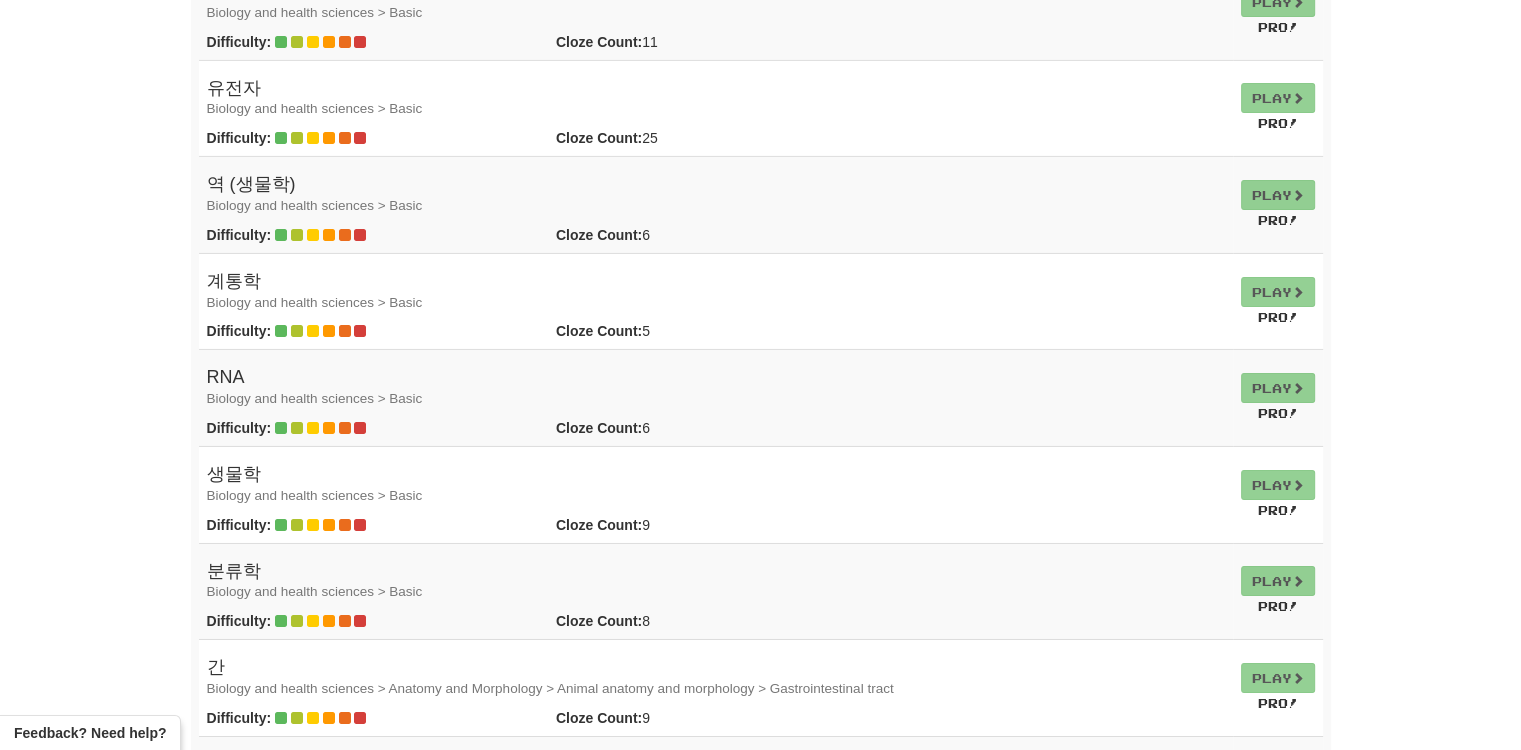 scroll, scrollTop: 14400, scrollLeft: 0, axis: vertical 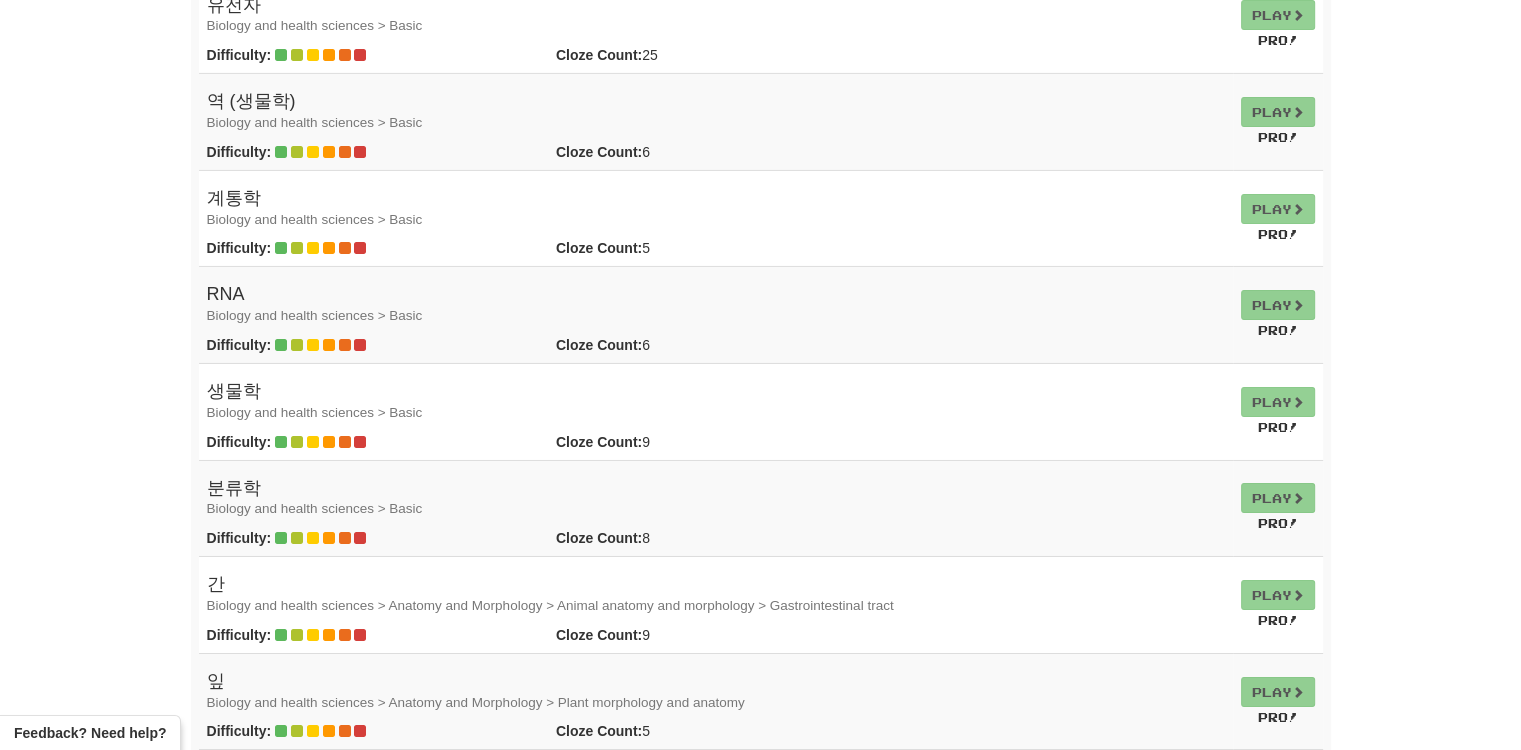 click on "계통학
Biology and health sciences > Basic" at bounding box center (716, 209) 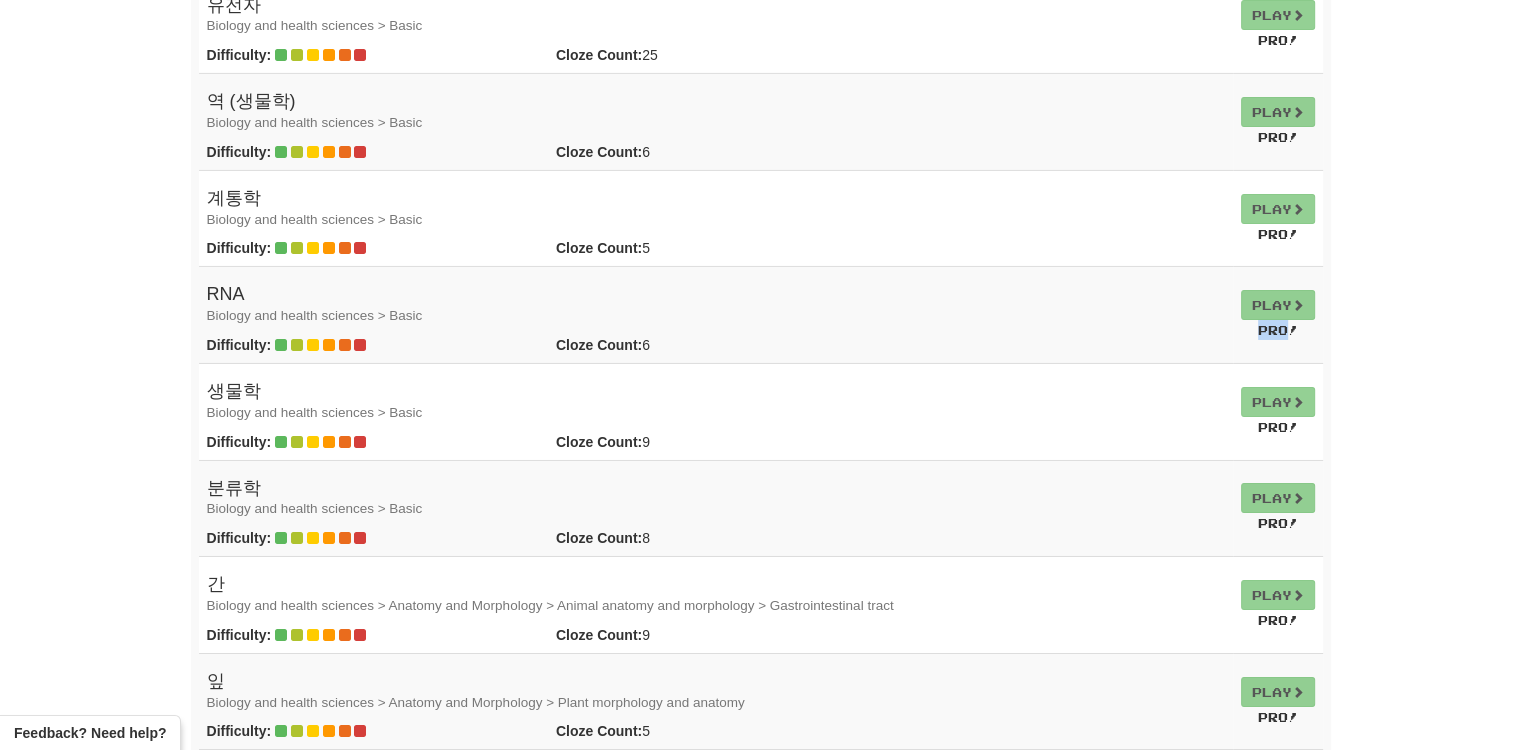 click on "Play
Pro!" at bounding box center [1278, 315] 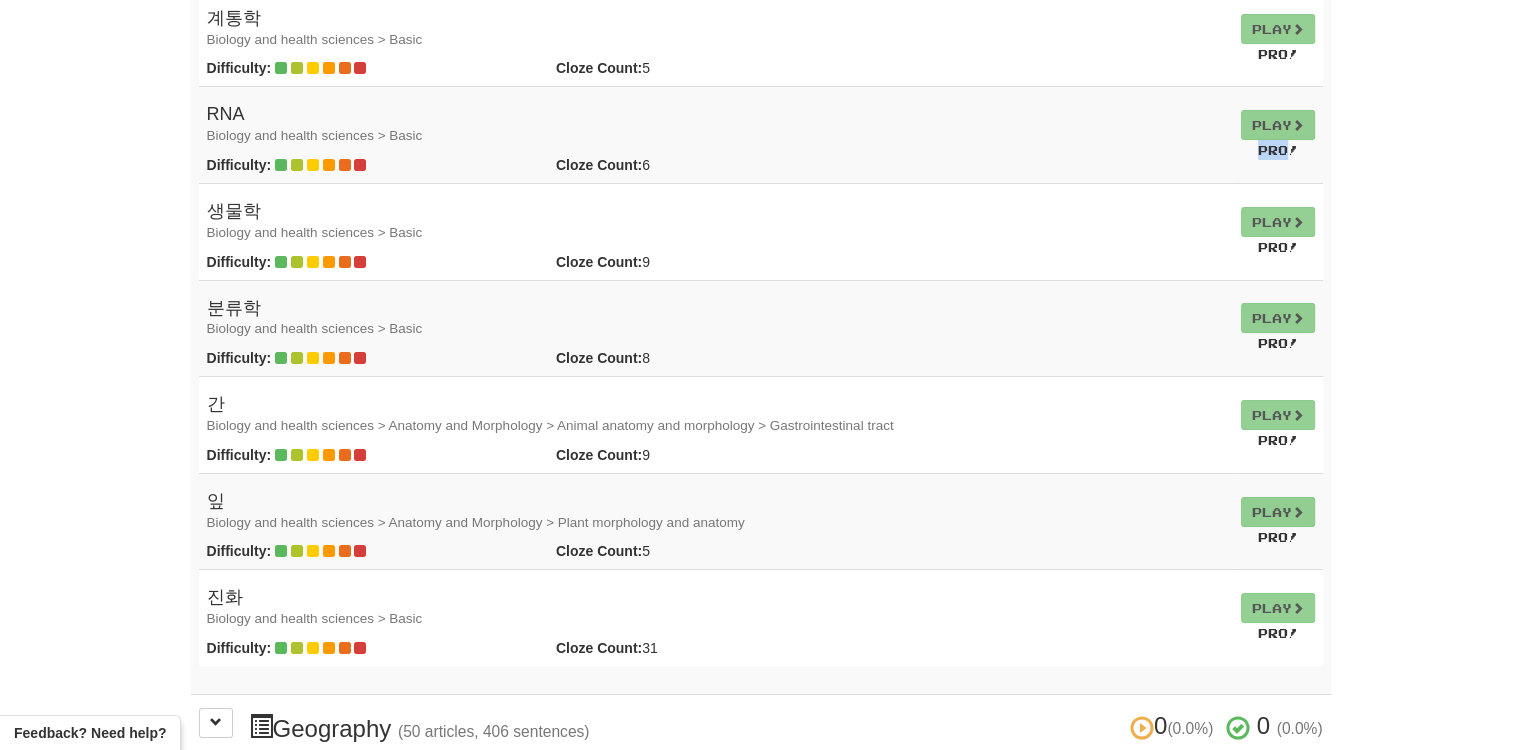scroll, scrollTop: 14700, scrollLeft: 0, axis: vertical 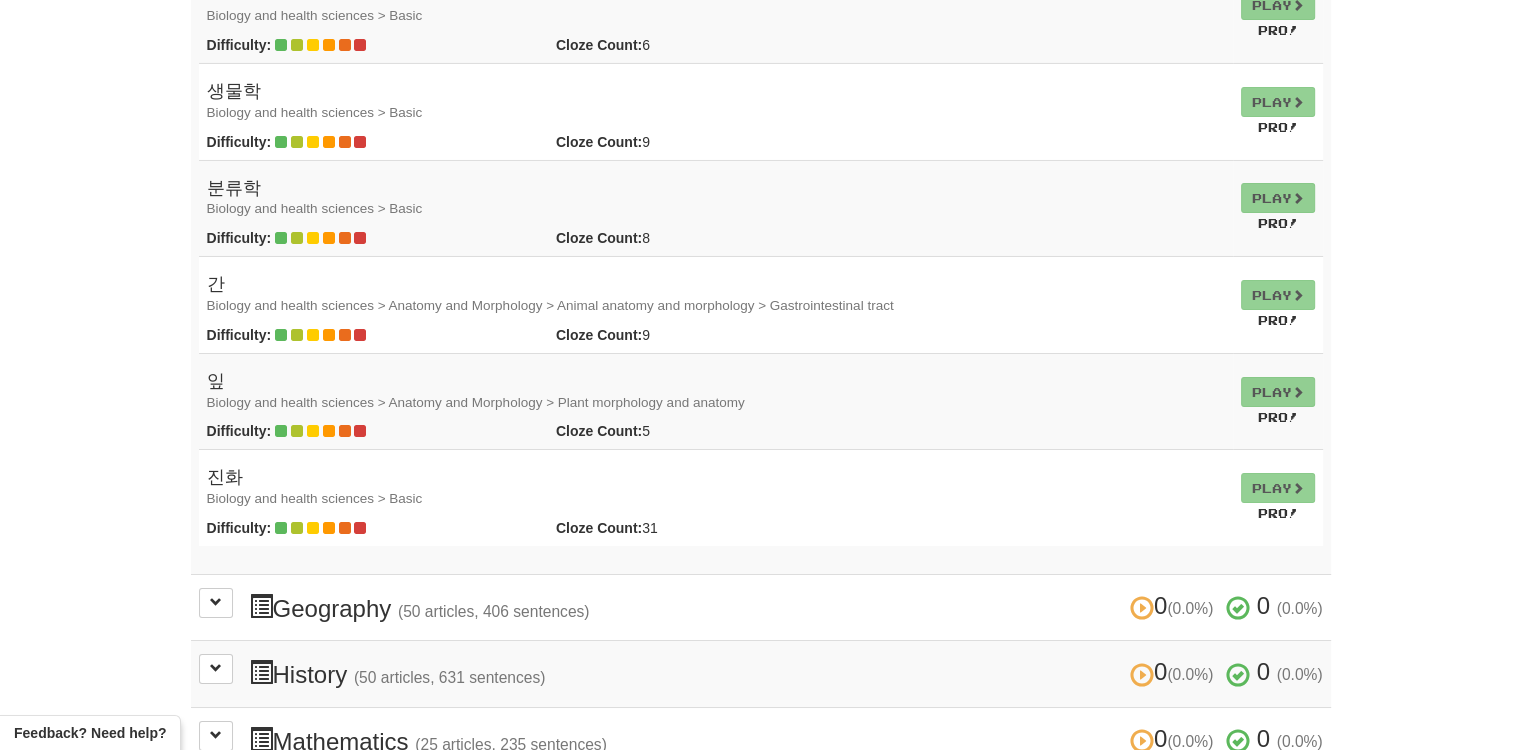 click on "간
Biology and health sciences > Anatomy and Morphology > Animal anatomy and morphology > Gastrointestinal tract" at bounding box center (716, 295) 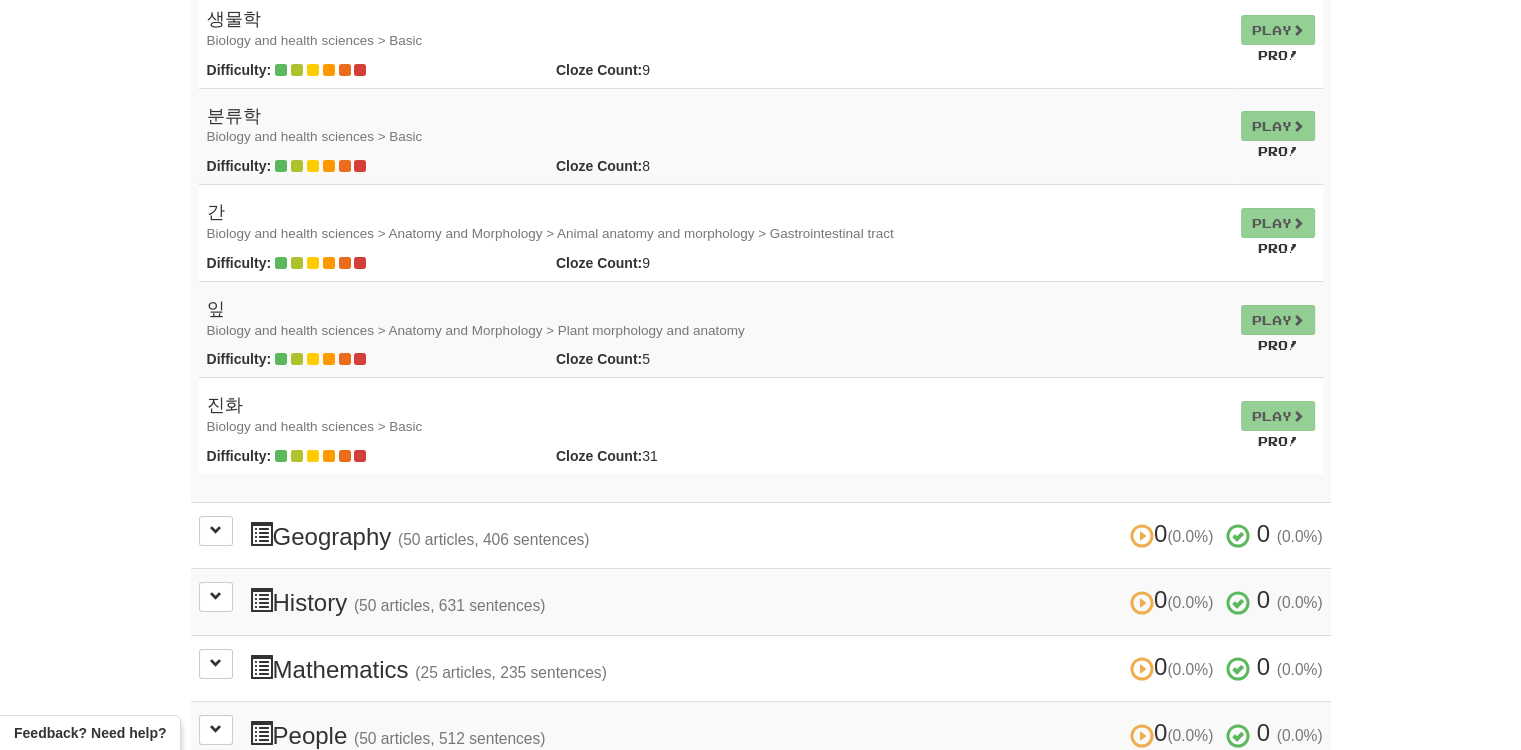 scroll, scrollTop: 15000, scrollLeft: 0, axis: vertical 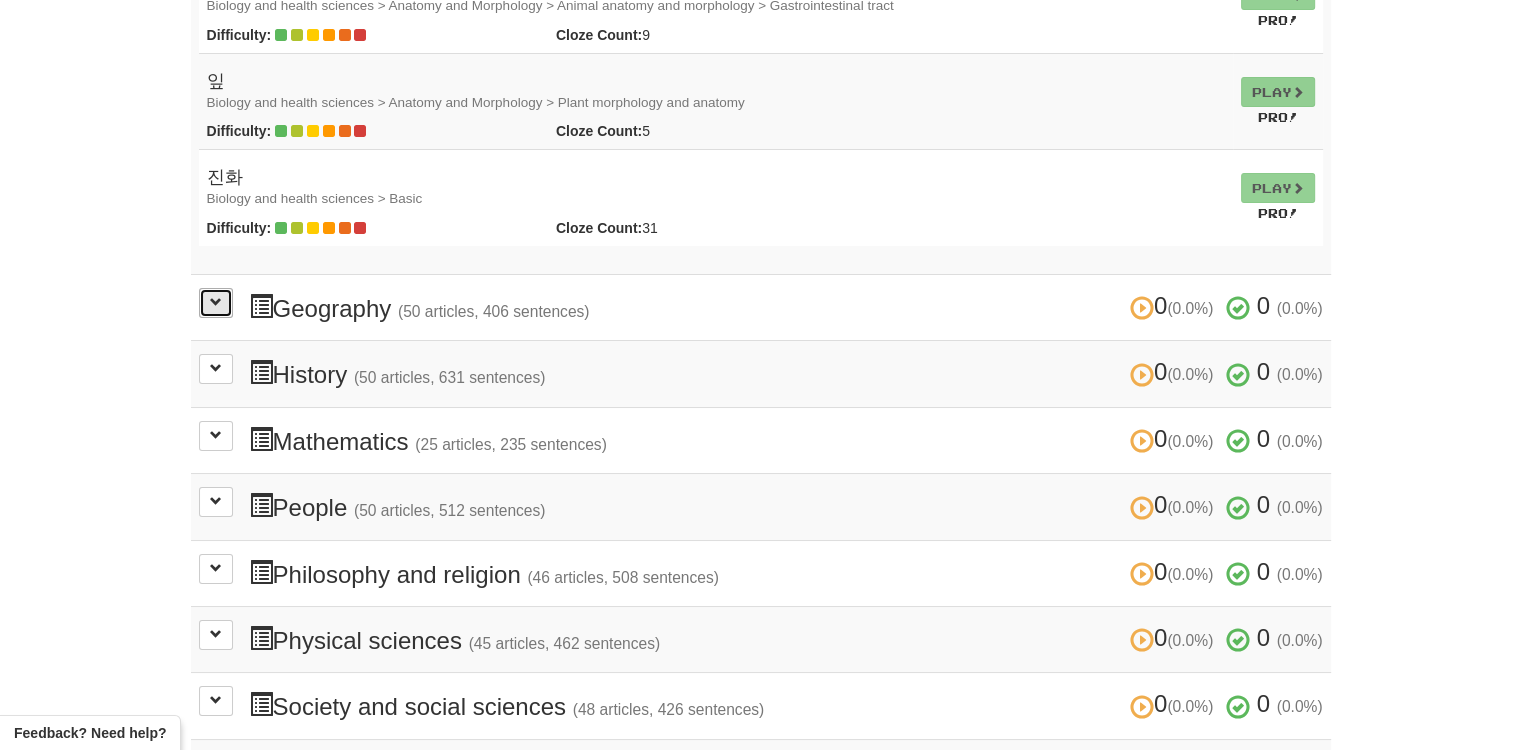 click at bounding box center [216, 302] 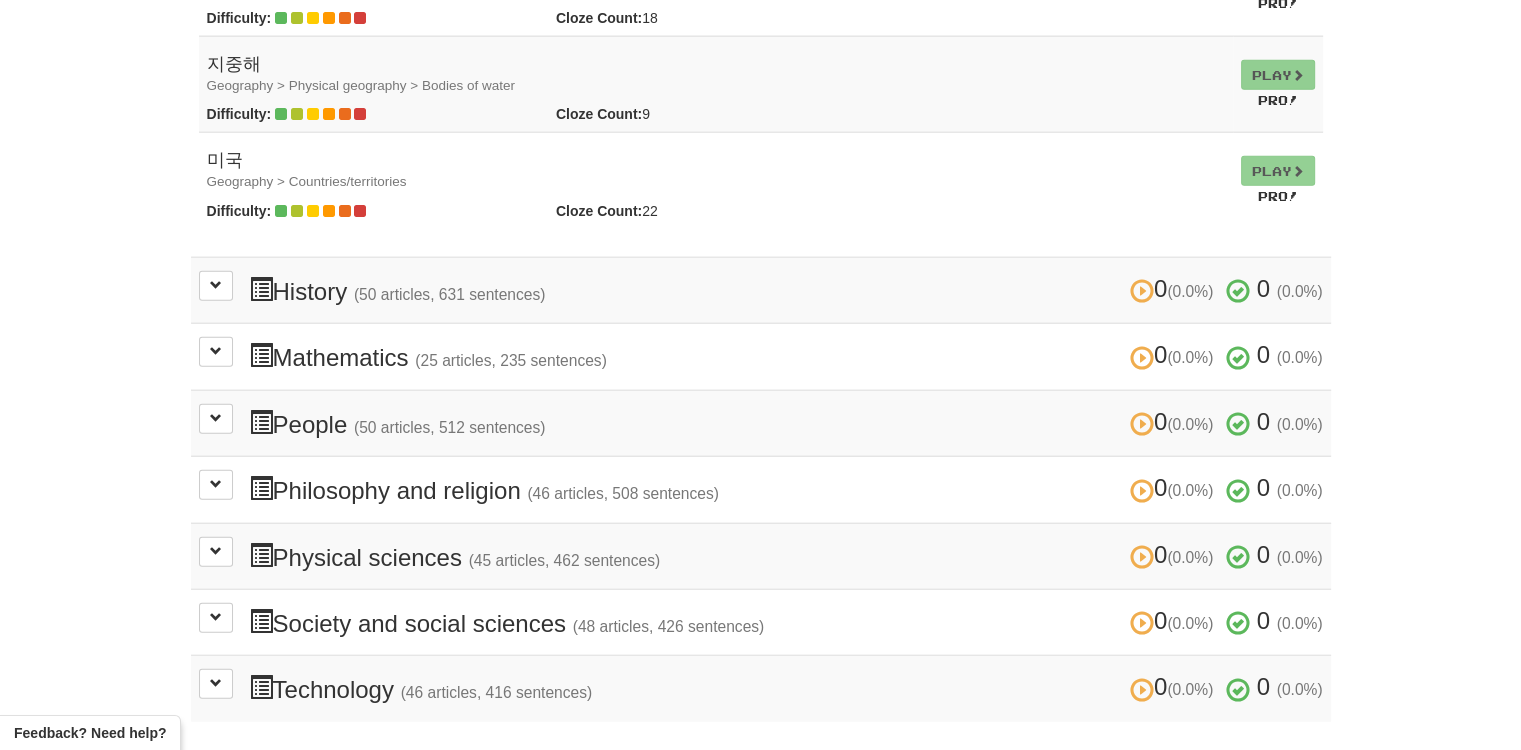 scroll, scrollTop: 20100, scrollLeft: 0, axis: vertical 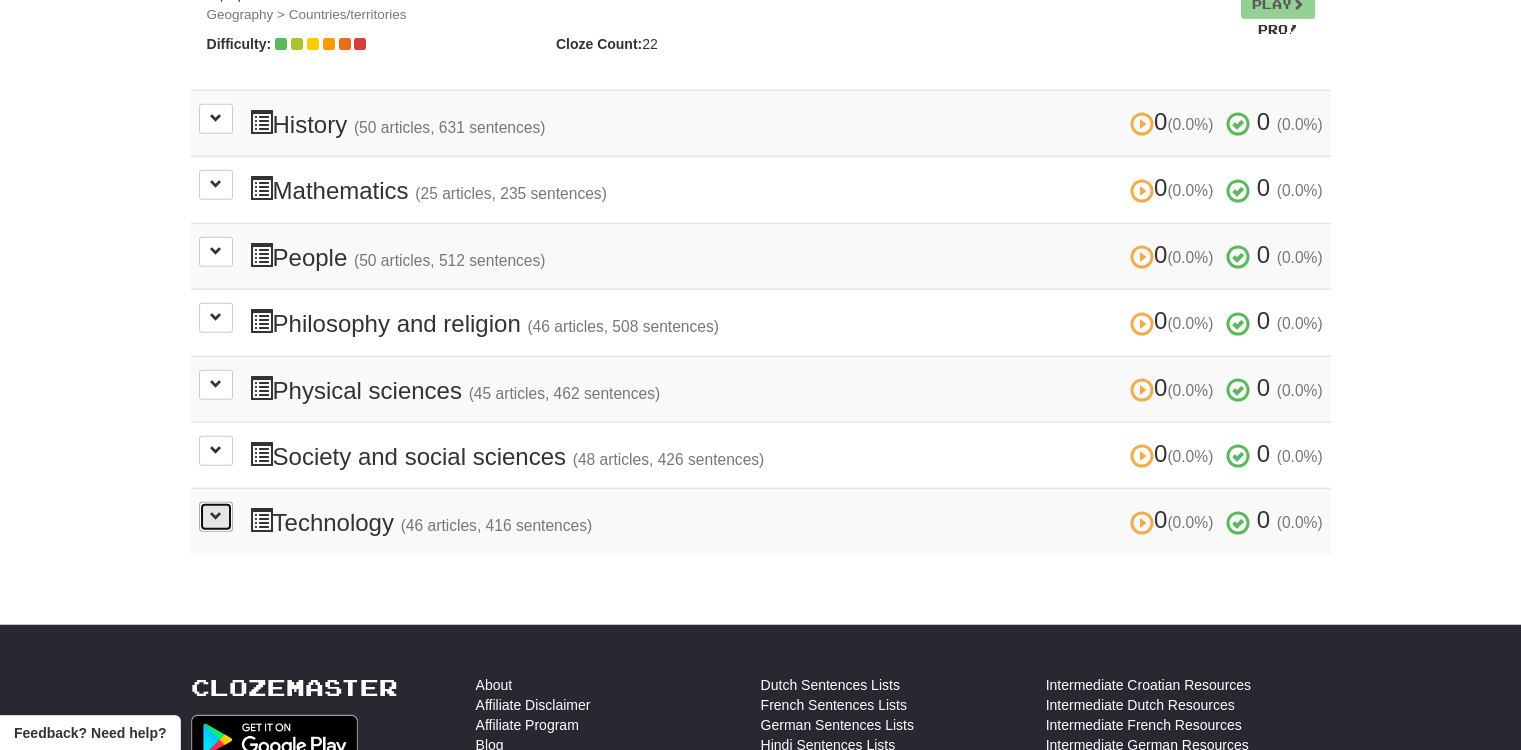 click at bounding box center [216, 517] 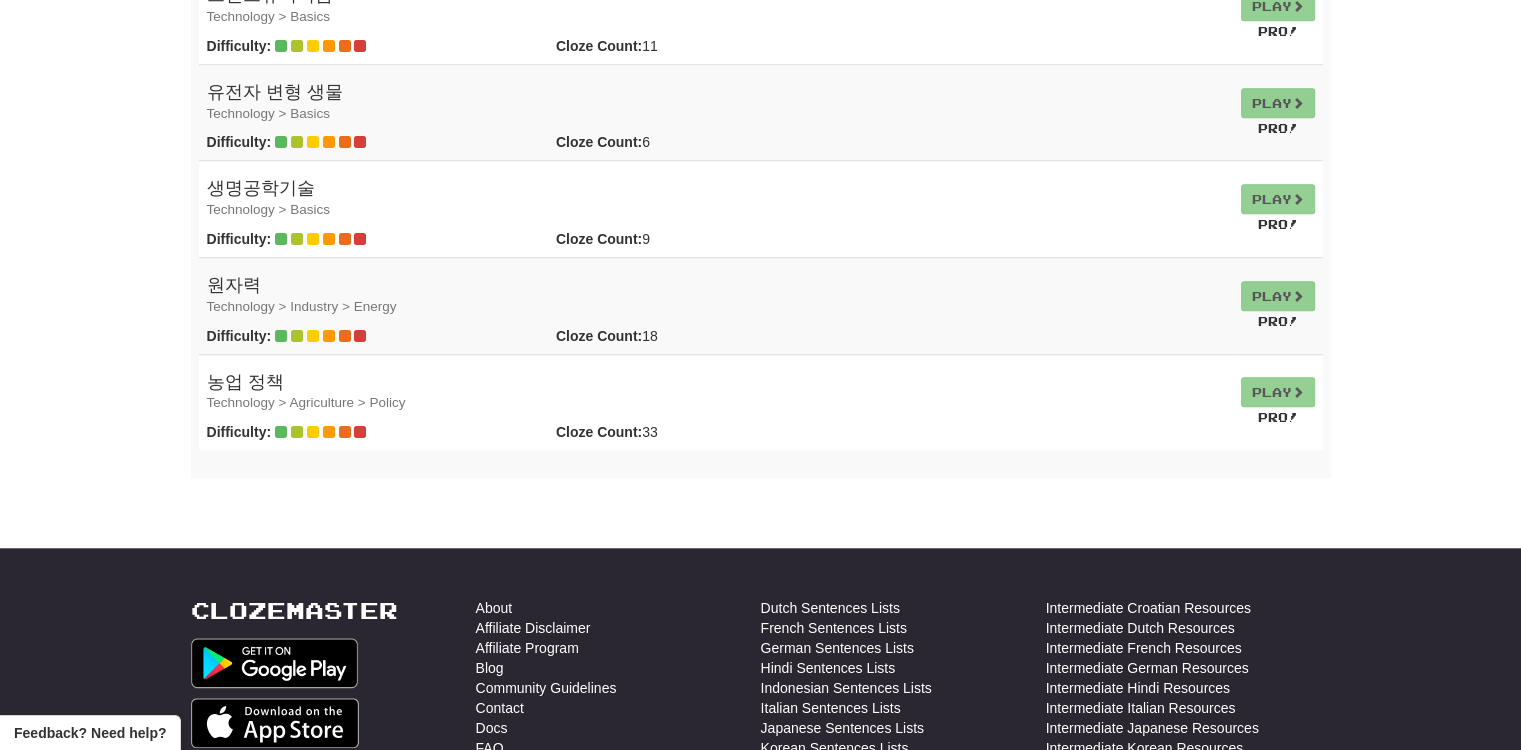 scroll, scrollTop: 24400, scrollLeft: 0, axis: vertical 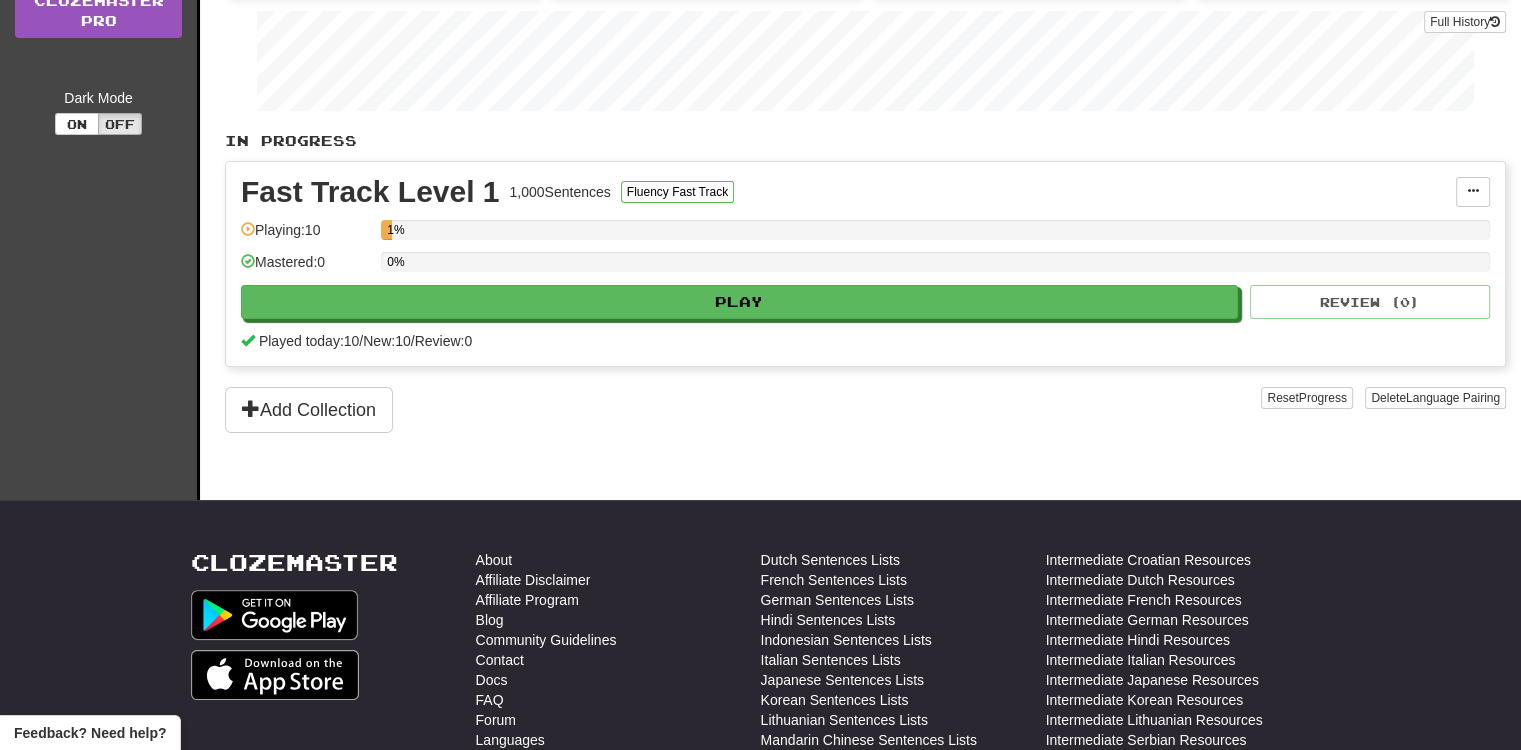 click on "Fast Track Level 1 1,000  Sentences Fluency Fast Track Manage Sentences Unpin from Dashboard  Playing:  10 1%  Mastered:  0 0% Play Review ( 0 )   Played today:  10  /  New:  10  /  Review:  0" at bounding box center (865, 264) 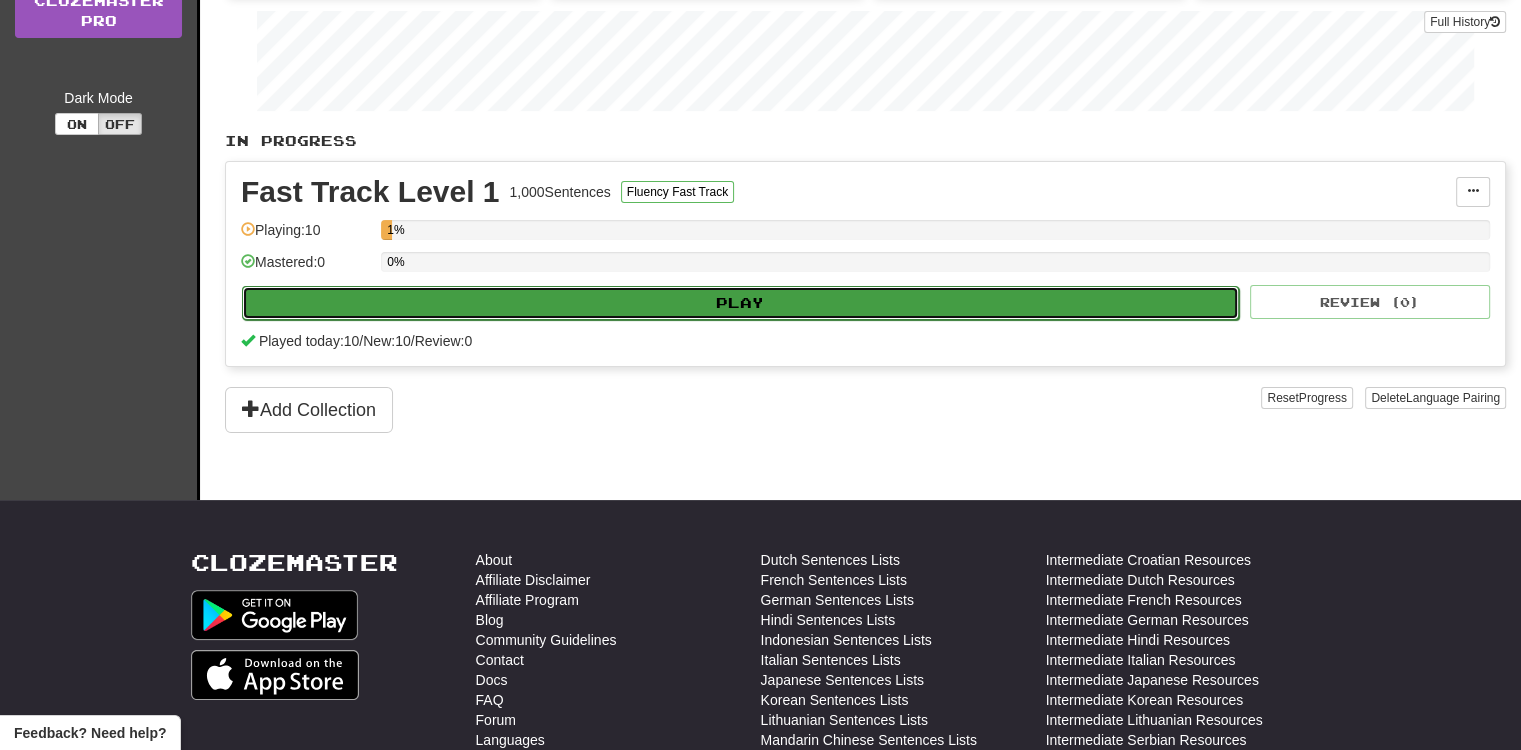 click on "Play" at bounding box center (740, 303) 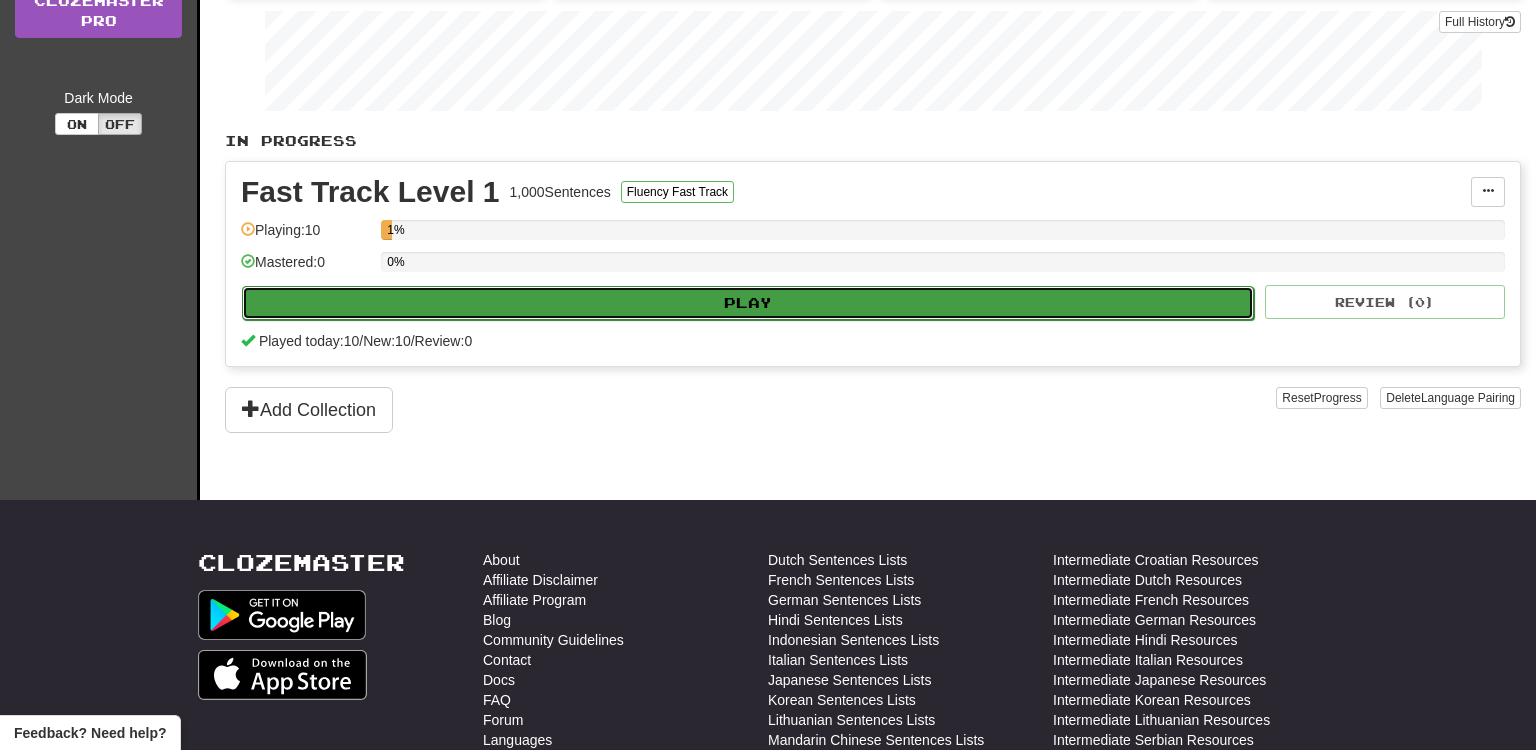 select on "**" 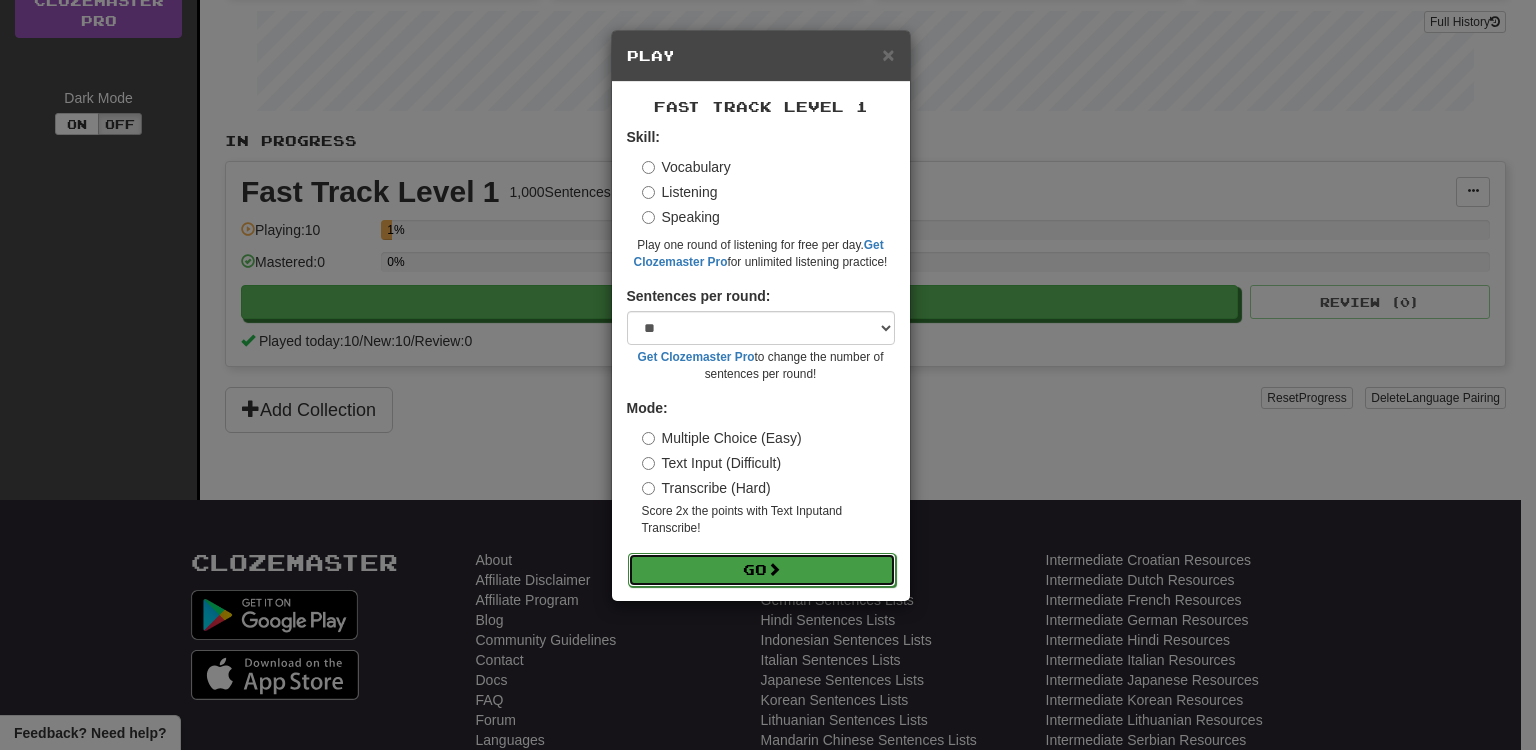 click on "Go" at bounding box center (762, 570) 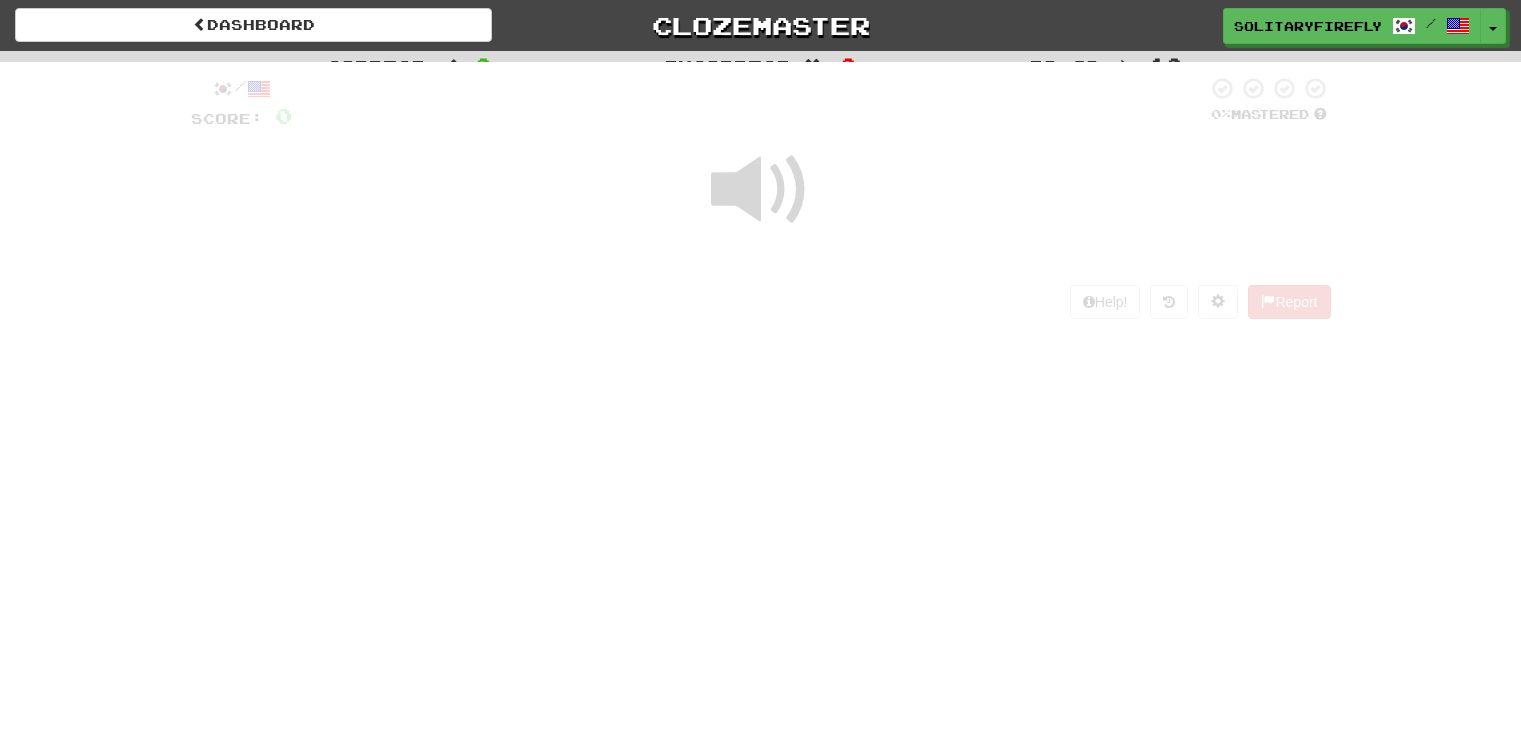 scroll, scrollTop: 0, scrollLeft: 0, axis: both 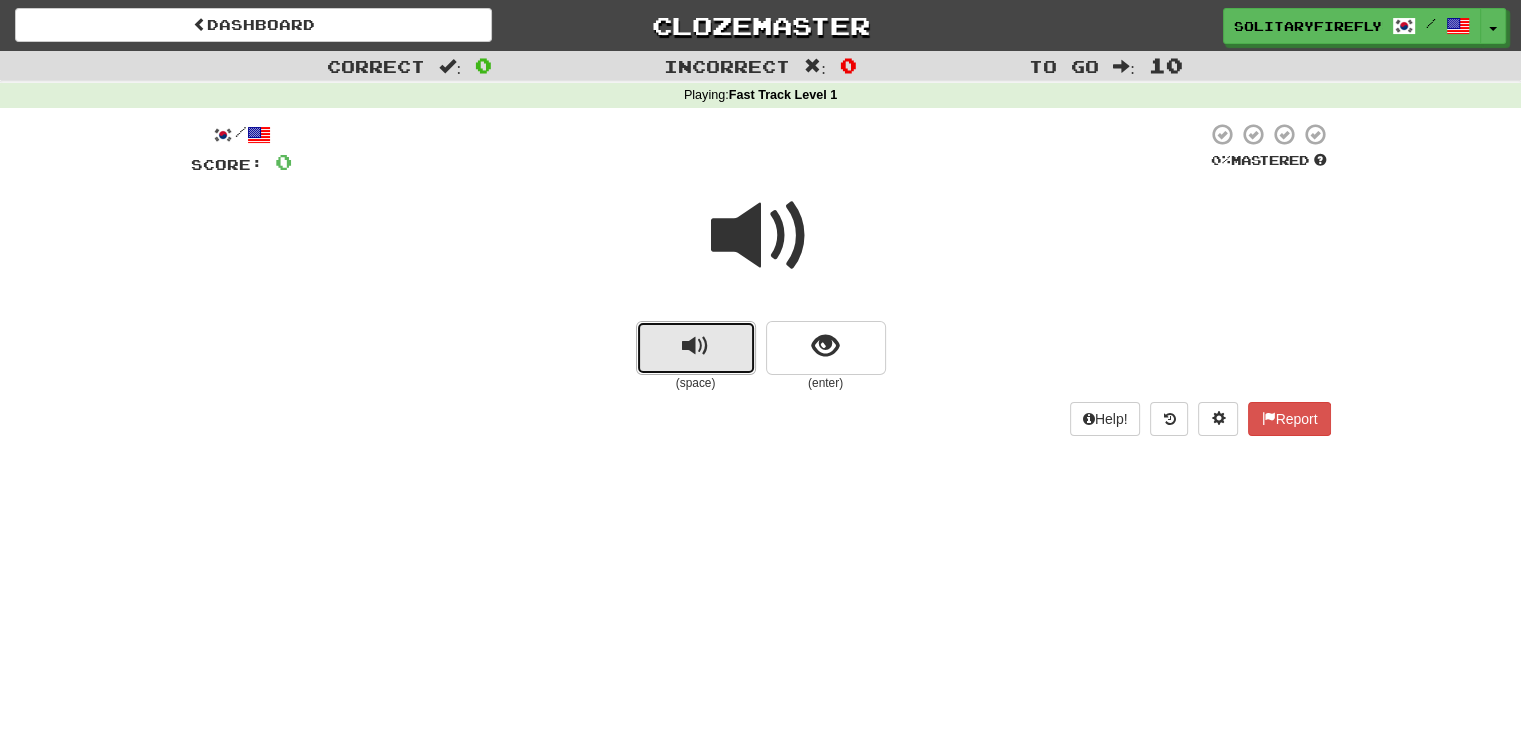 click at bounding box center [695, 346] 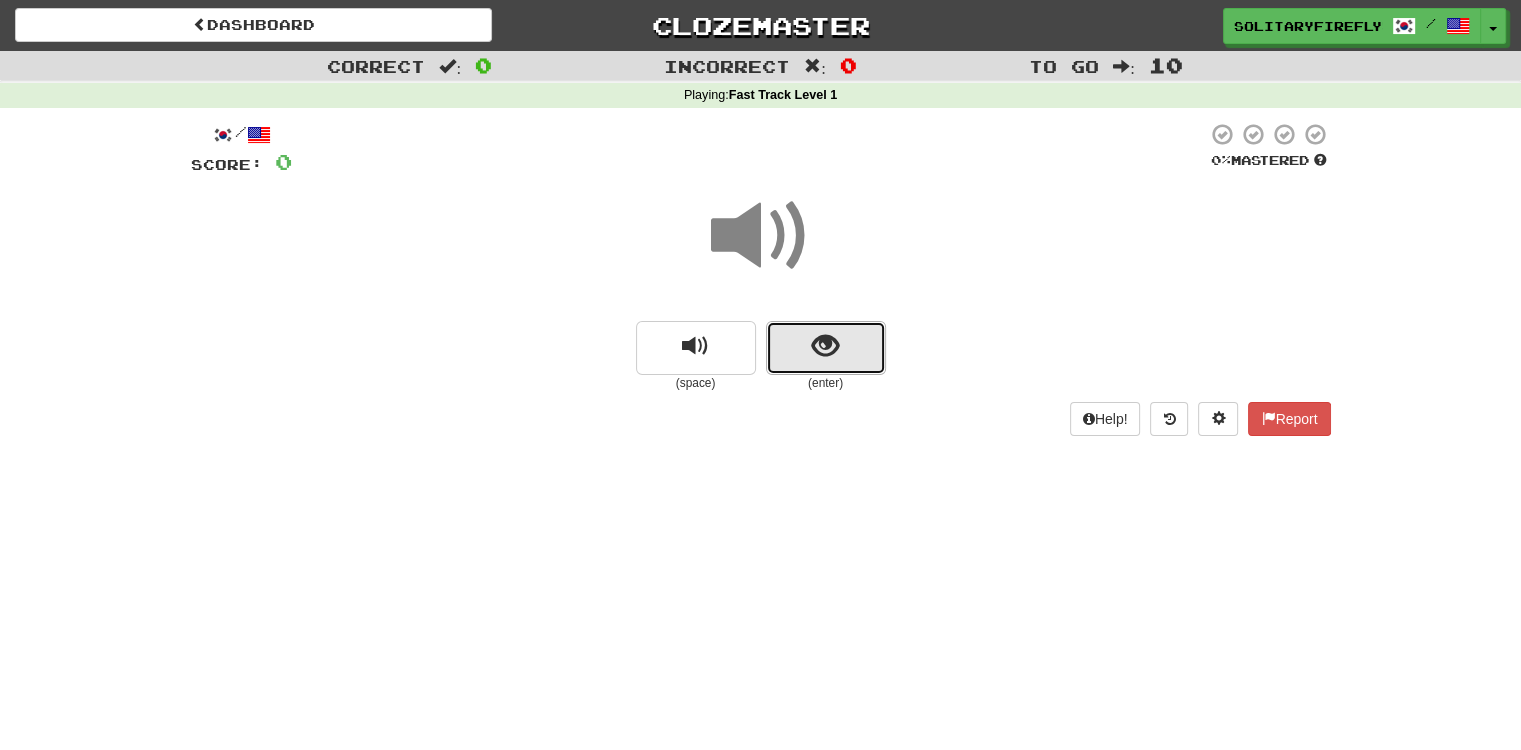 click at bounding box center [825, 346] 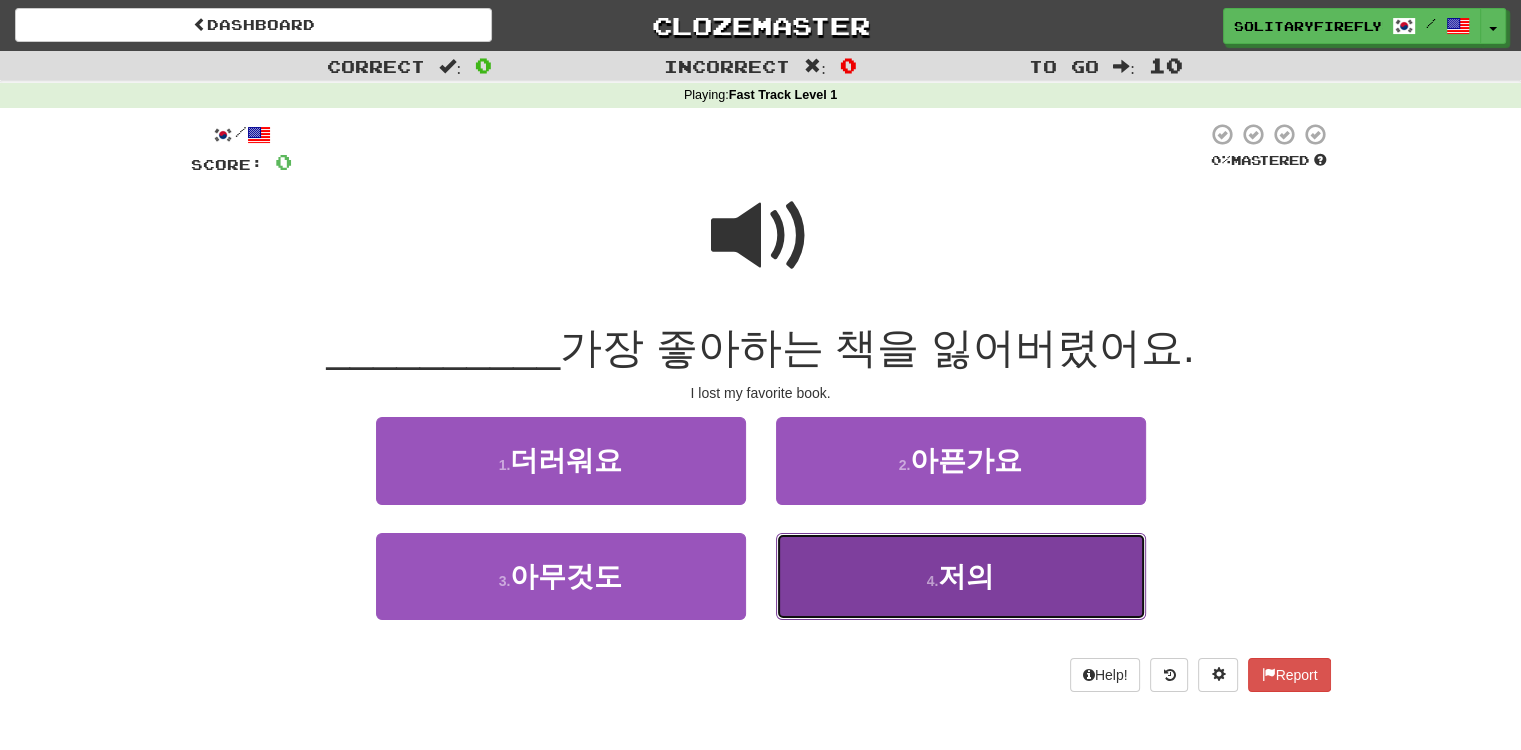 click on "4 .  저의" at bounding box center (961, 576) 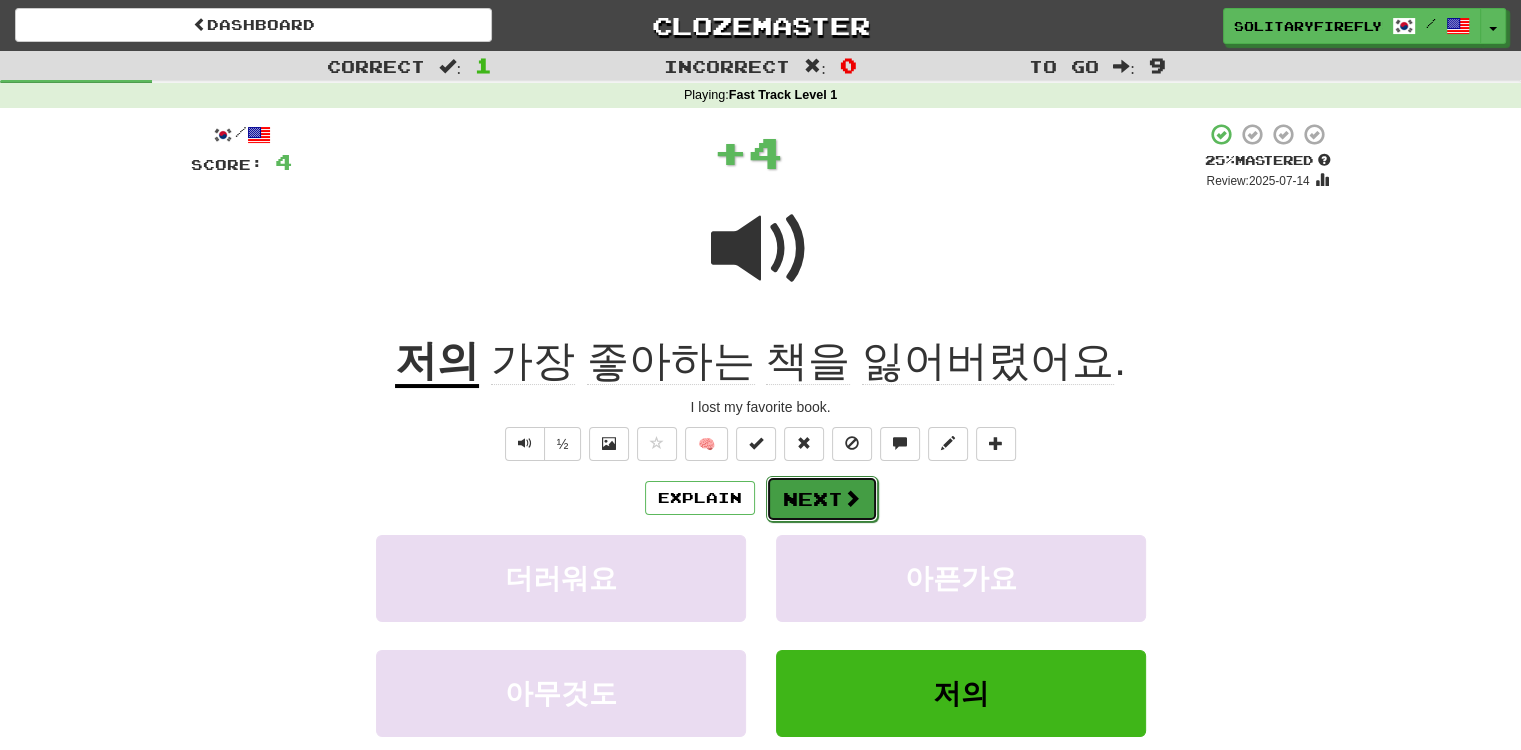 click on "Next" at bounding box center (822, 499) 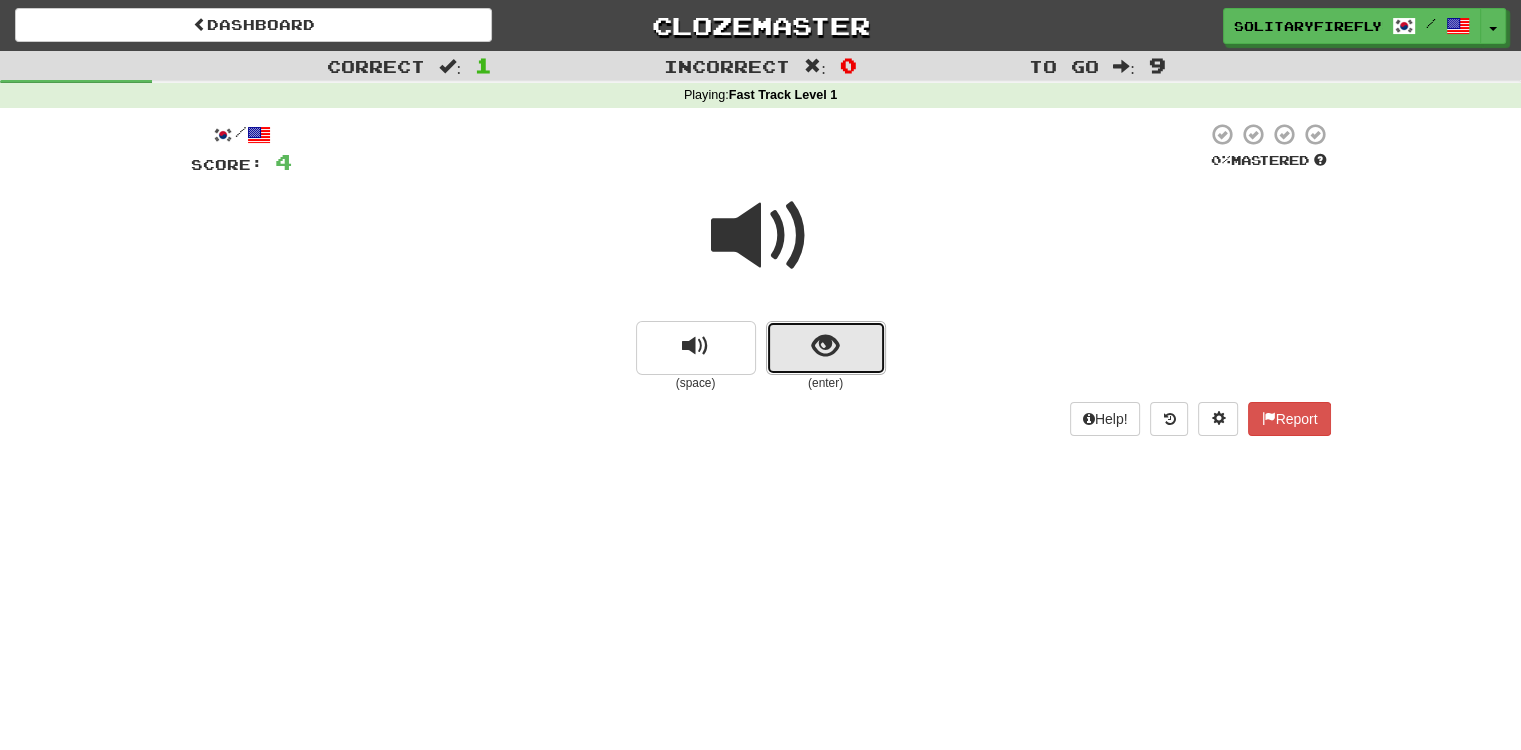 click at bounding box center [825, 346] 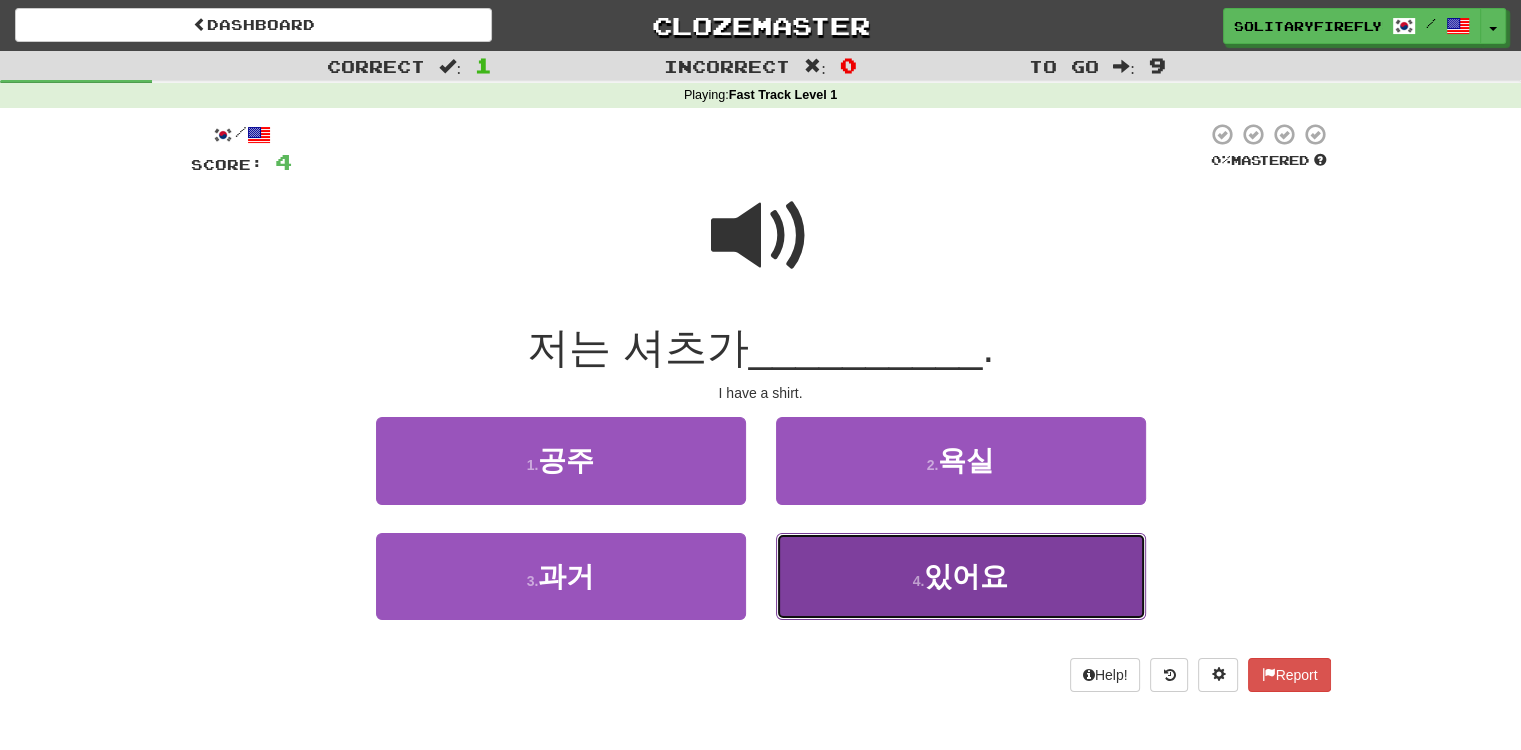 click on "있어요" at bounding box center (966, 576) 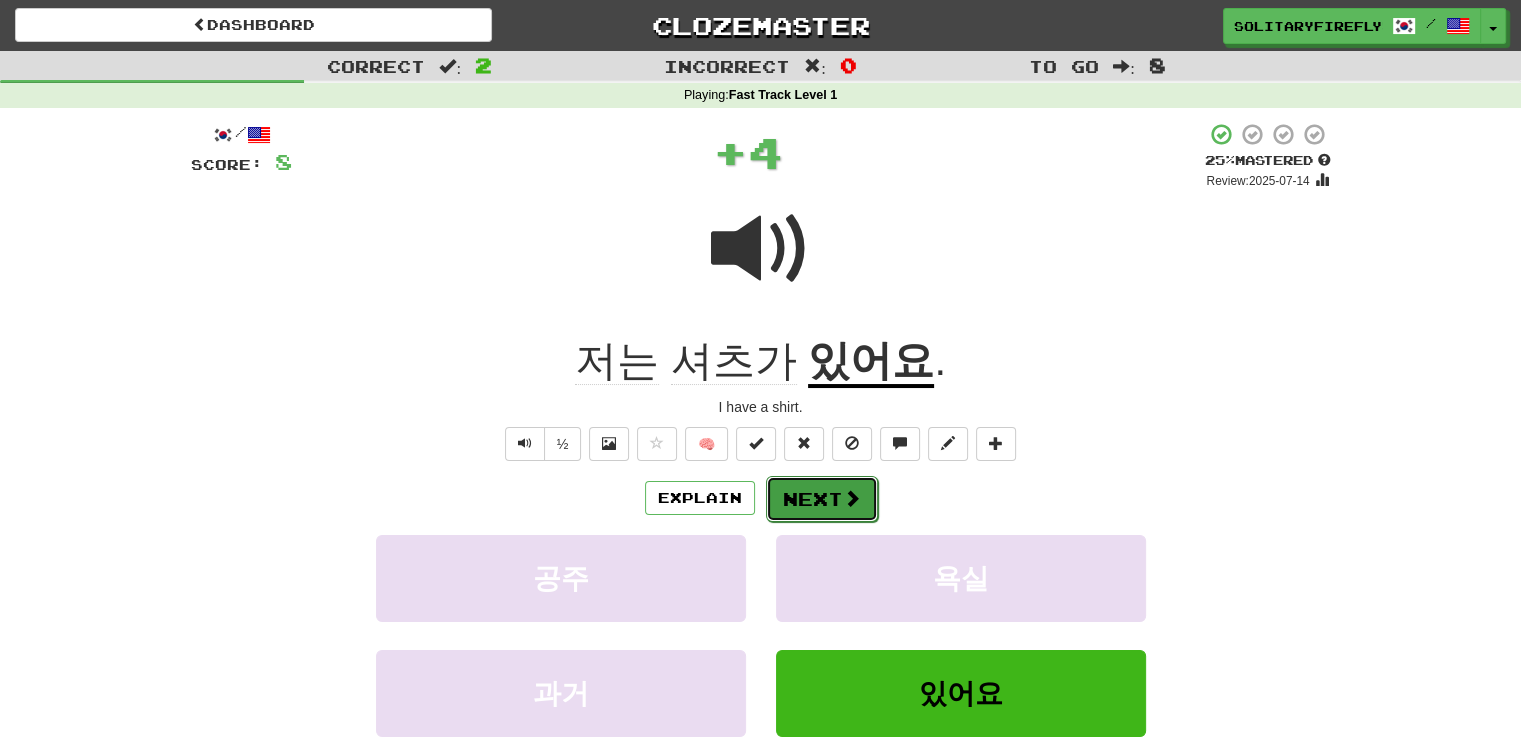click on "Next" at bounding box center (822, 499) 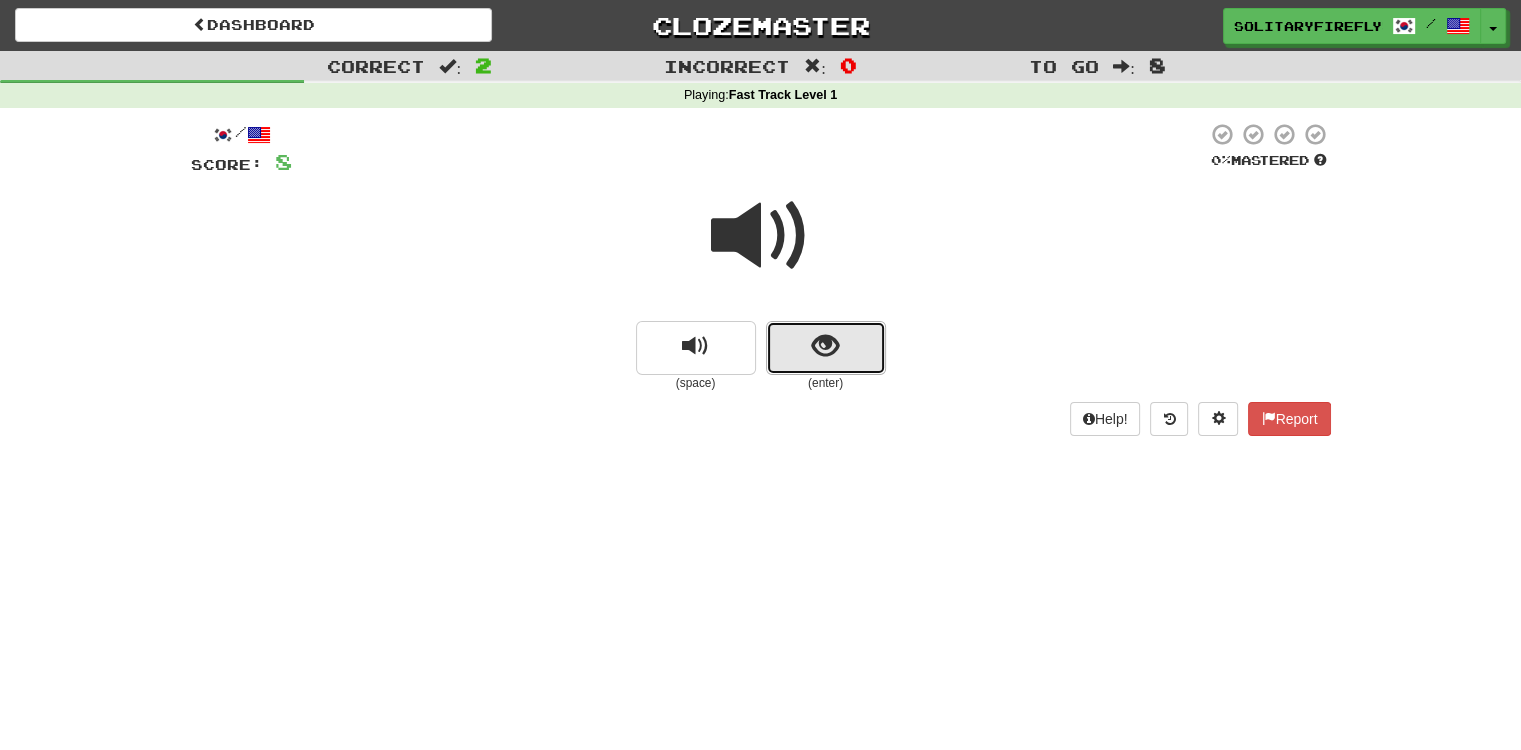 click at bounding box center (825, 346) 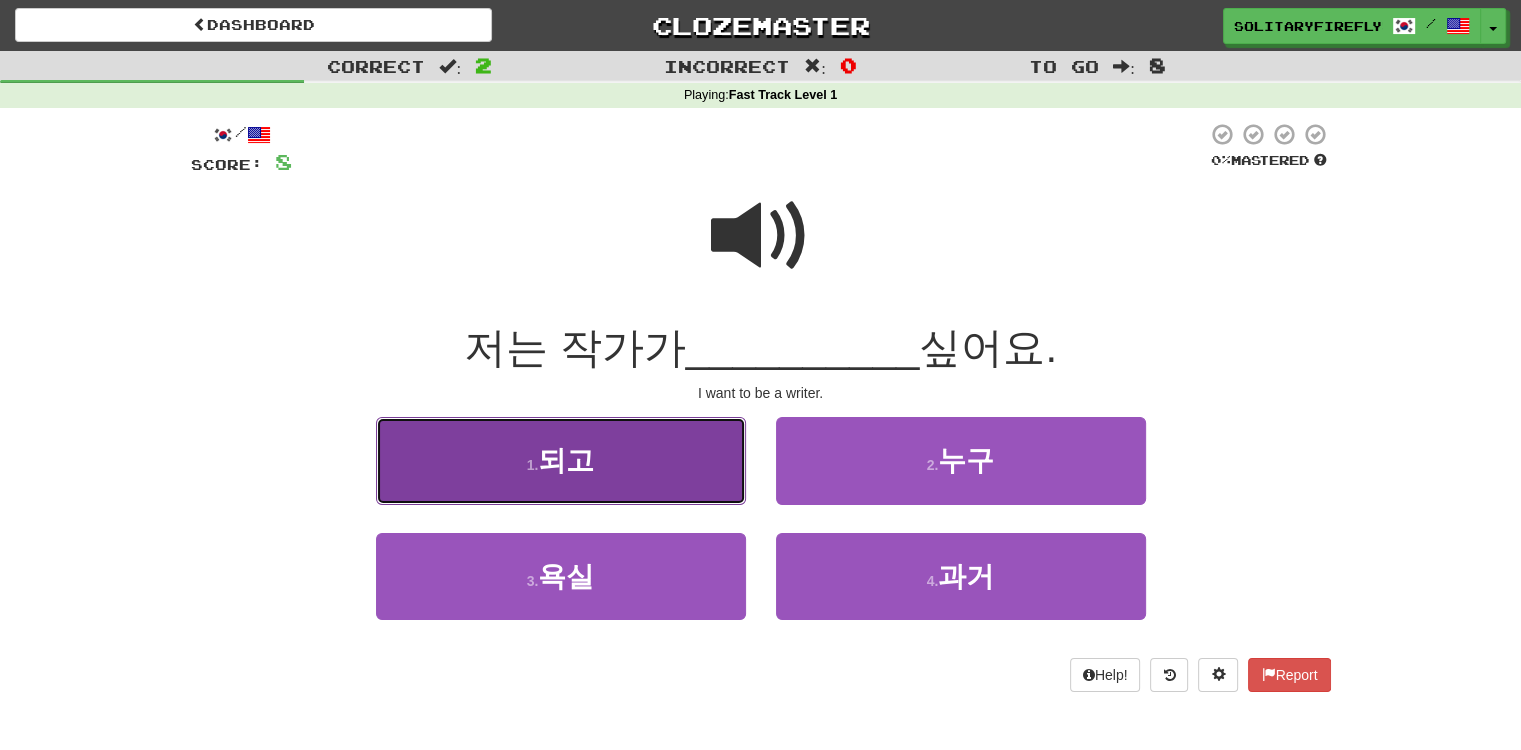 click on "1 .  되고" at bounding box center [561, 460] 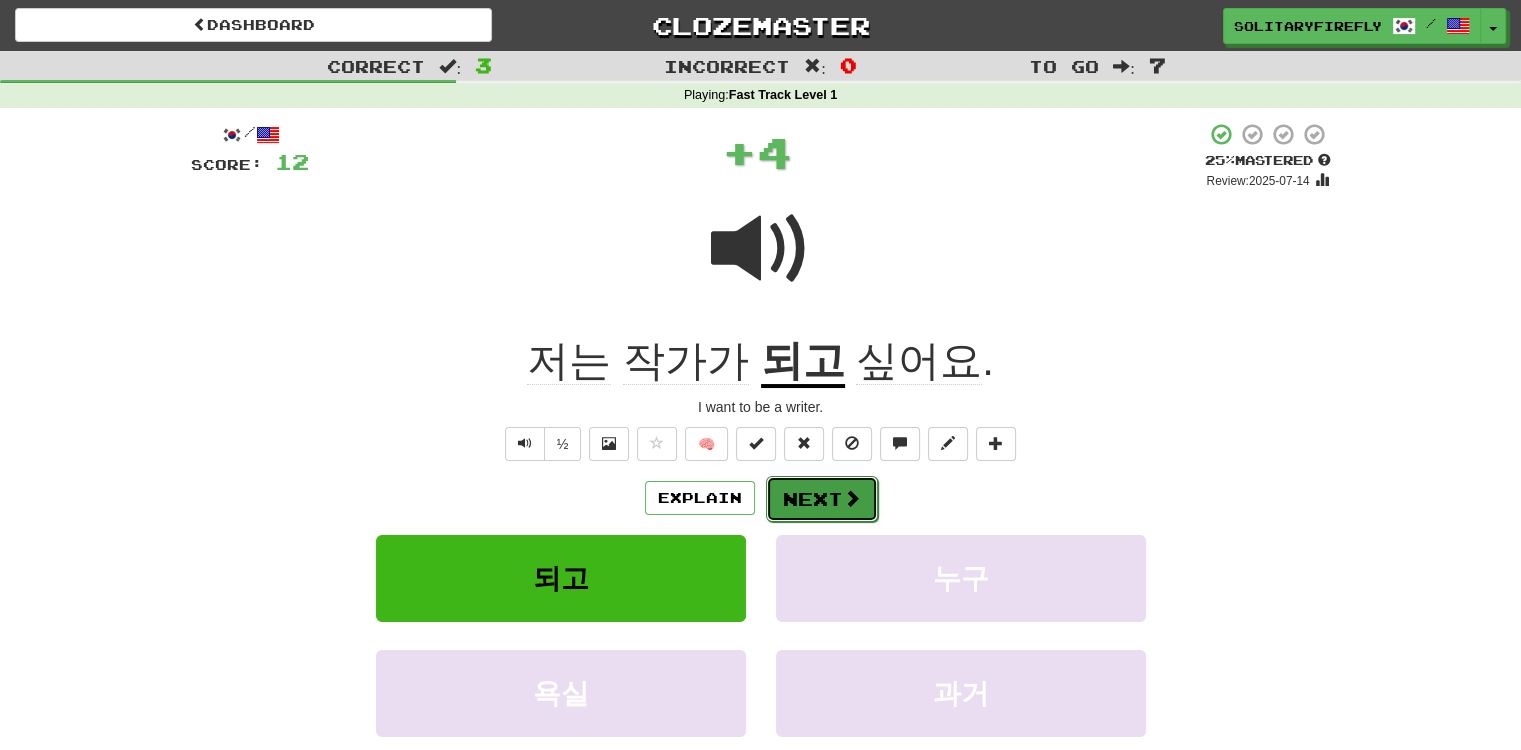 click on "Next" at bounding box center [822, 499] 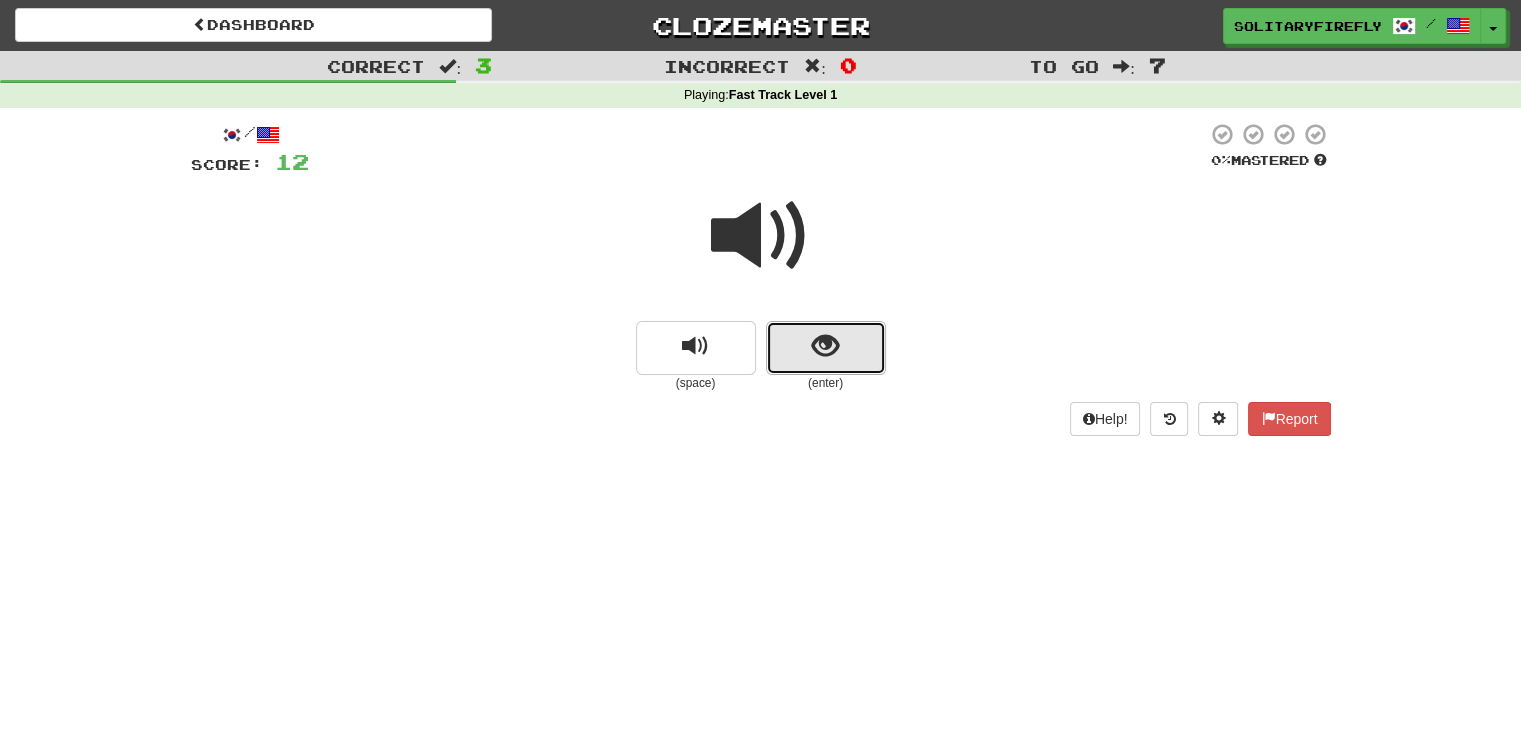 click at bounding box center [825, 346] 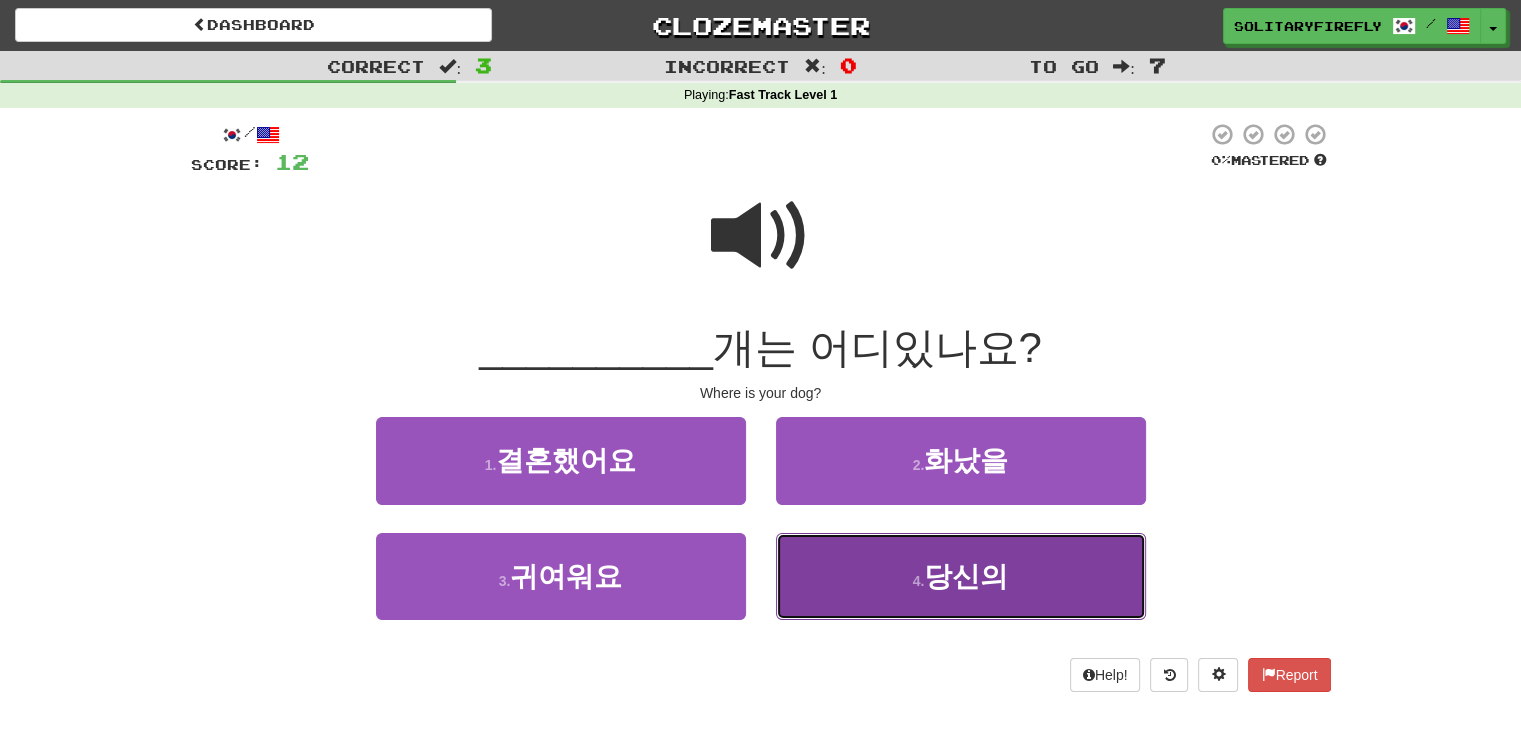 click on "4 .  당신의" at bounding box center (961, 576) 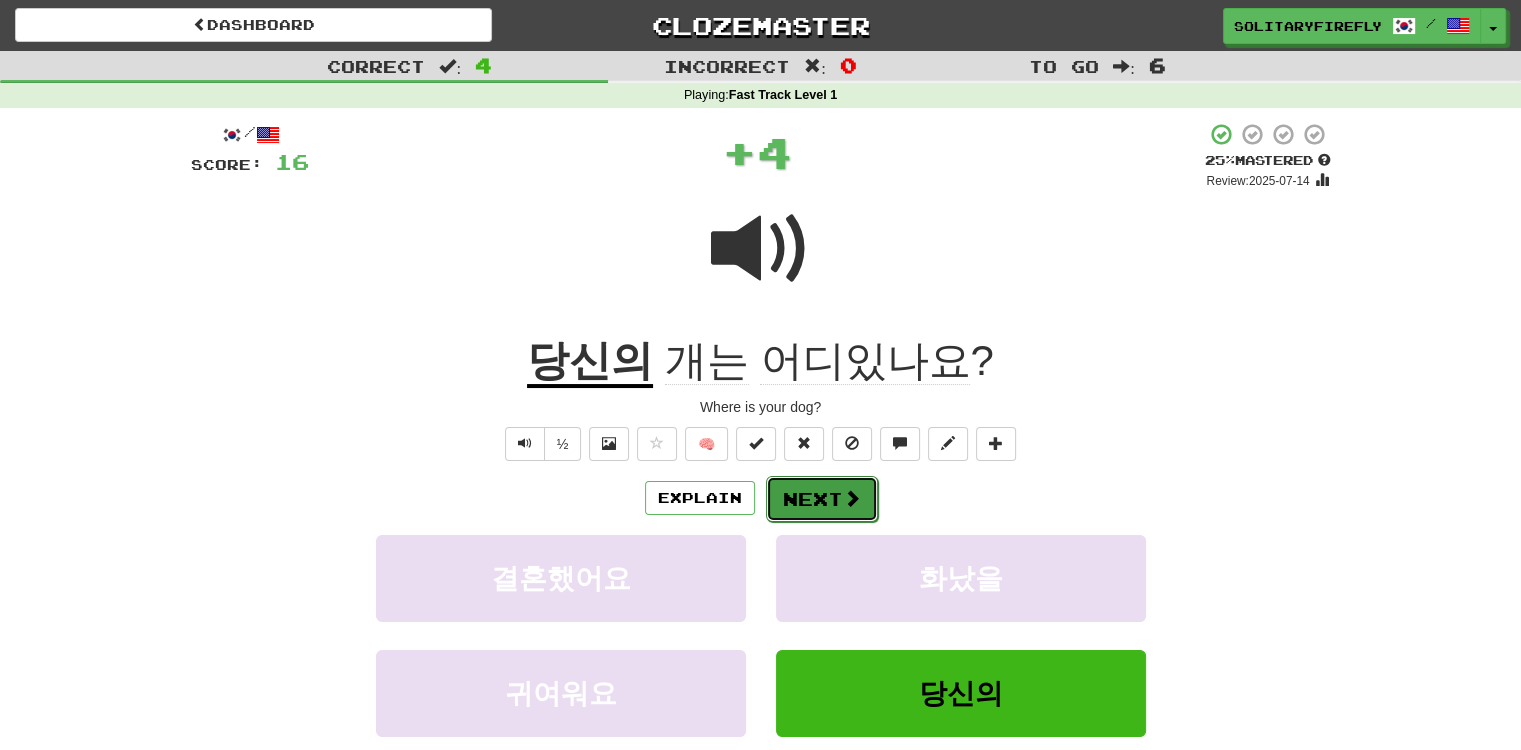 click at bounding box center (852, 498) 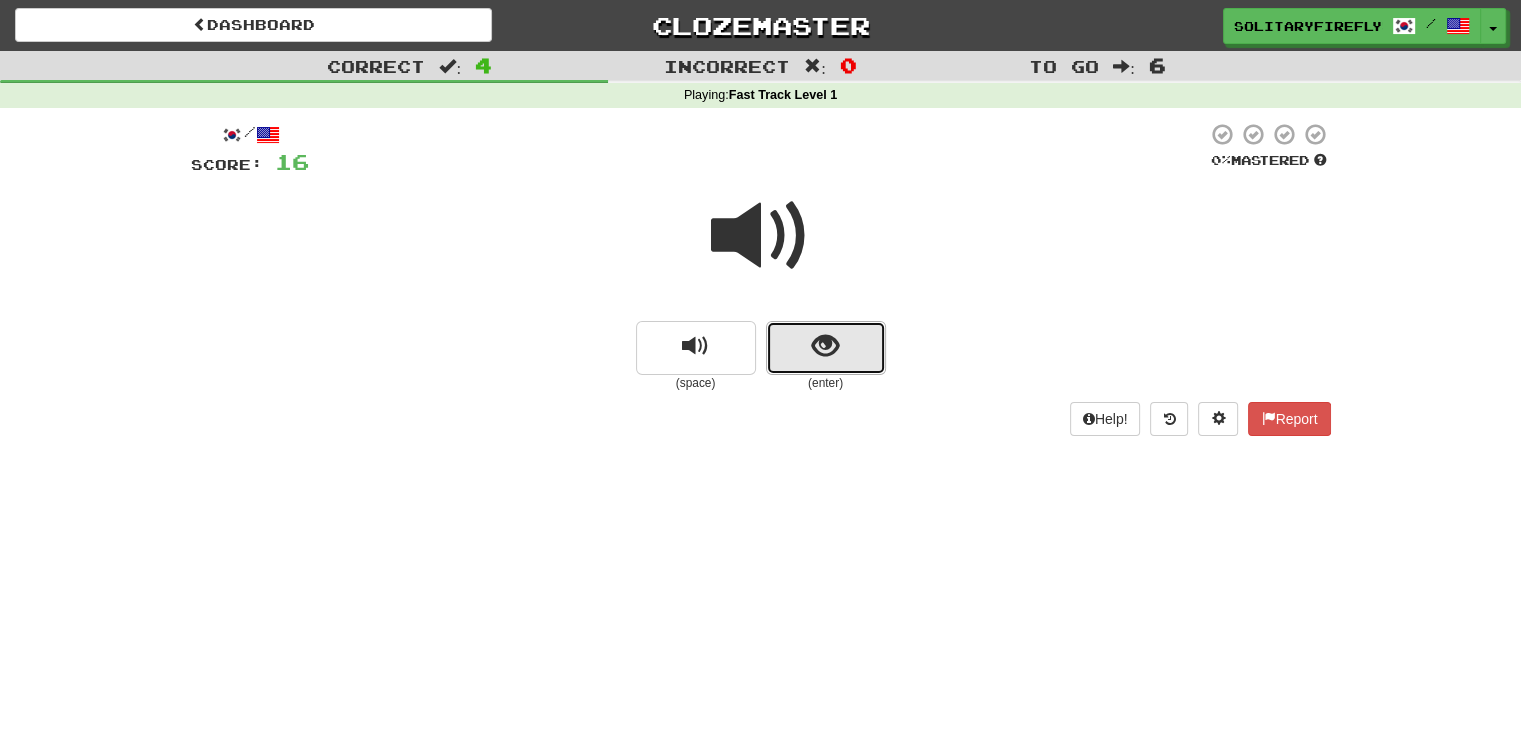click at bounding box center [825, 346] 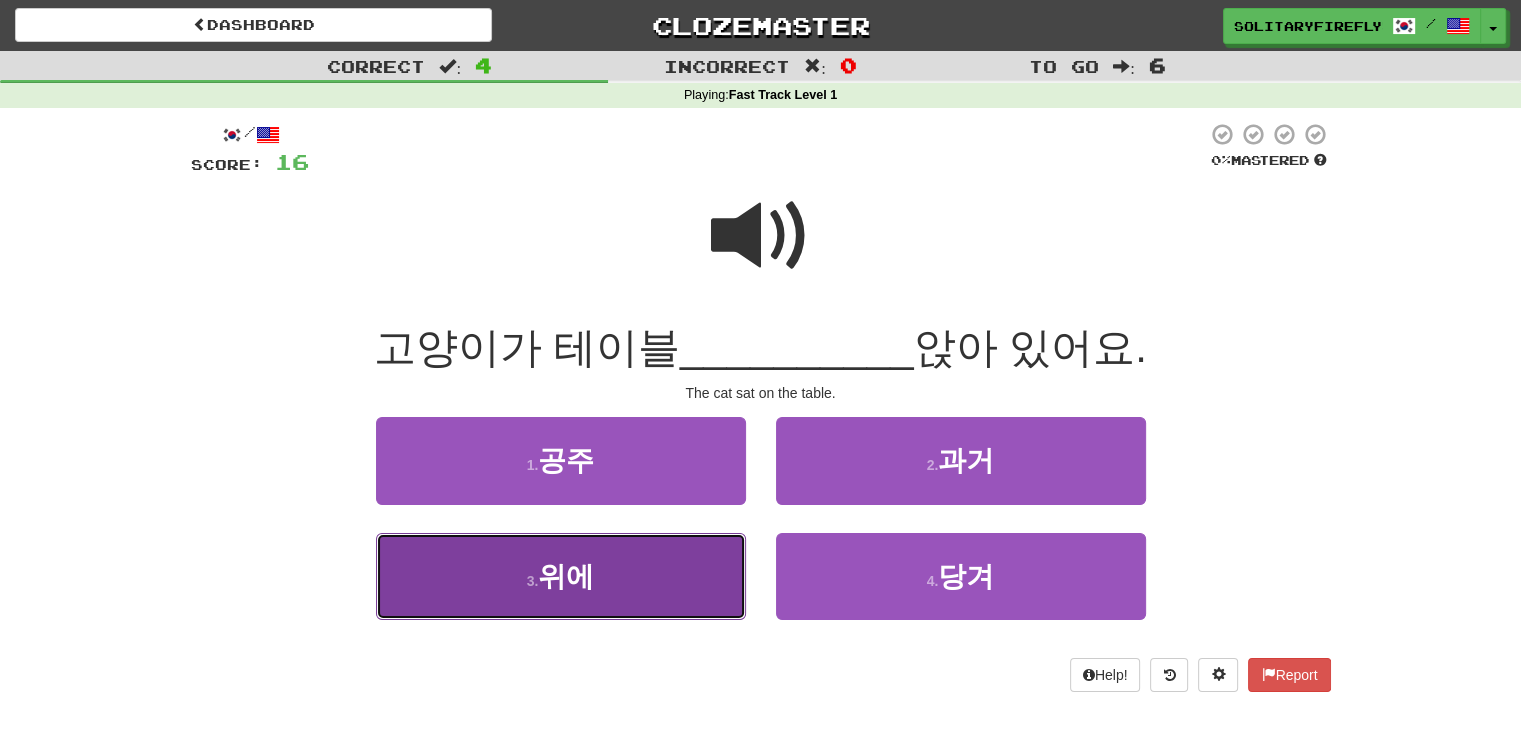 click on "3 .  위에" at bounding box center (561, 576) 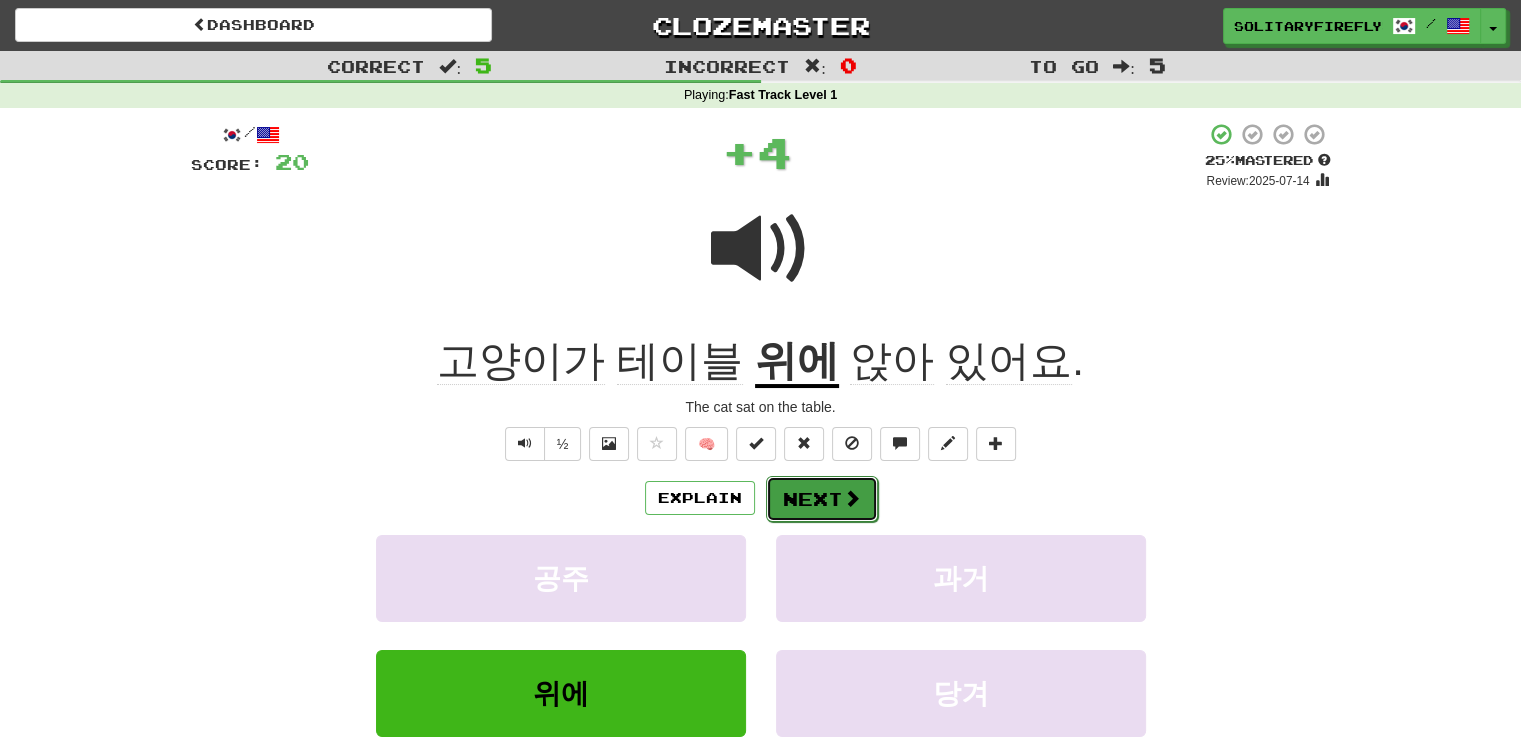 click at bounding box center [852, 498] 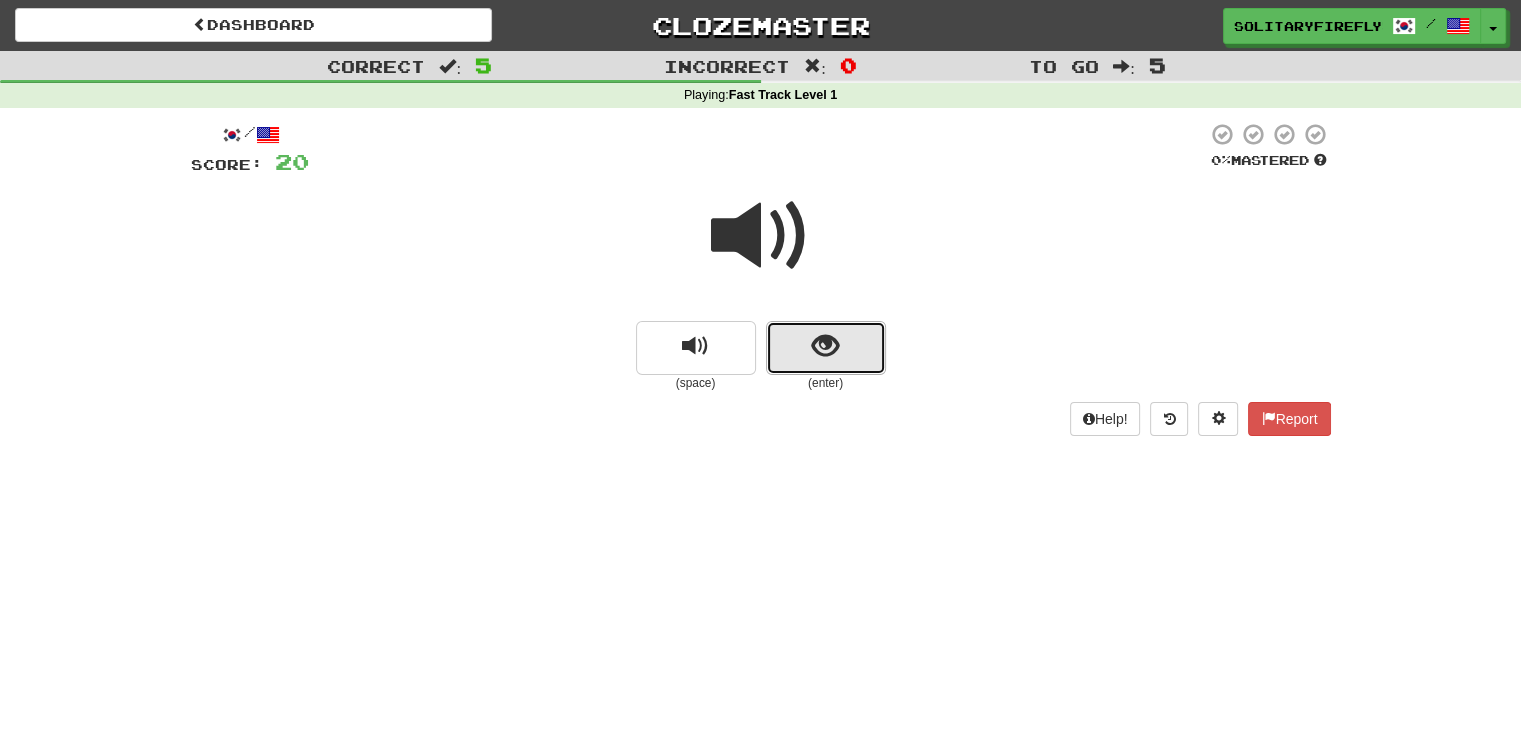 click at bounding box center (826, 348) 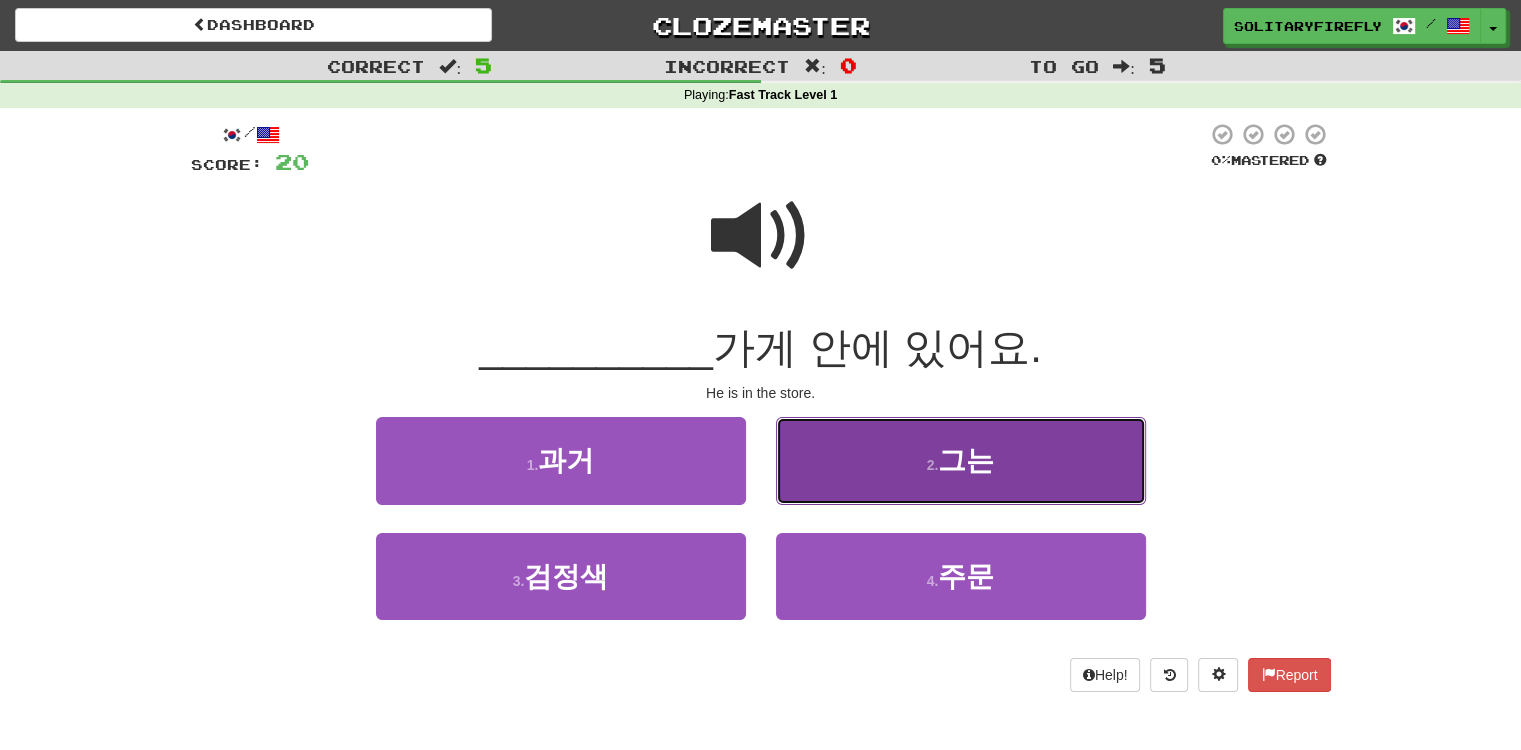 click on "2 ." at bounding box center (933, 465) 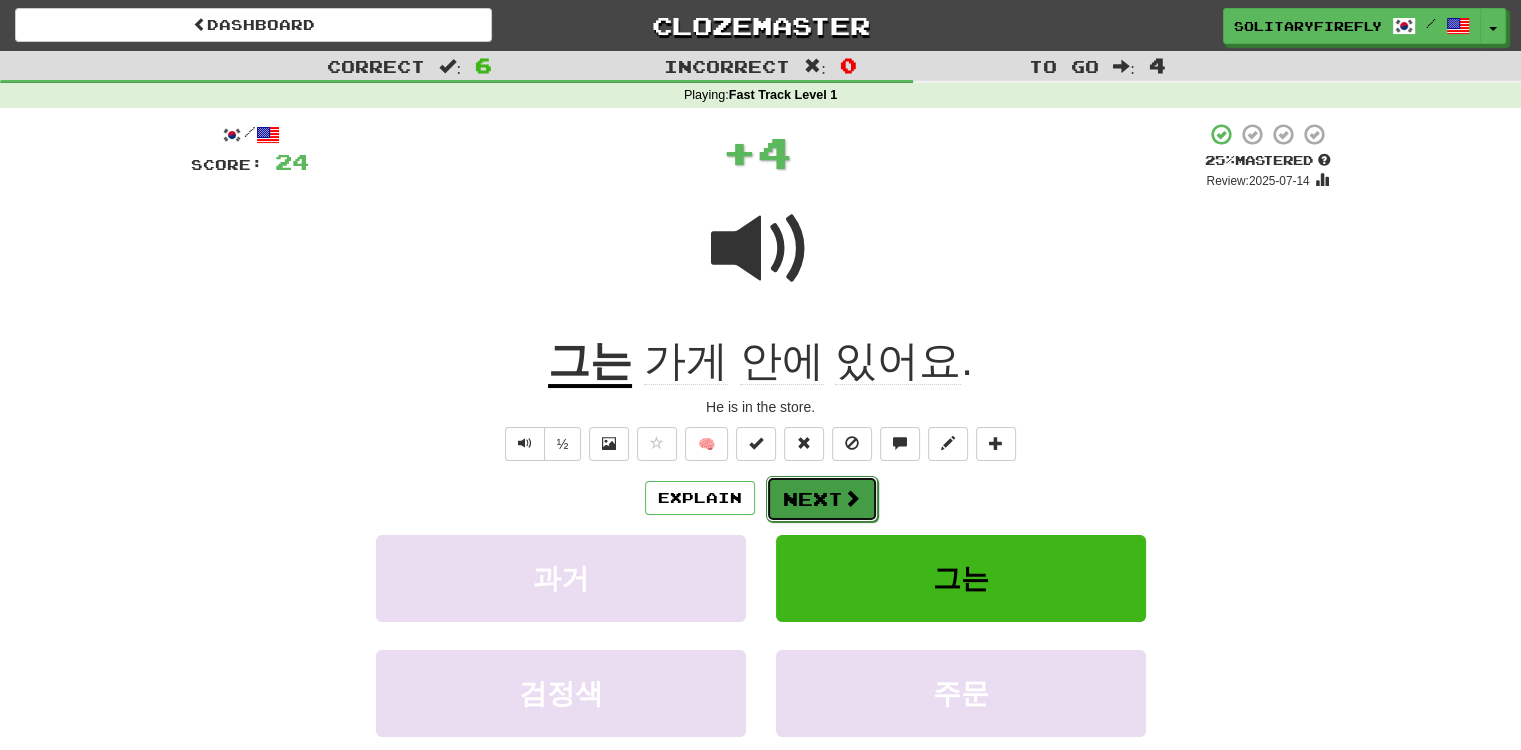 click on "Next" at bounding box center [822, 499] 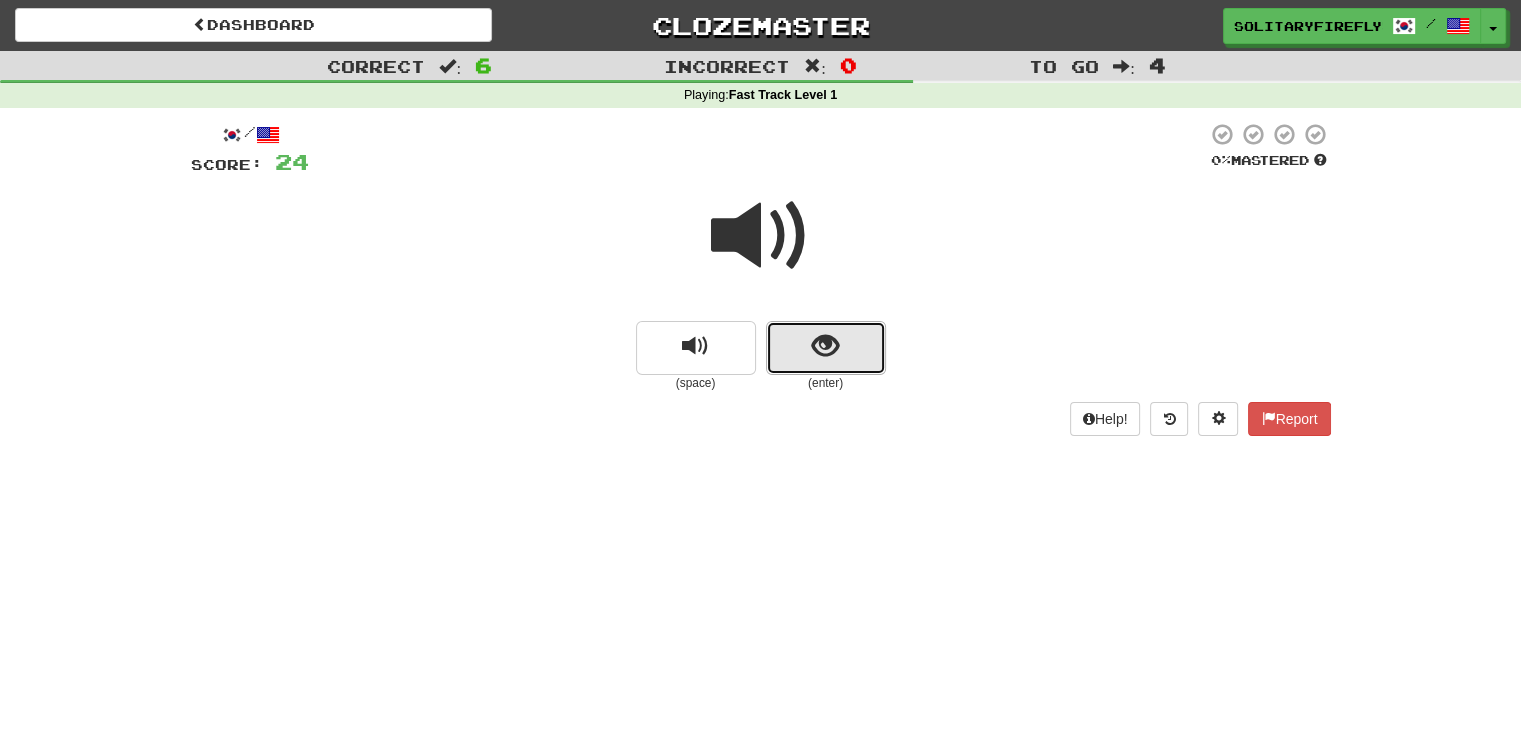 click at bounding box center [825, 346] 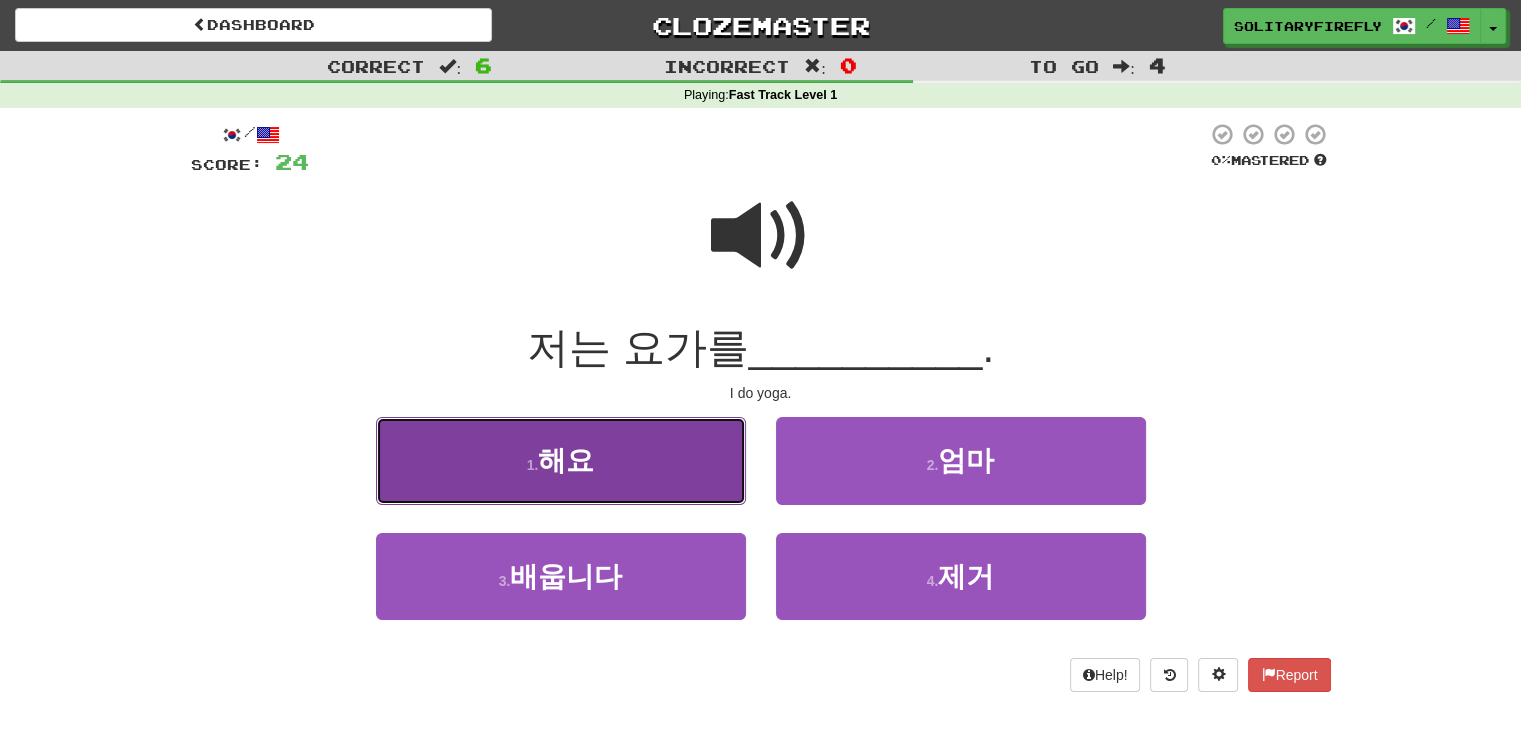click on "1 .  해요" at bounding box center (561, 460) 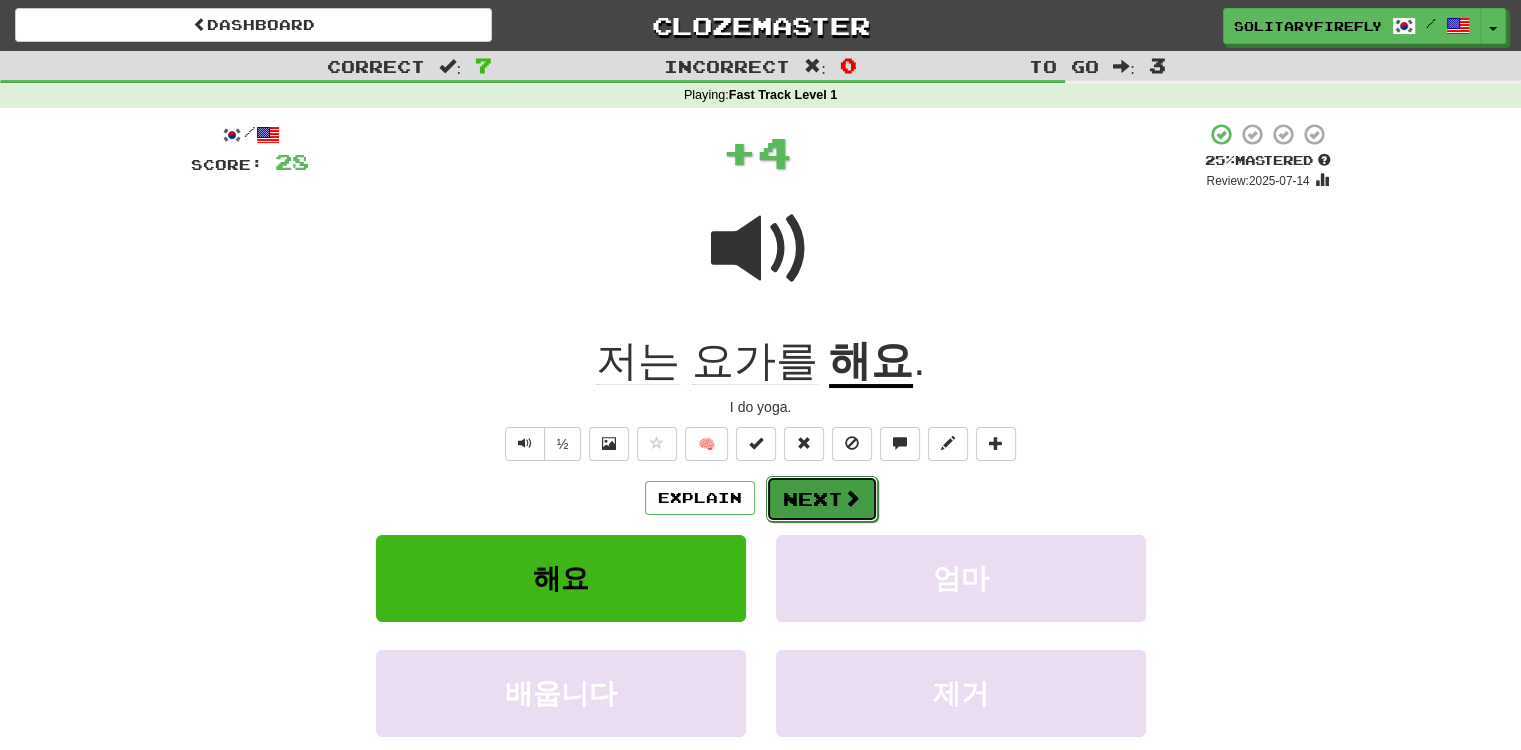 click on "Next" at bounding box center [822, 499] 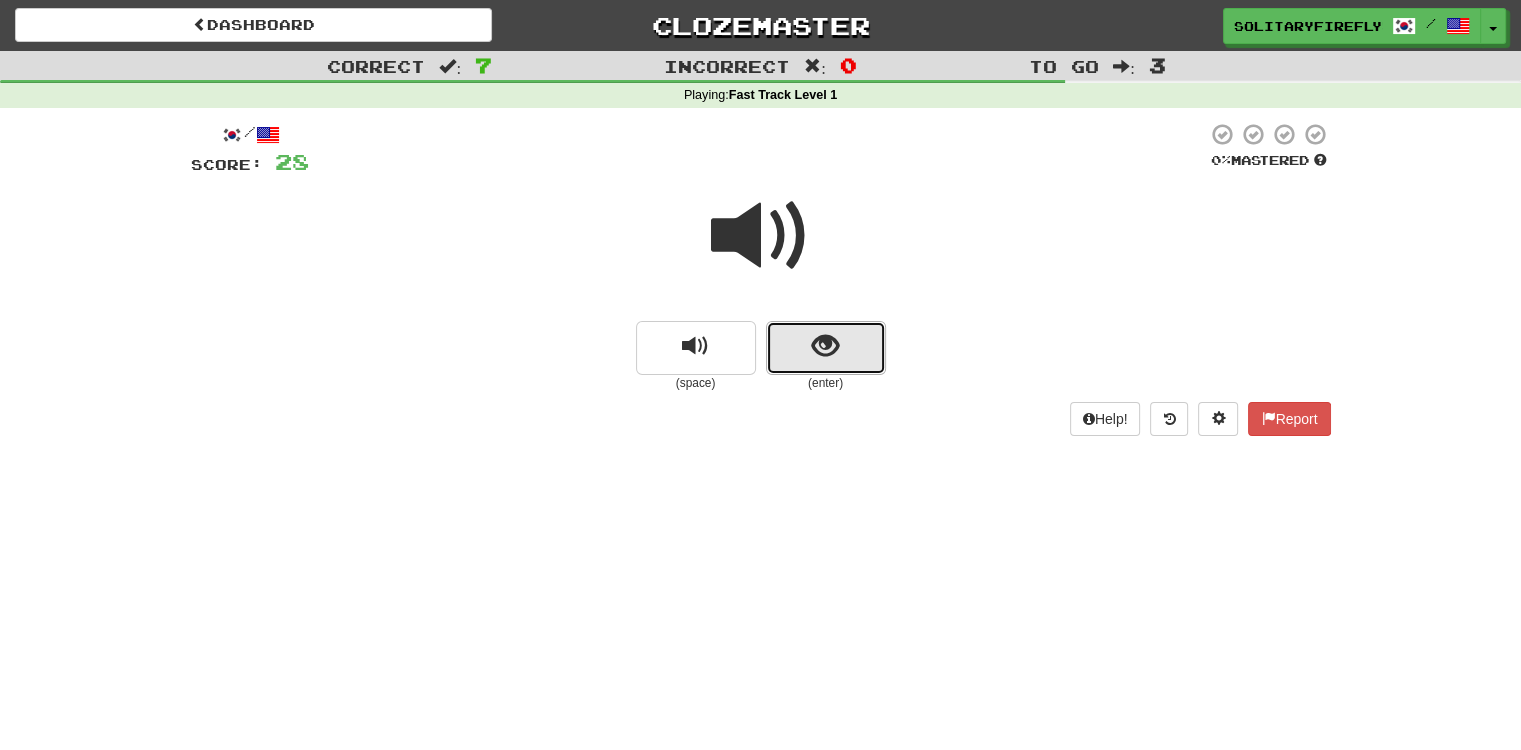 click at bounding box center [825, 346] 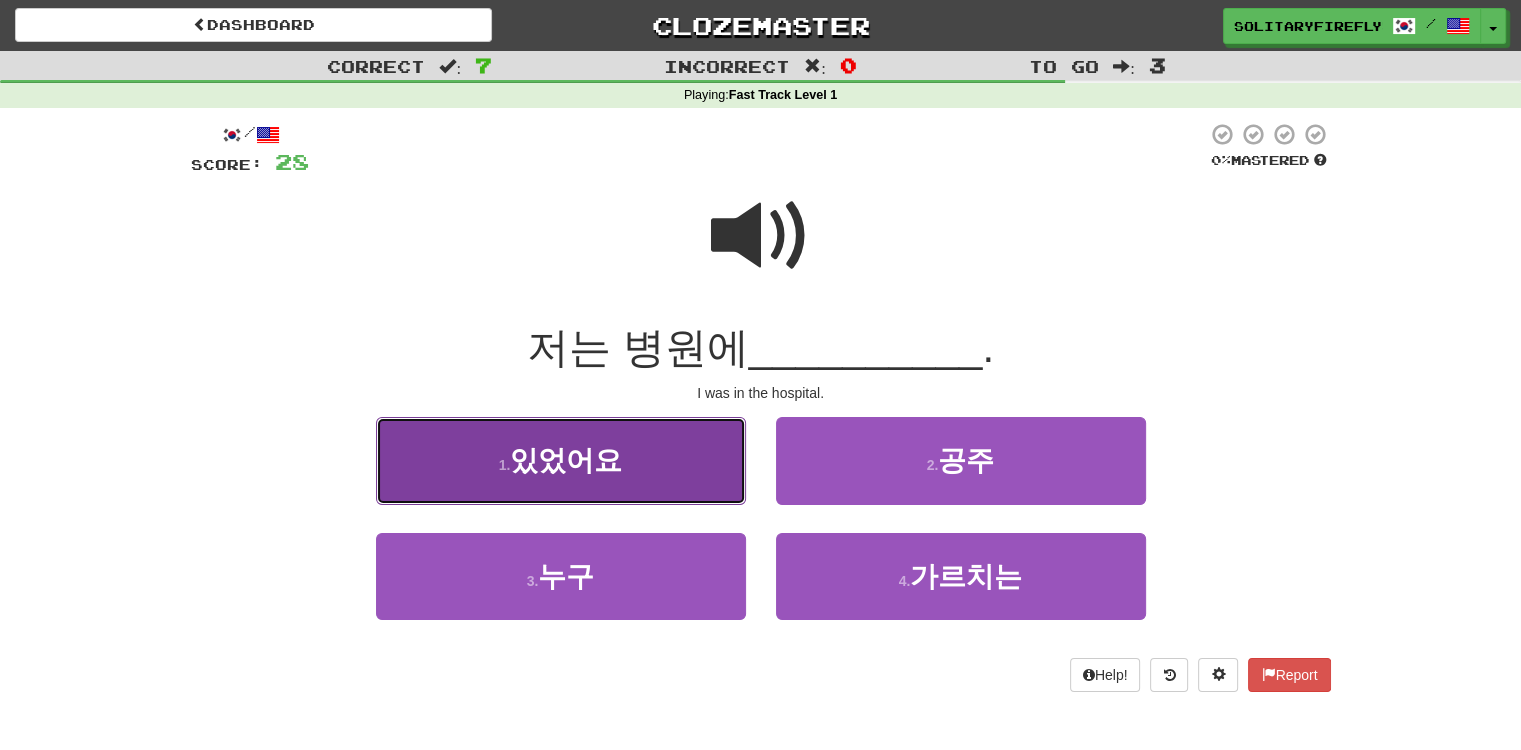 click on "있었어요" at bounding box center [566, 460] 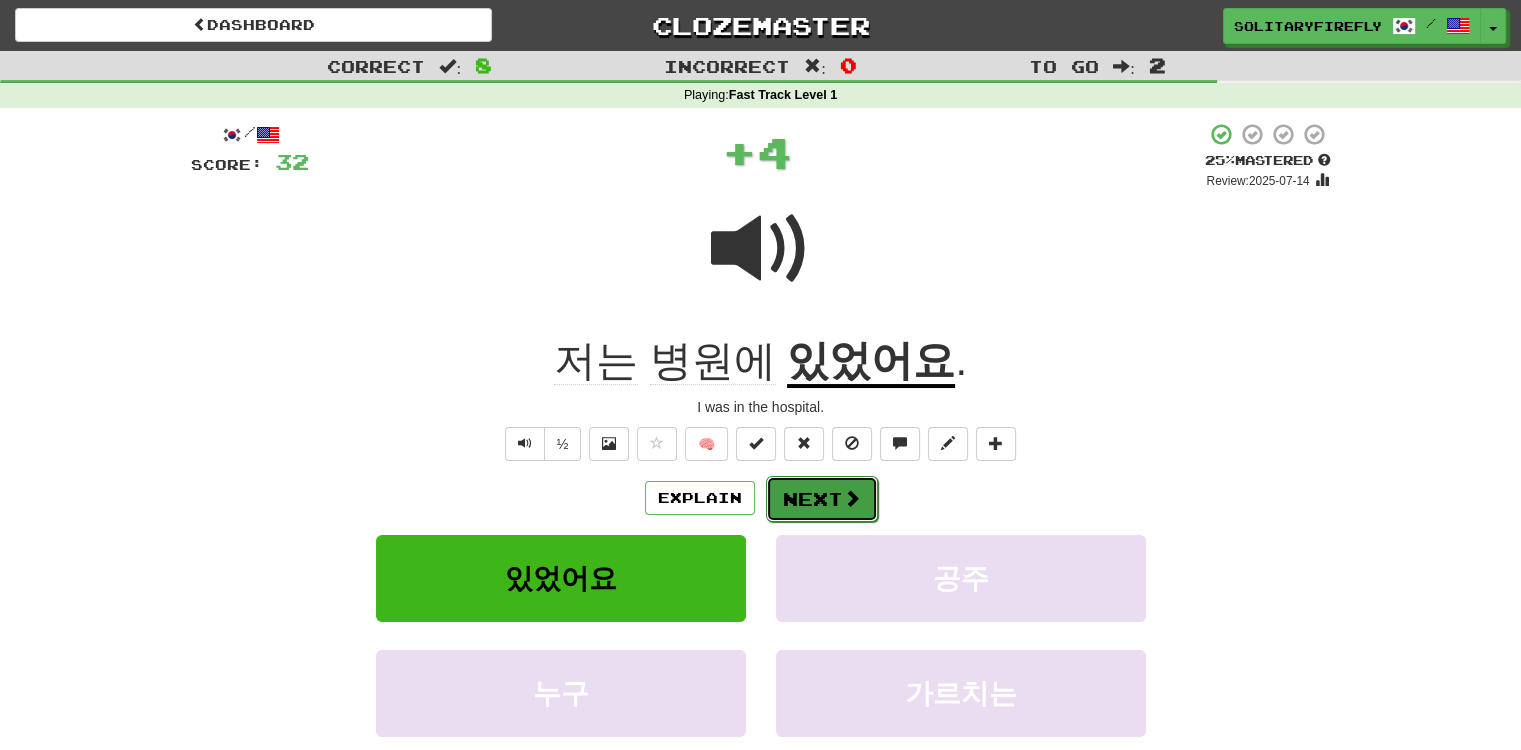 click on "Next" at bounding box center (822, 499) 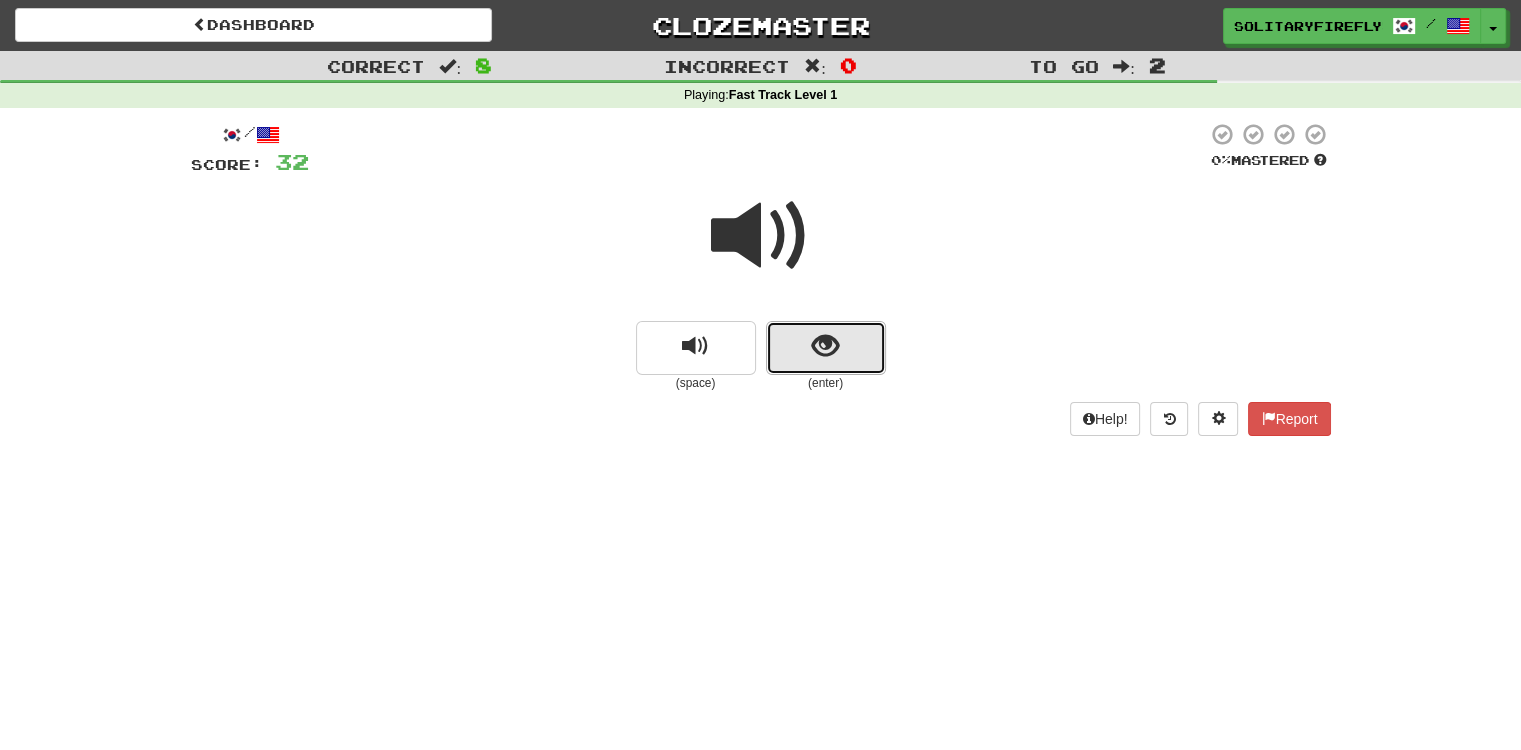 click at bounding box center [825, 346] 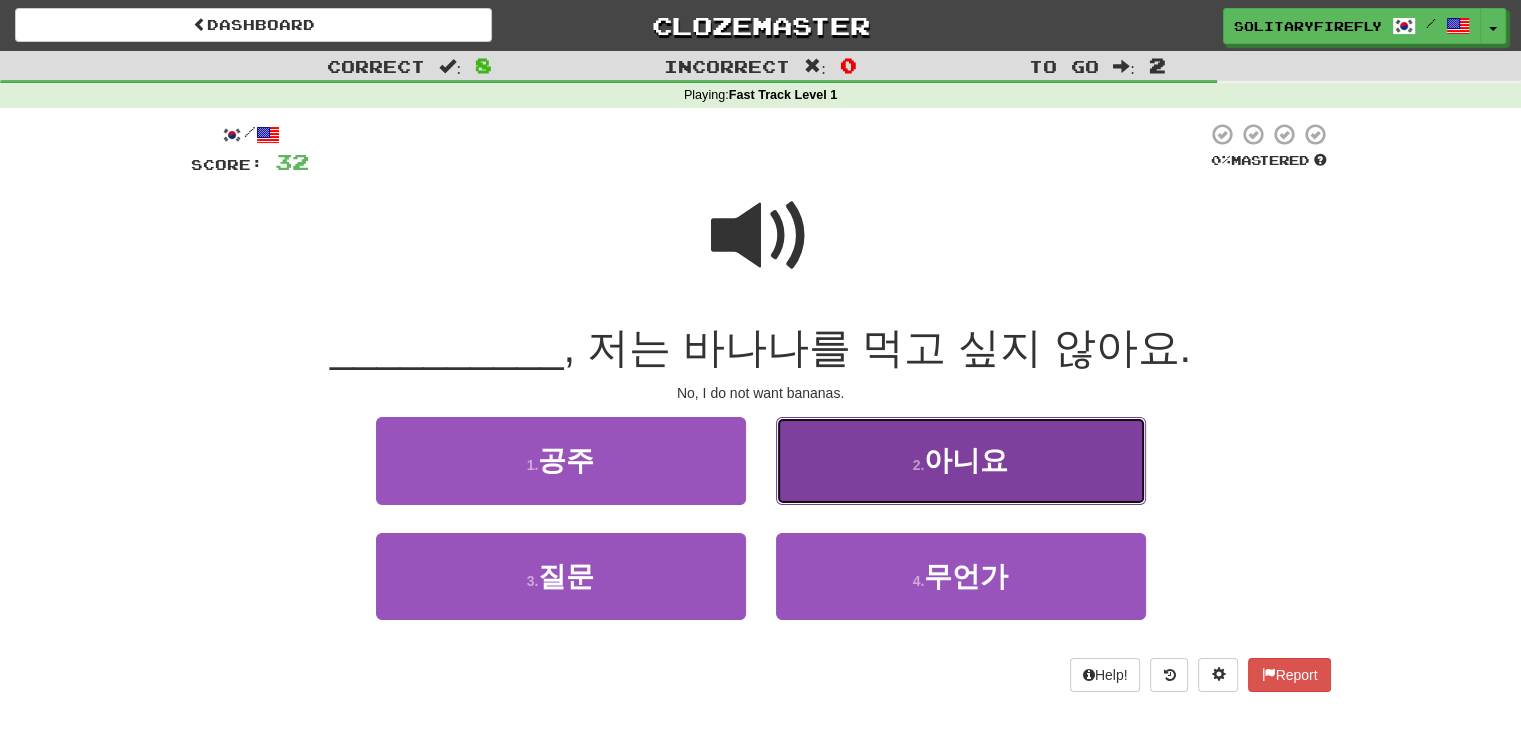 click on "2 .  아니요" at bounding box center [961, 460] 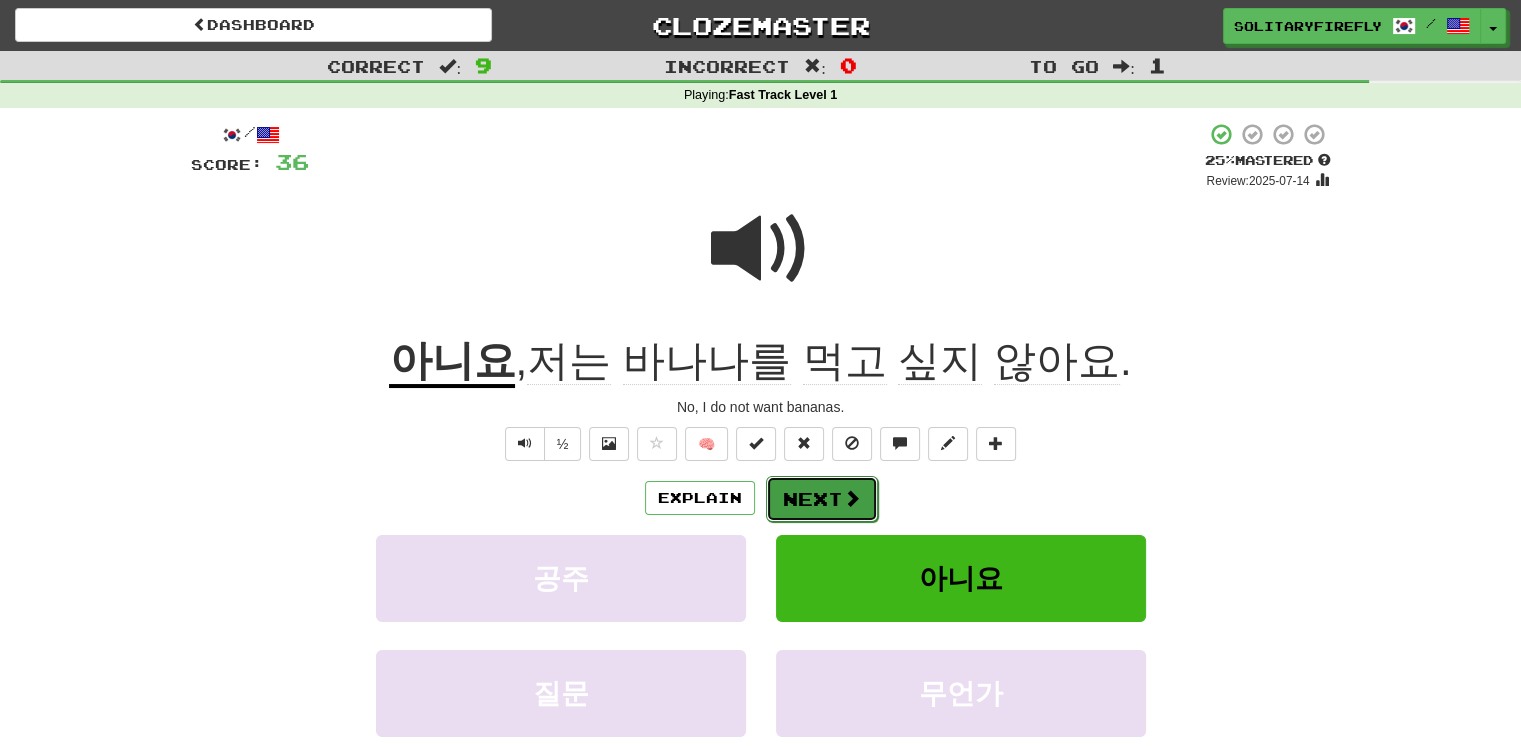 click at bounding box center (852, 498) 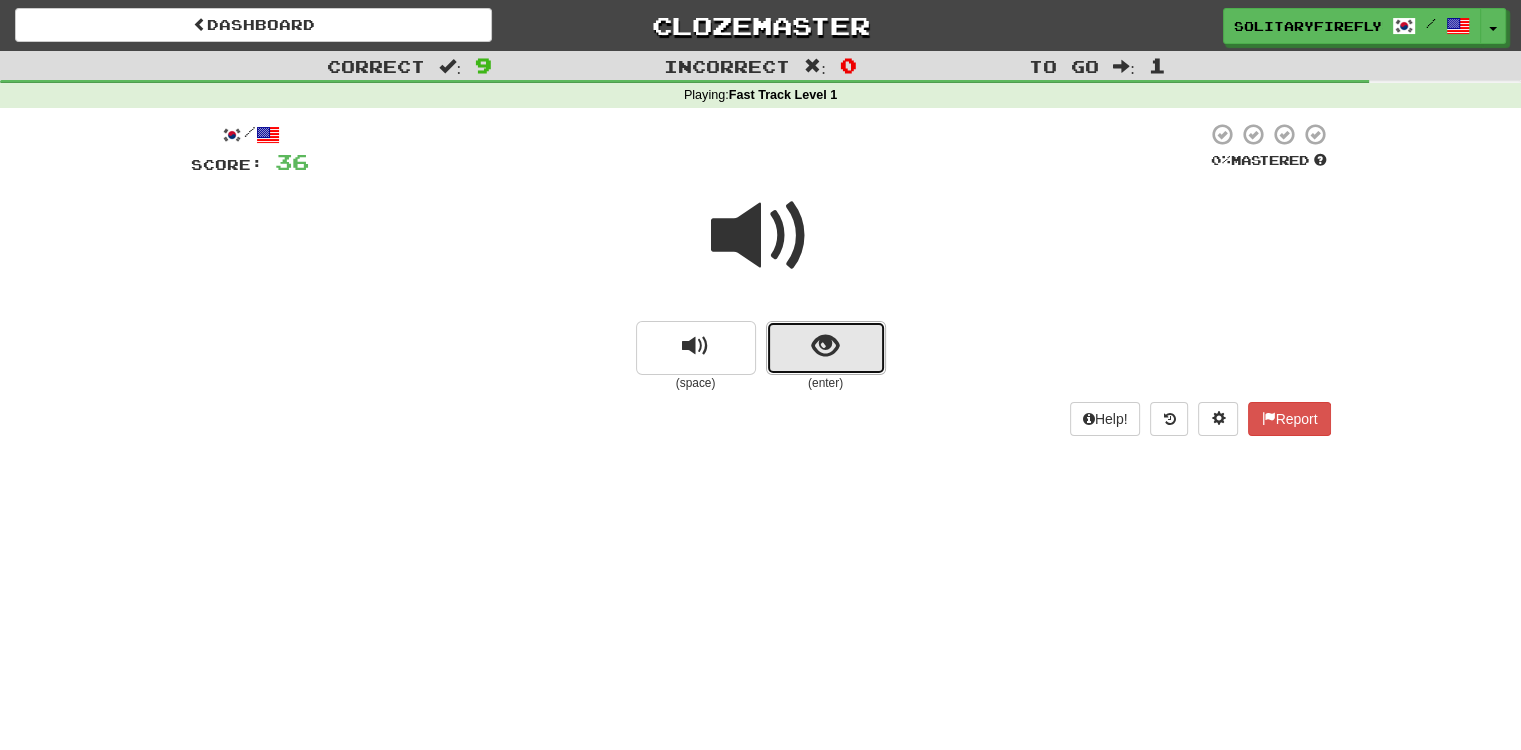 click at bounding box center [825, 346] 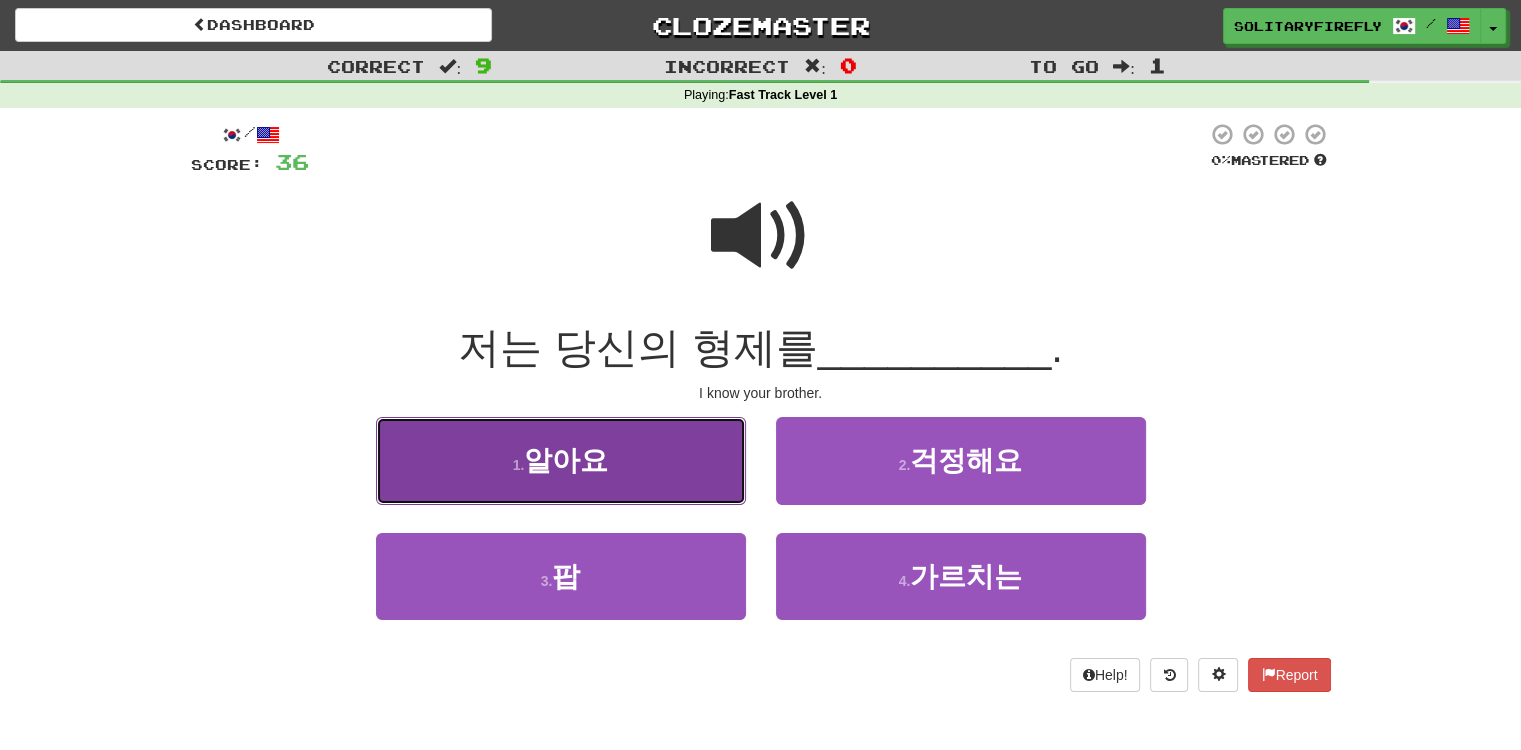 click on "1 .  알아요" at bounding box center (561, 460) 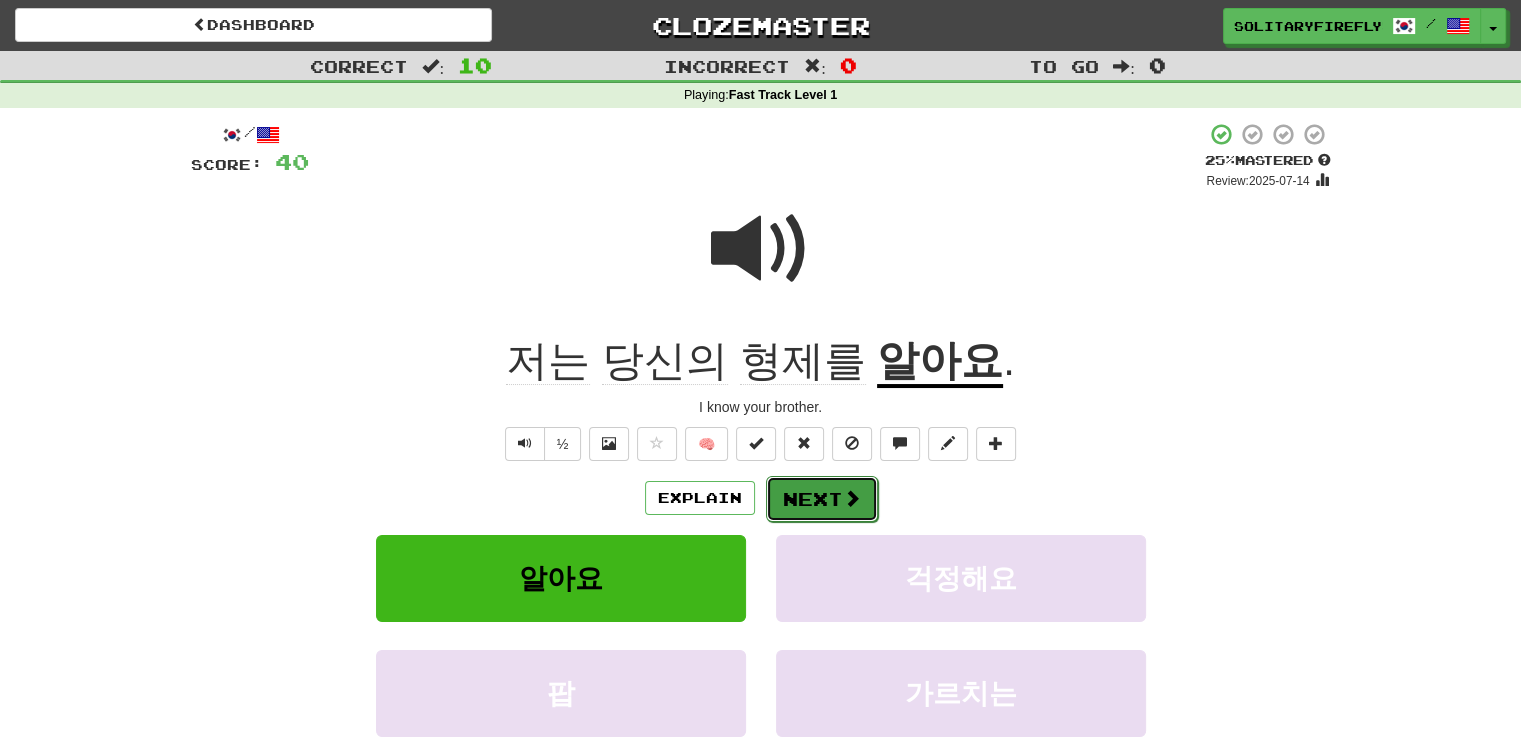 click at bounding box center [852, 498] 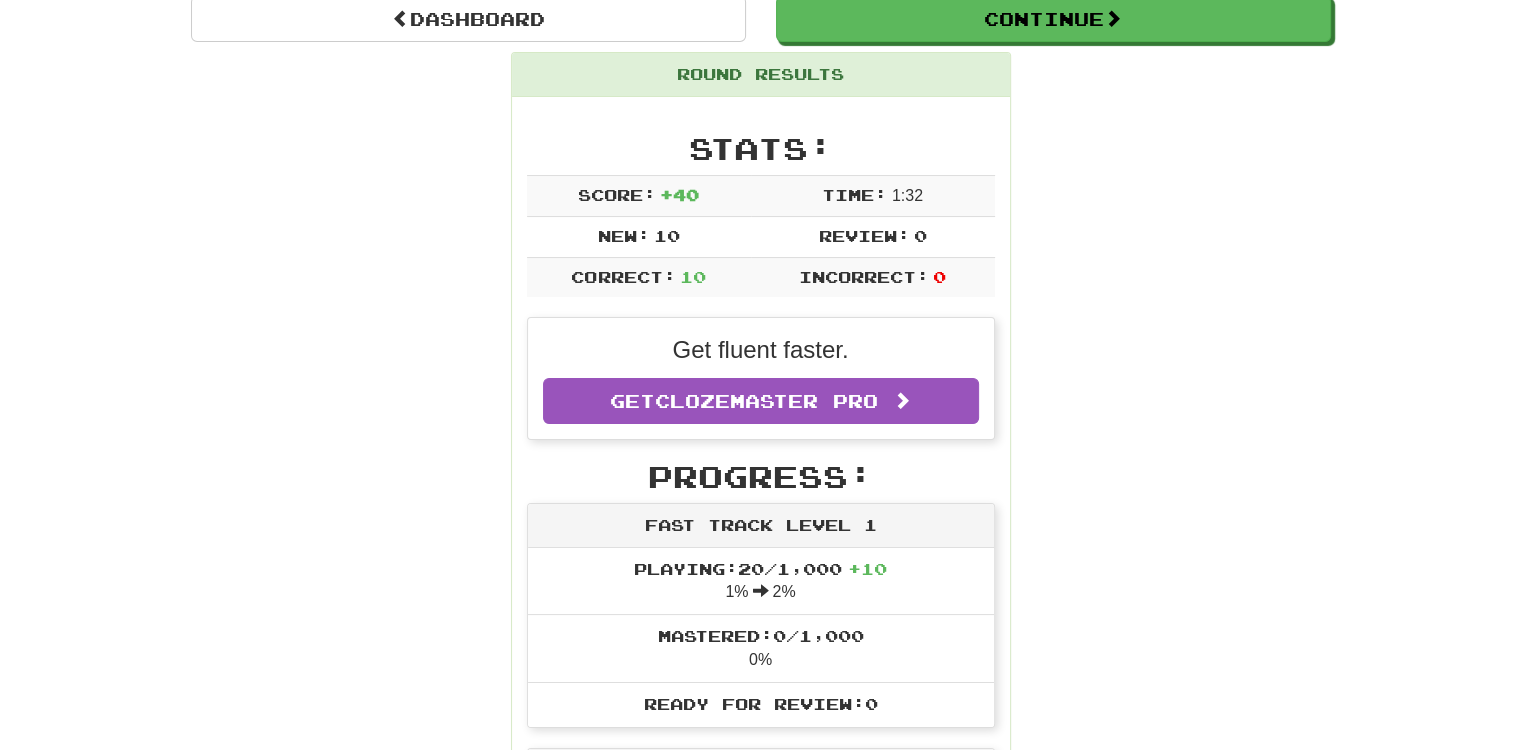 scroll, scrollTop: 0, scrollLeft: 0, axis: both 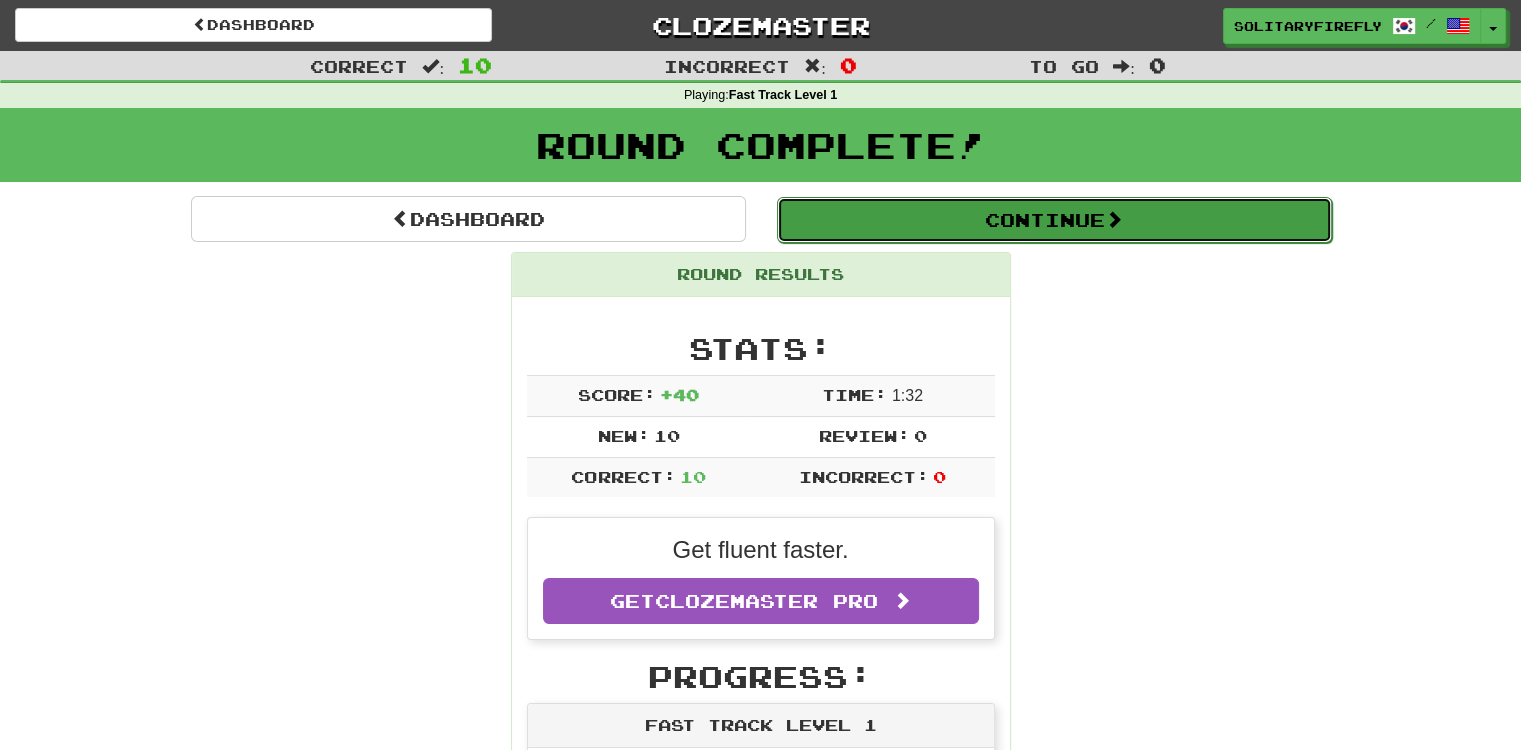 click on "Continue" at bounding box center [1054, 220] 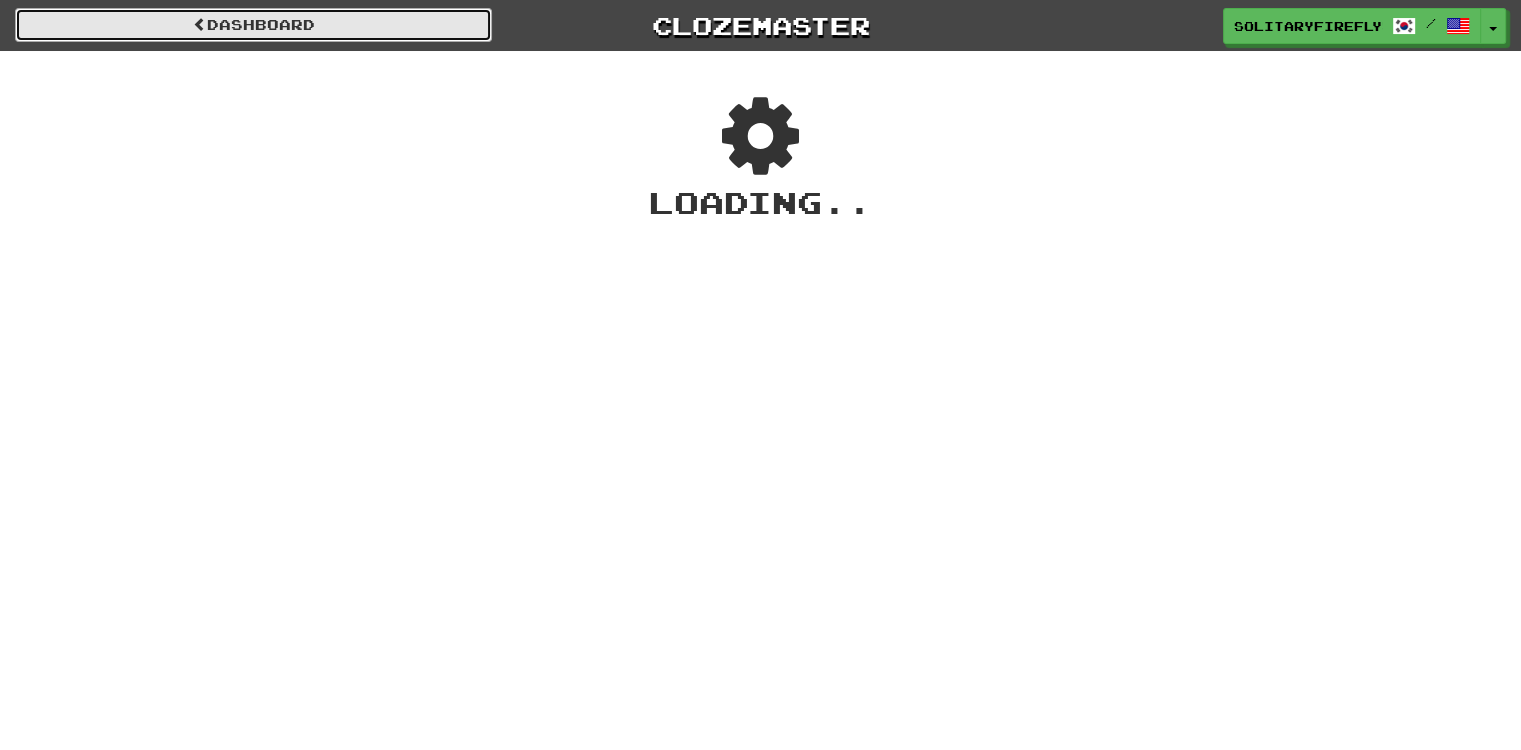 click on "Dashboard" at bounding box center [253, 25] 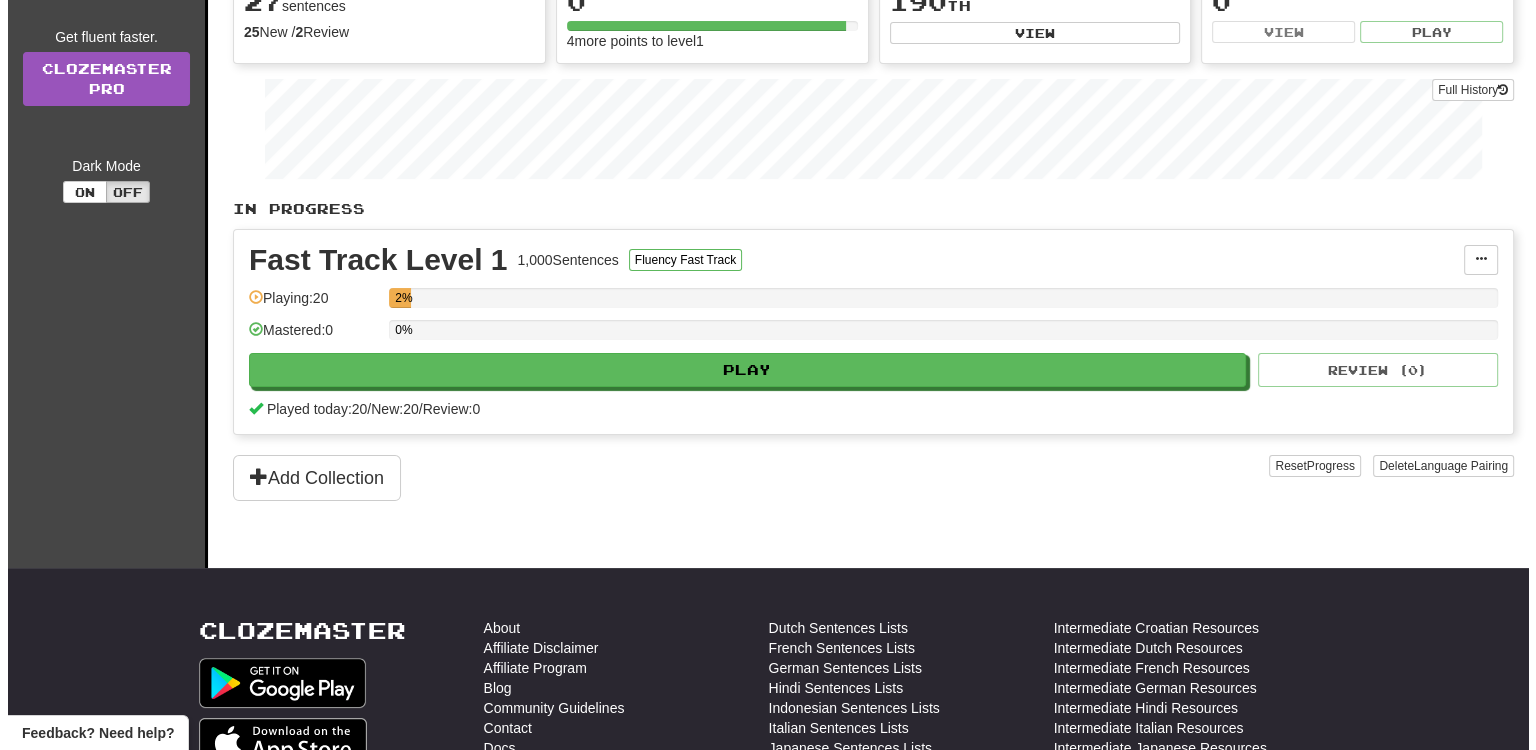 scroll, scrollTop: 200, scrollLeft: 0, axis: vertical 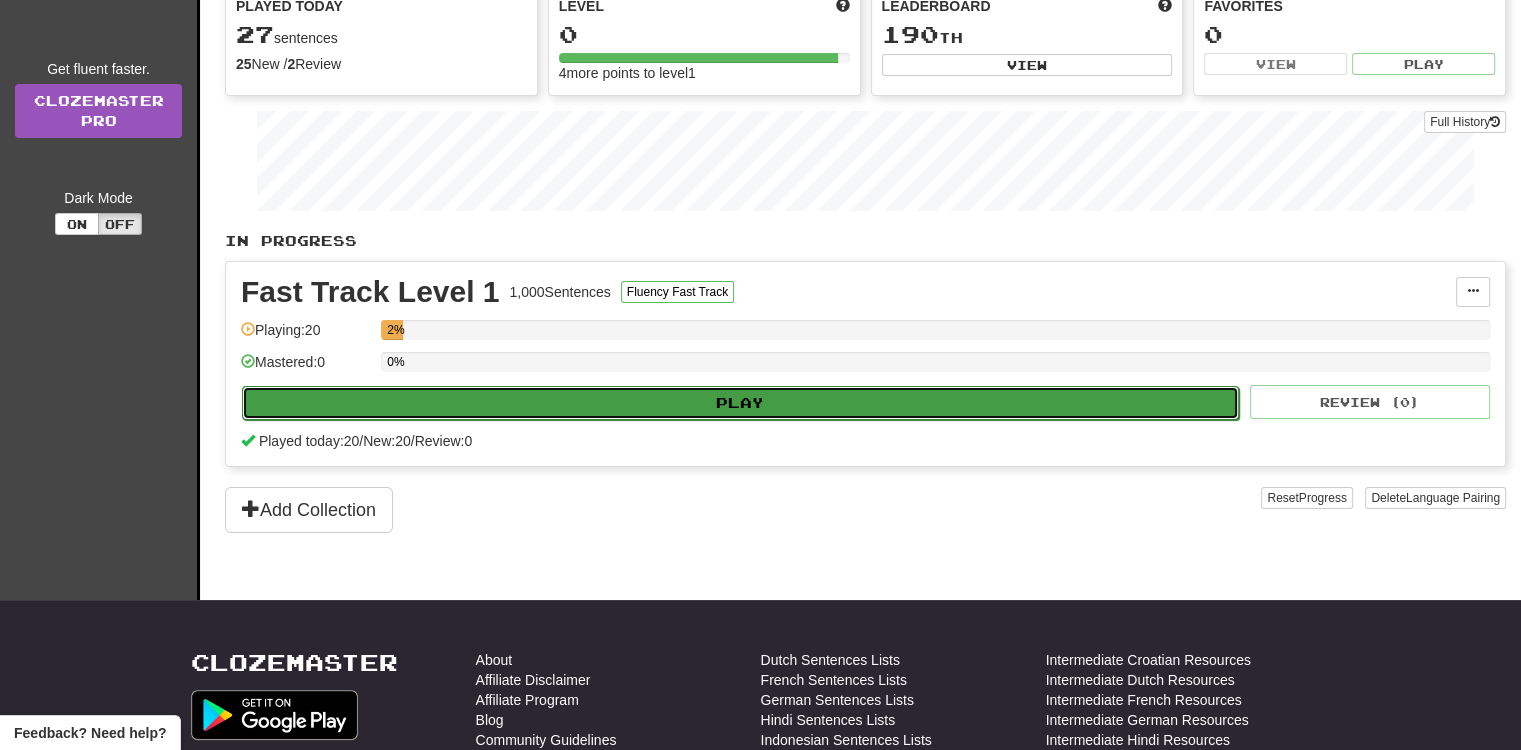 click on "Play" at bounding box center [740, 403] 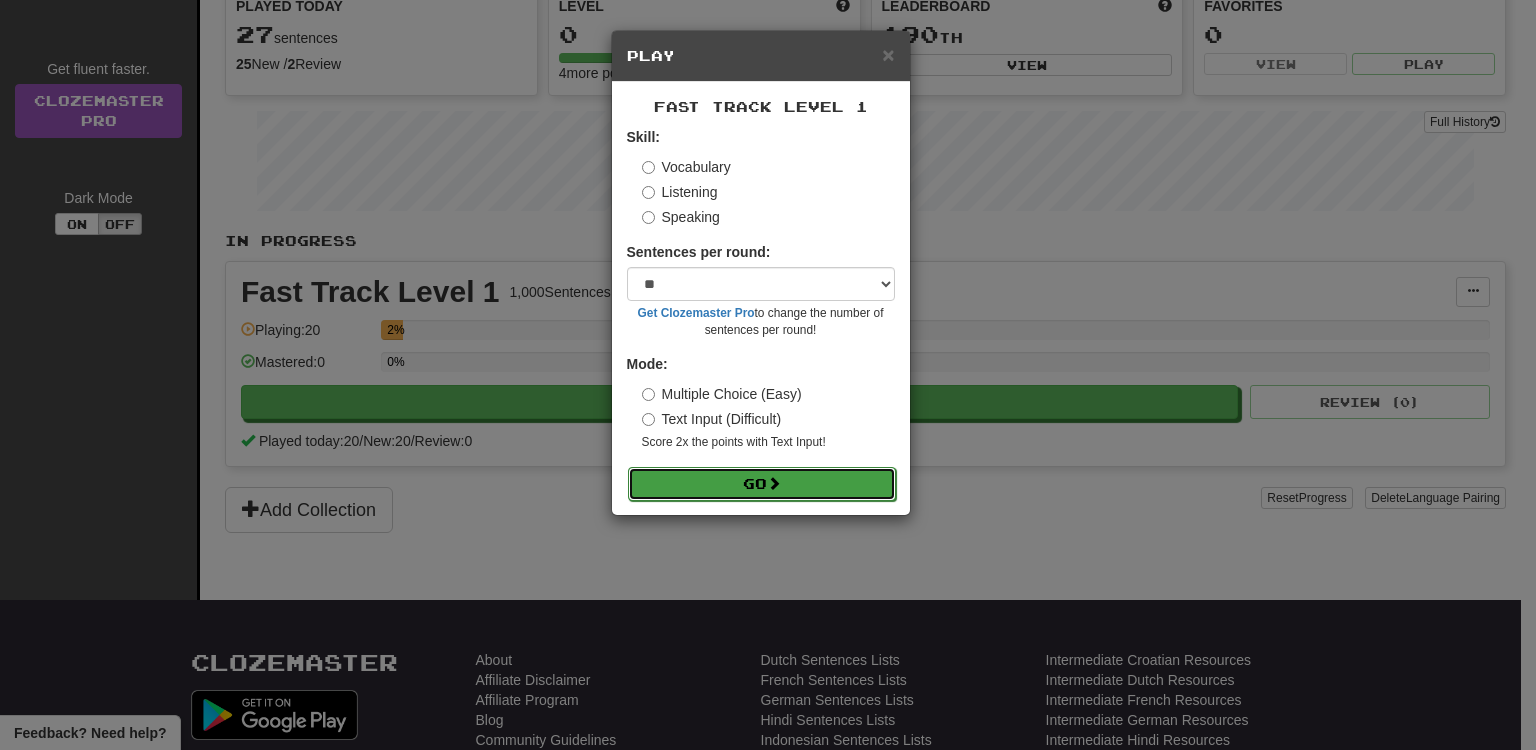 click on "Go" at bounding box center [762, 484] 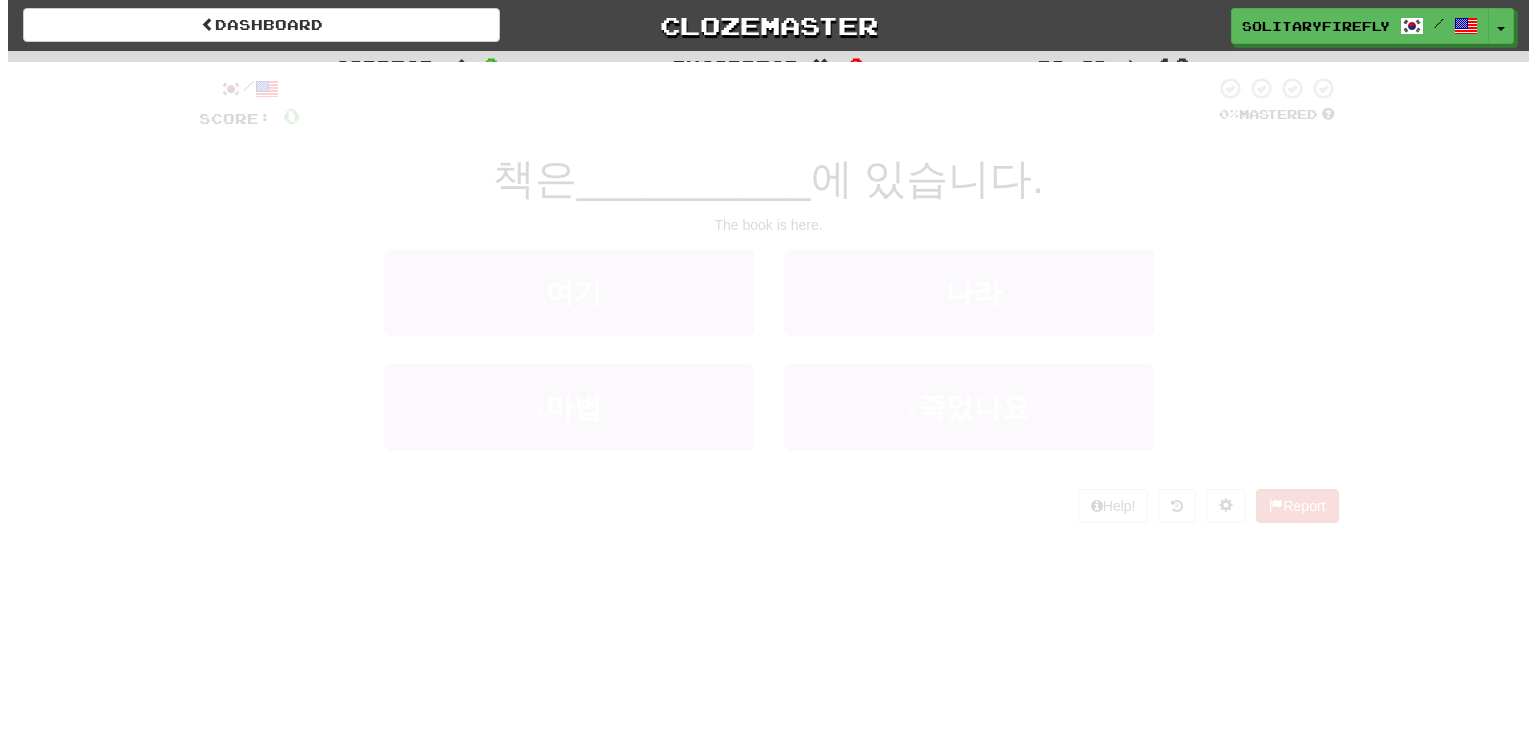 scroll, scrollTop: 0, scrollLeft: 0, axis: both 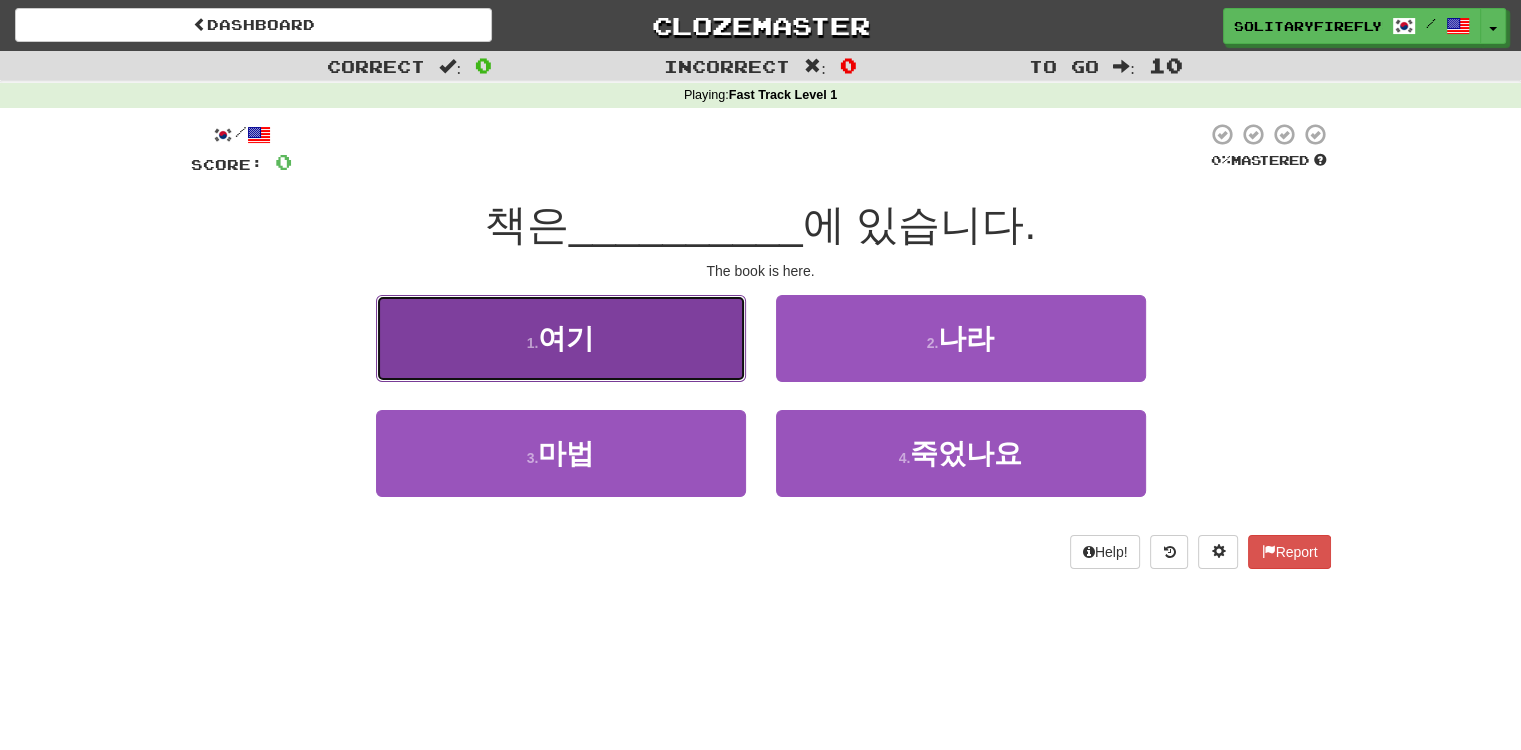 click on "1 .  여기" at bounding box center (561, 338) 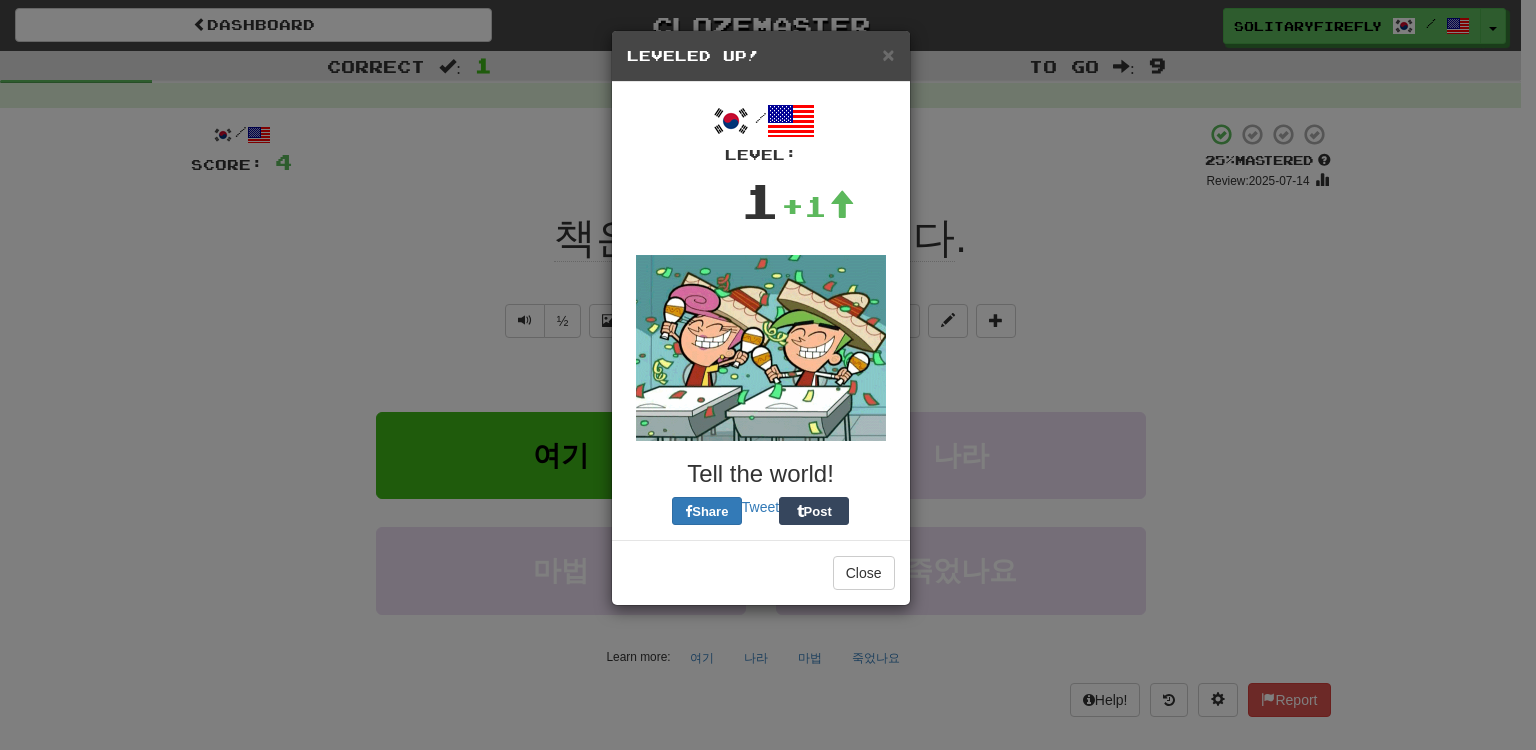 click on "/  Level: 1 +1 Tell the world!  Share Tweet  Post" at bounding box center [761, 311] 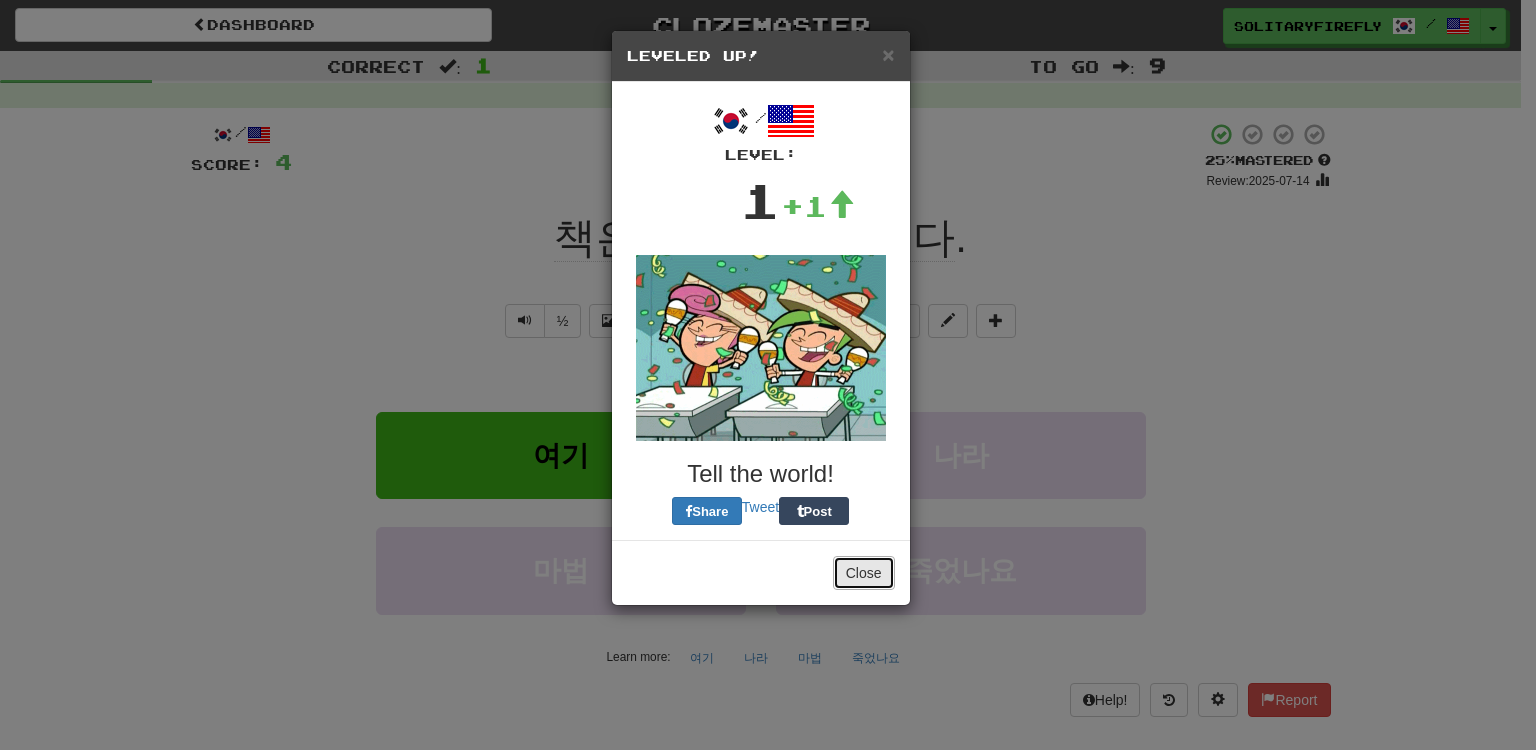 click on "Close" at bounding box center [864, 573] 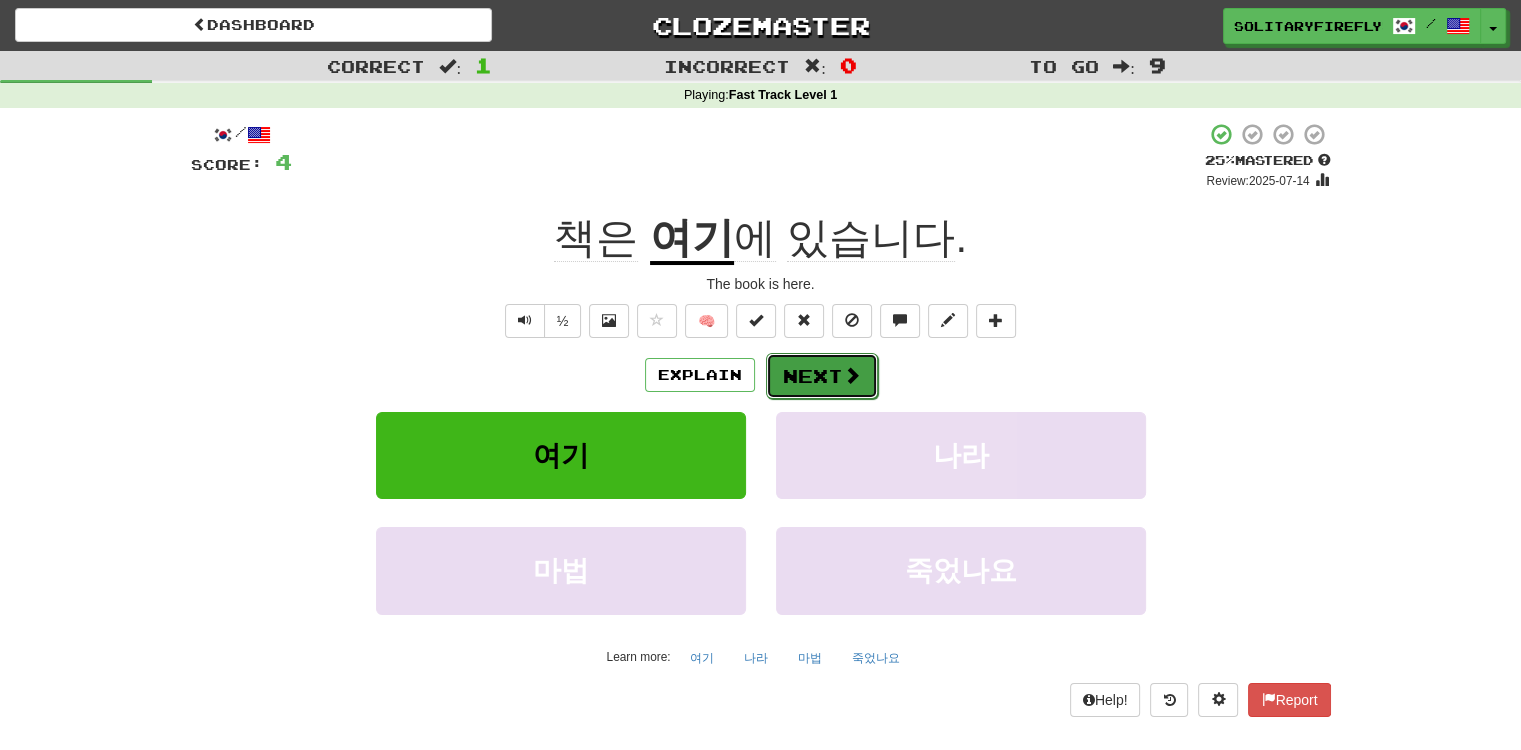 click on "Next" at bounding box center [822, 376] 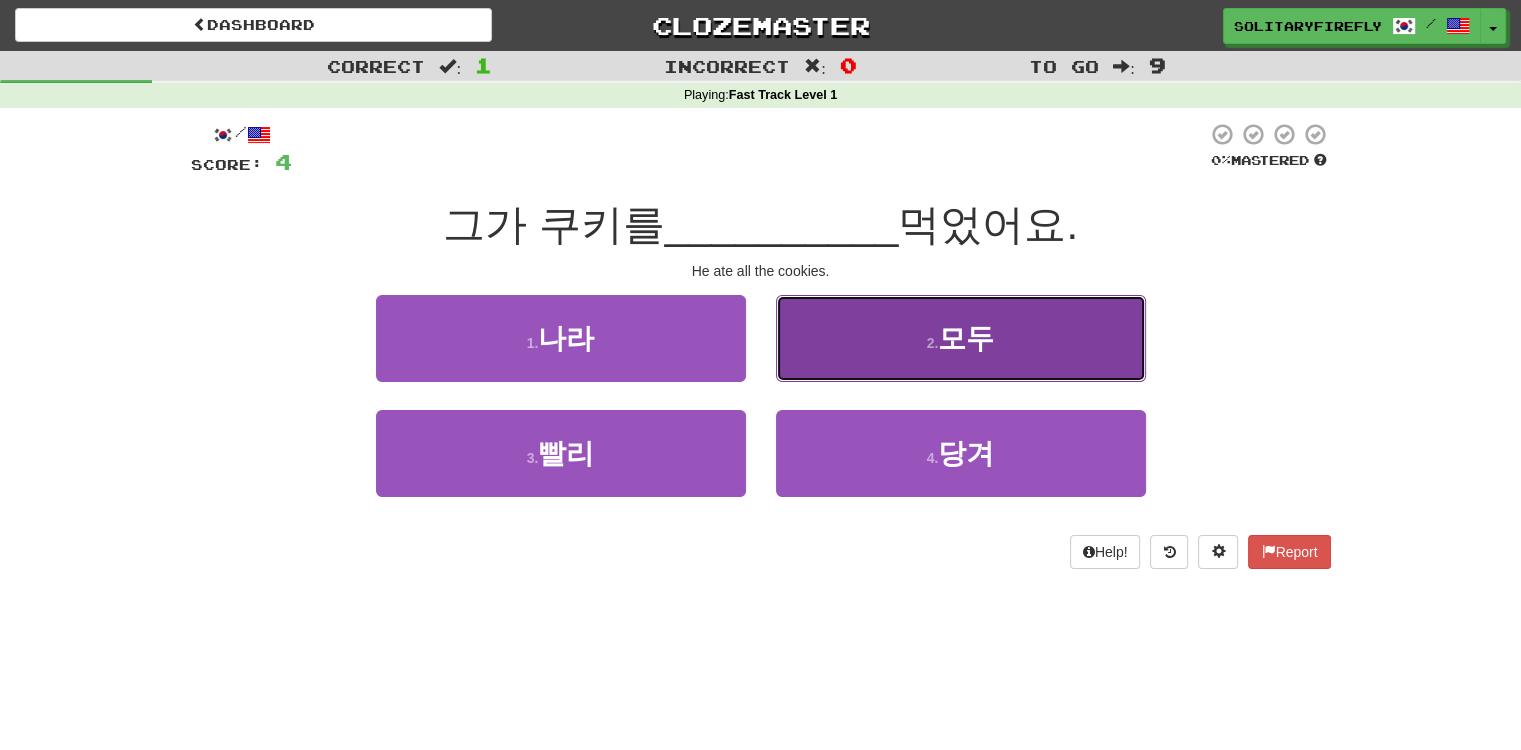 click on "2 .  모두" at bounding box center [961, 338] 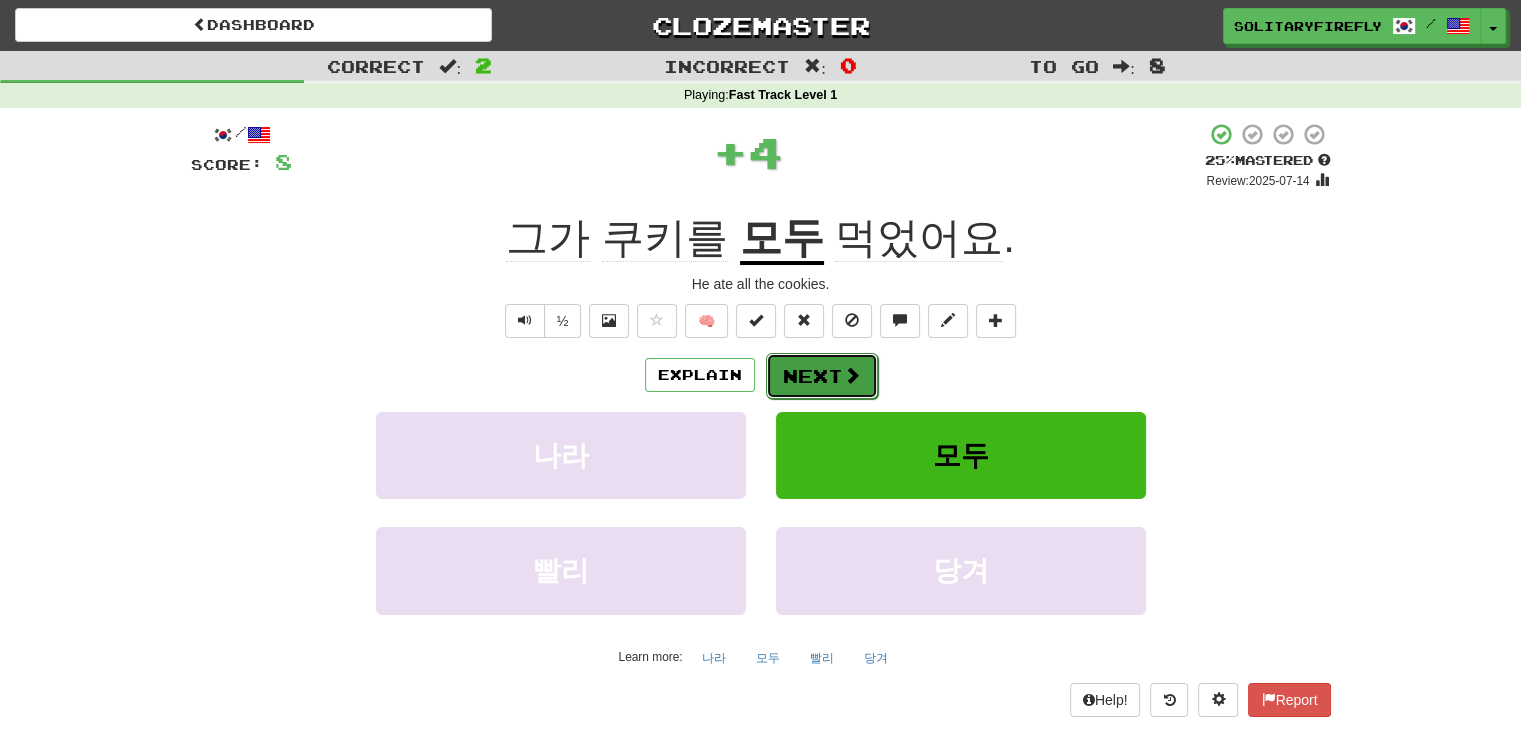 click at bounding box center (852, 375) 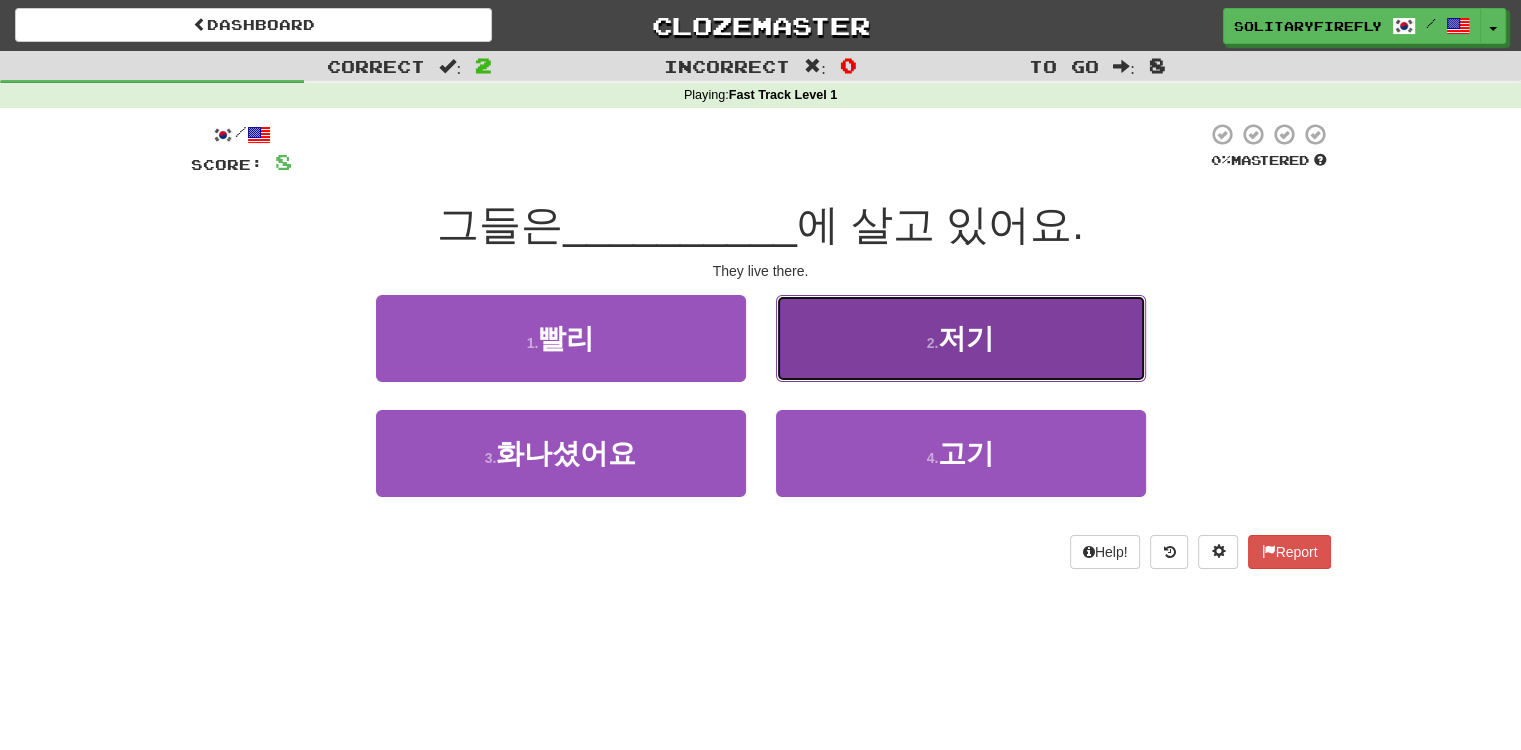 click on "2 .  저기" at bounding box center [961, 338] 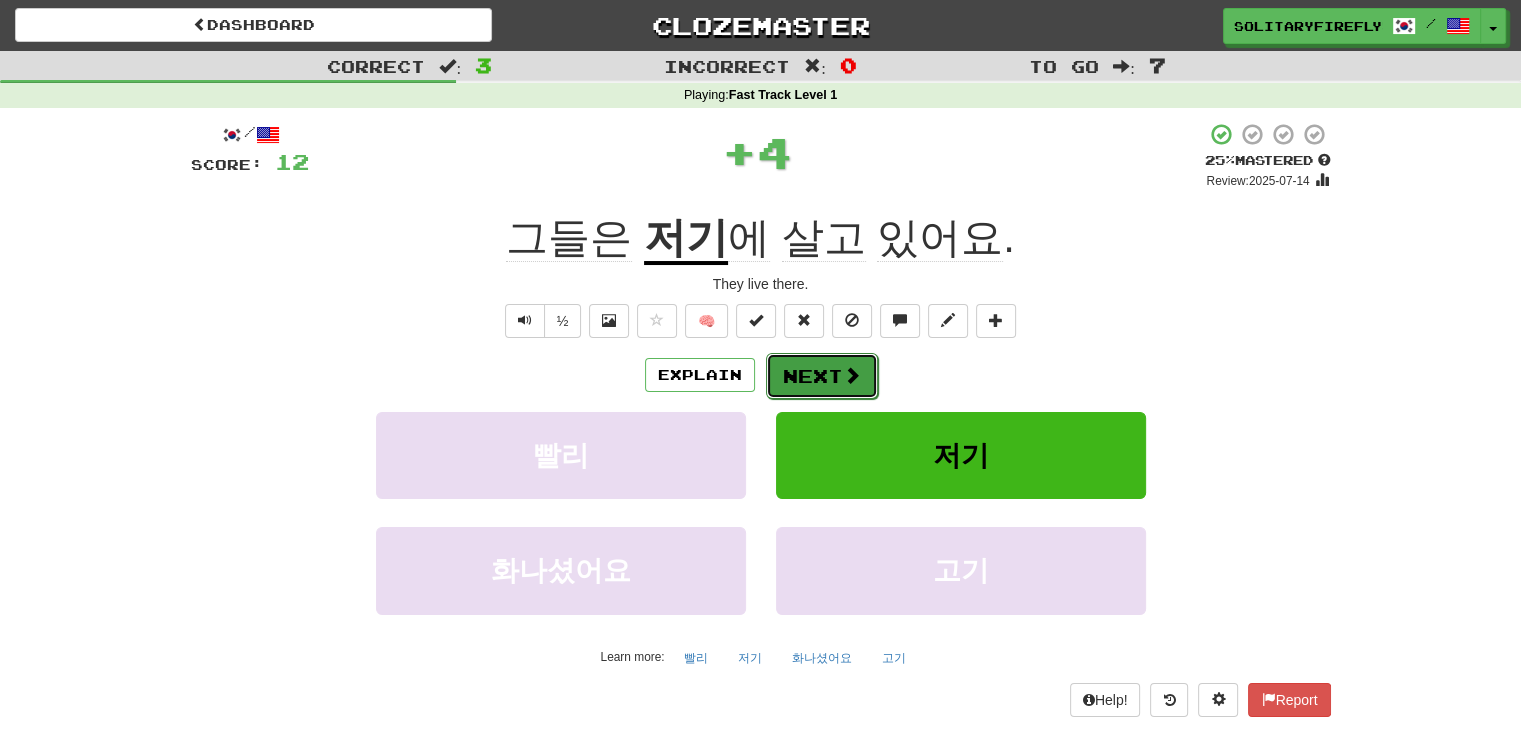 click on "Next" at bounding box center [822, 376] 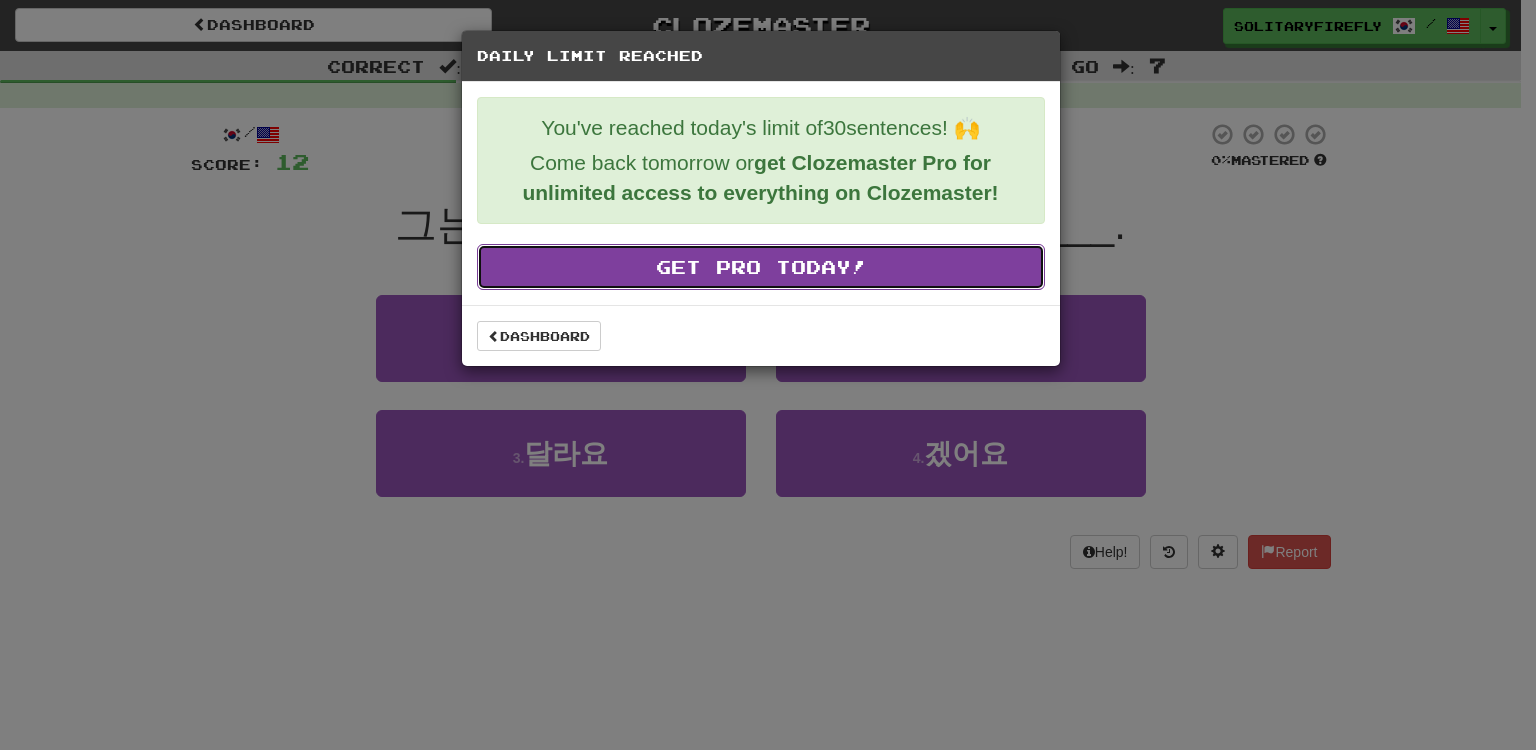 click on "Get Pro Today!" at bounding box center (761, 267) 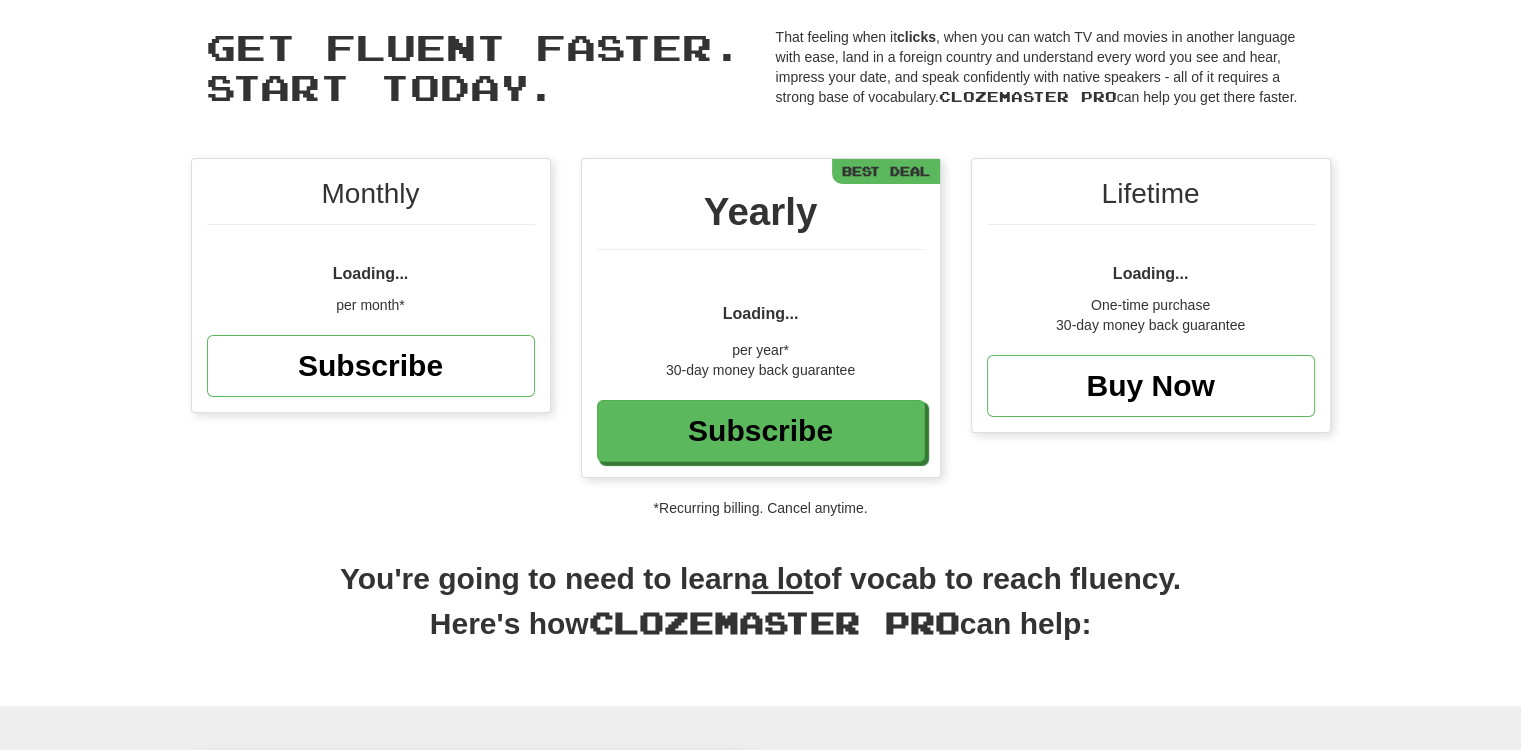 scroll, scrollTop: 0, scrollLeft: 0, axis: both 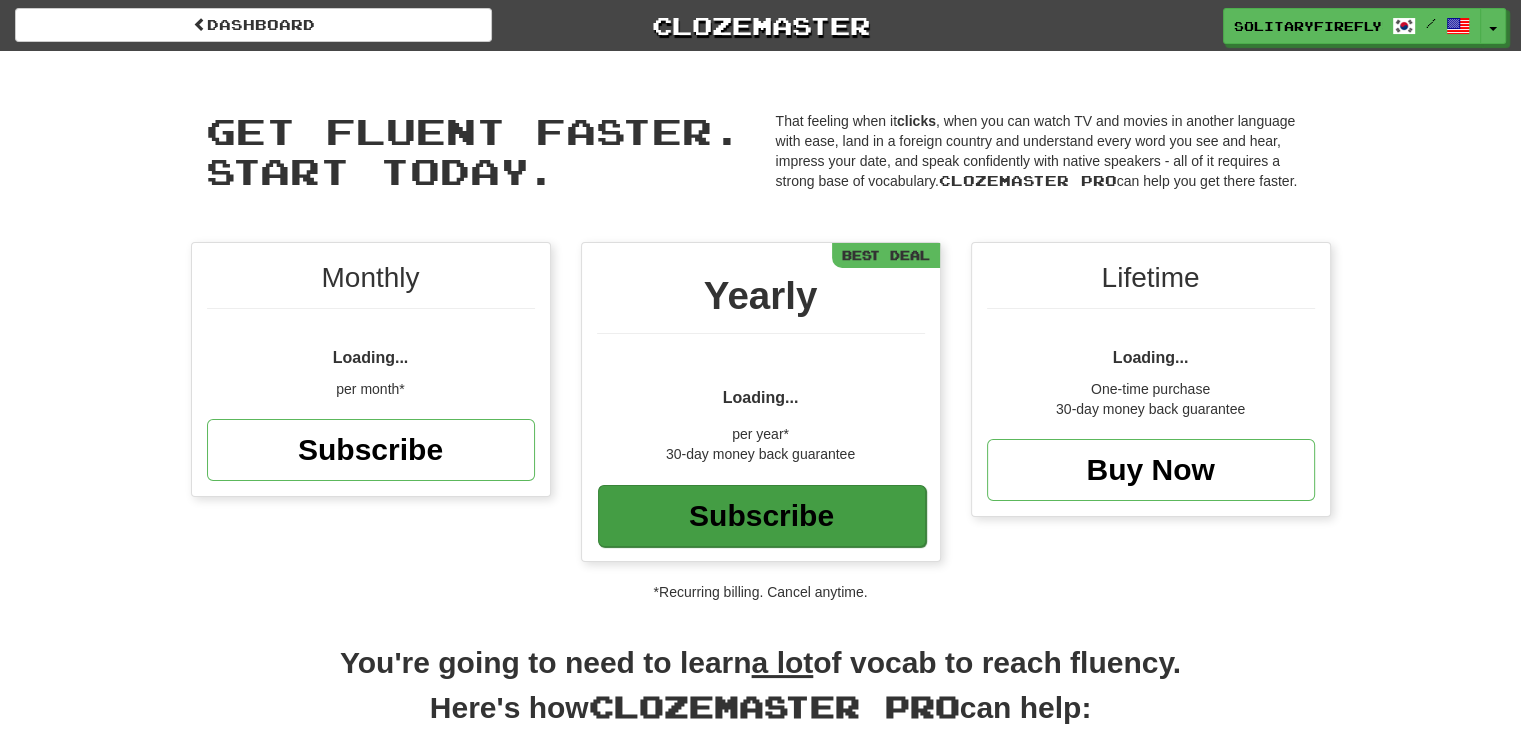 click on "Subscribe" at bounding box center [762, 516] 